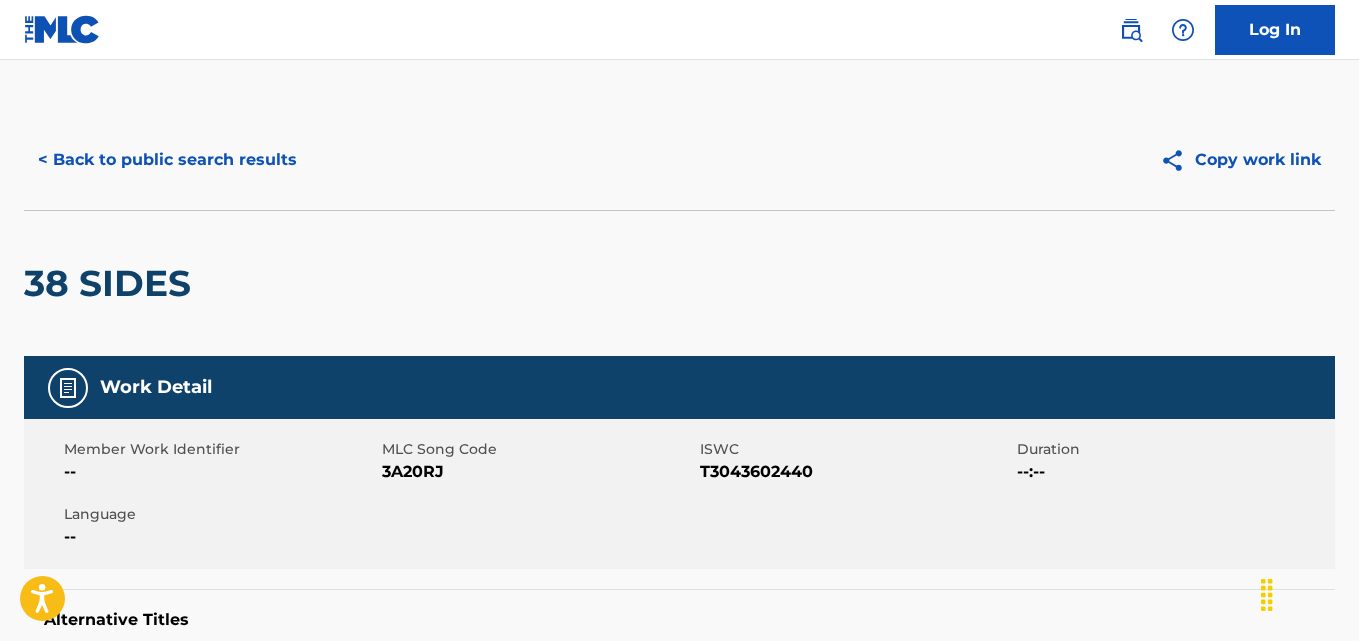 scroll, scrollTop: 0, scrollLeft: 0, axis: both 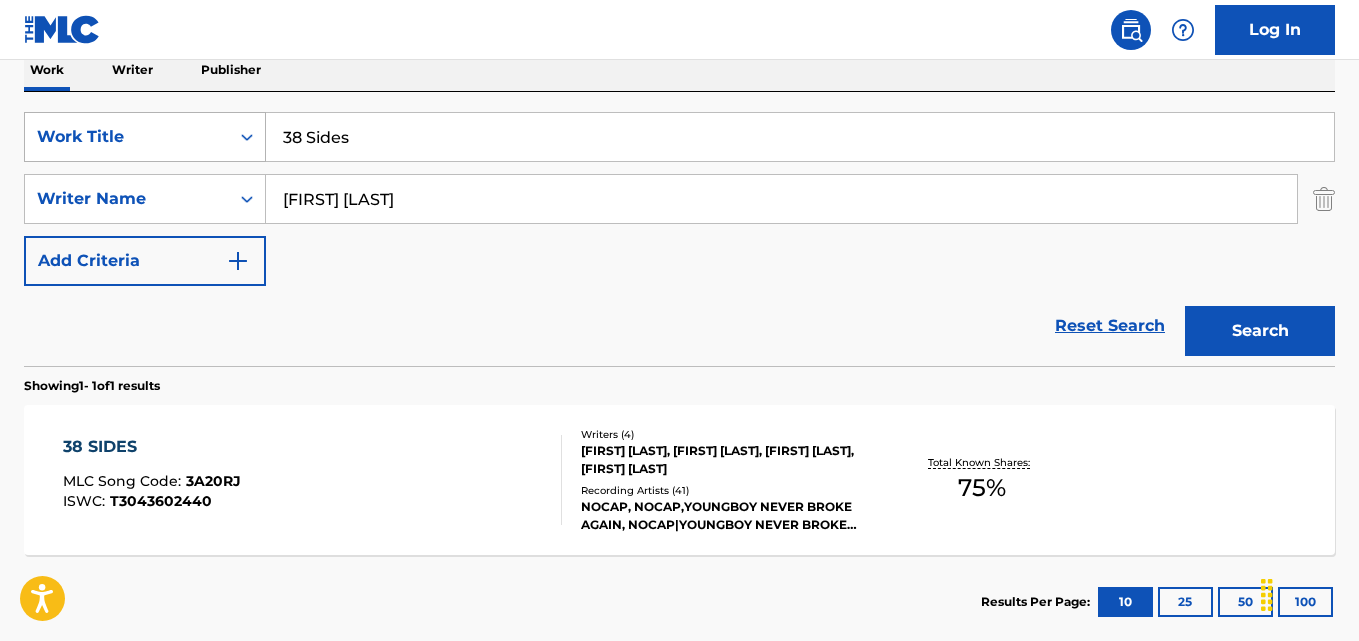 drag, startPoint x: 423, startPoint y: 150, endPoint x: 160, endPoint y: 150, distance: 263 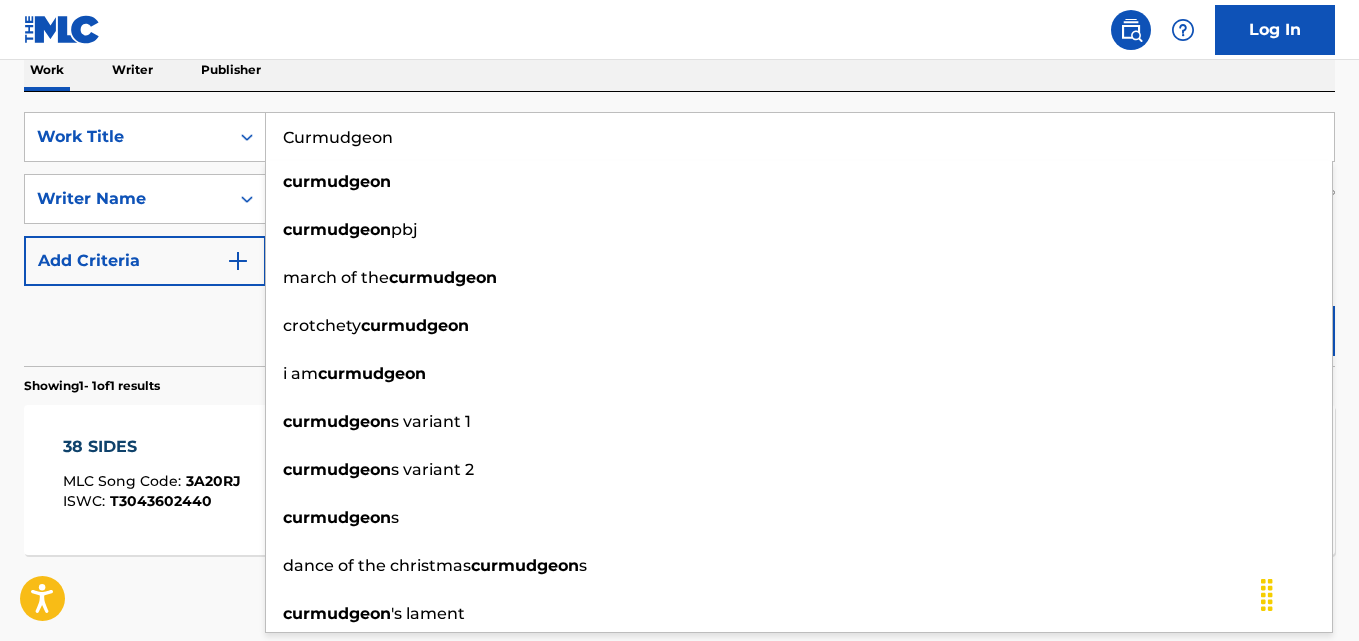 drag, startPoint x: 441, startPoint y: 145, endPoint x: 267, endPoint y: 144, distance: 174.00287 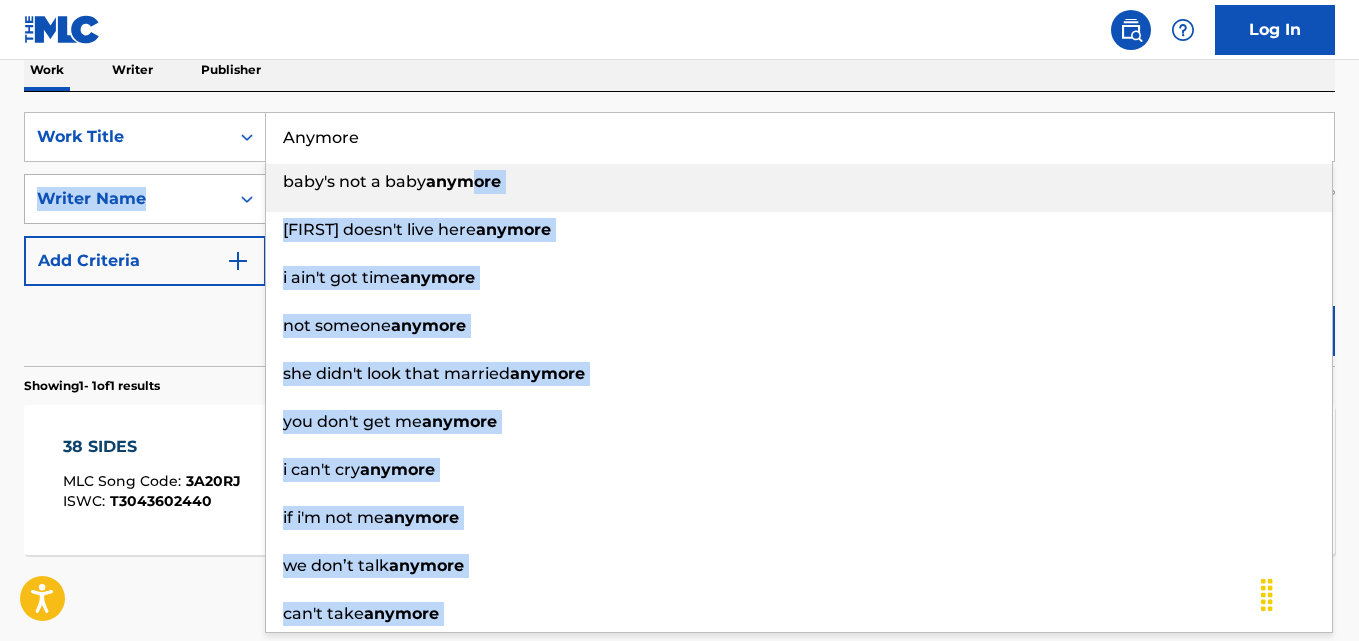click on "SearchWithCriteria050464b8-01dc-4c56-bb7b-e48319c9f081 Work Title Anymore baby's not a baby  anymore [FIRST] doesn't live here  anymore i ain't got time  anymore not someone  anymore she didn't look that married  anymore you don't get me  anymore i can't cry  anymore if i'm not me  anymore we don’t talk  anymore can't take  anymore SearchWithCriteria09b4238c-7183-4b22-82a9-811124ad2c1f Writer Name [FIRST] [LAST] Add Criteria" at bounding box center (679, 199) 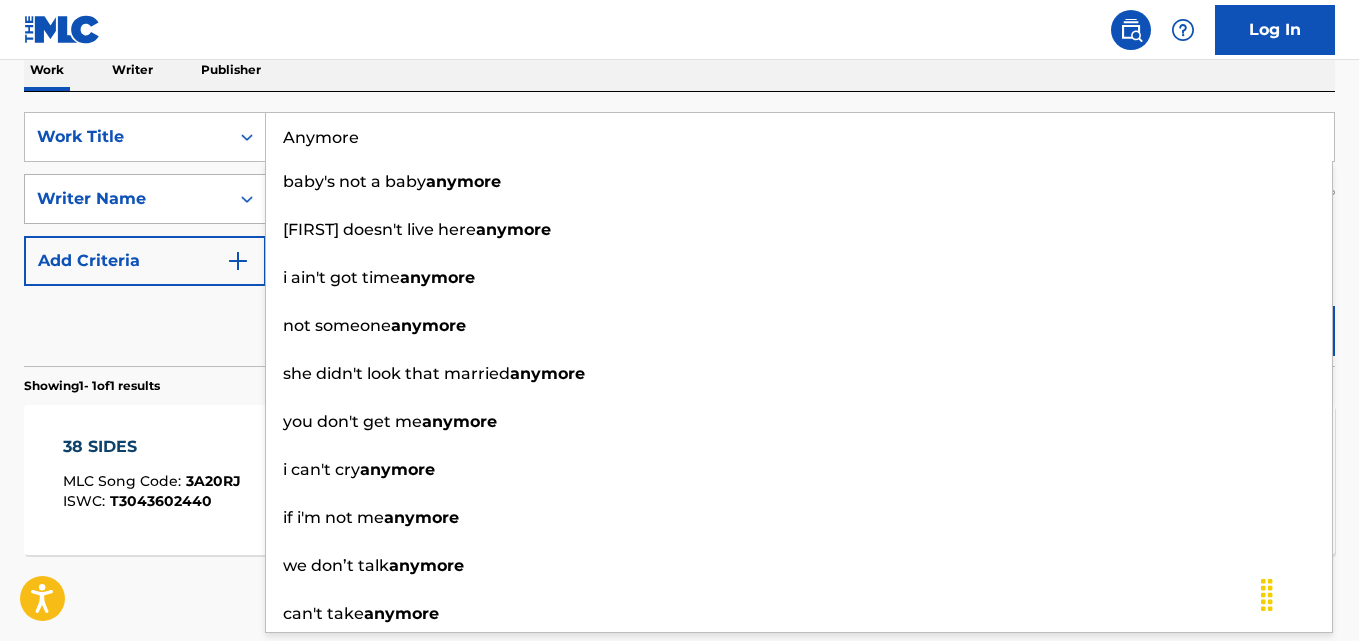 paste on "NoCap" 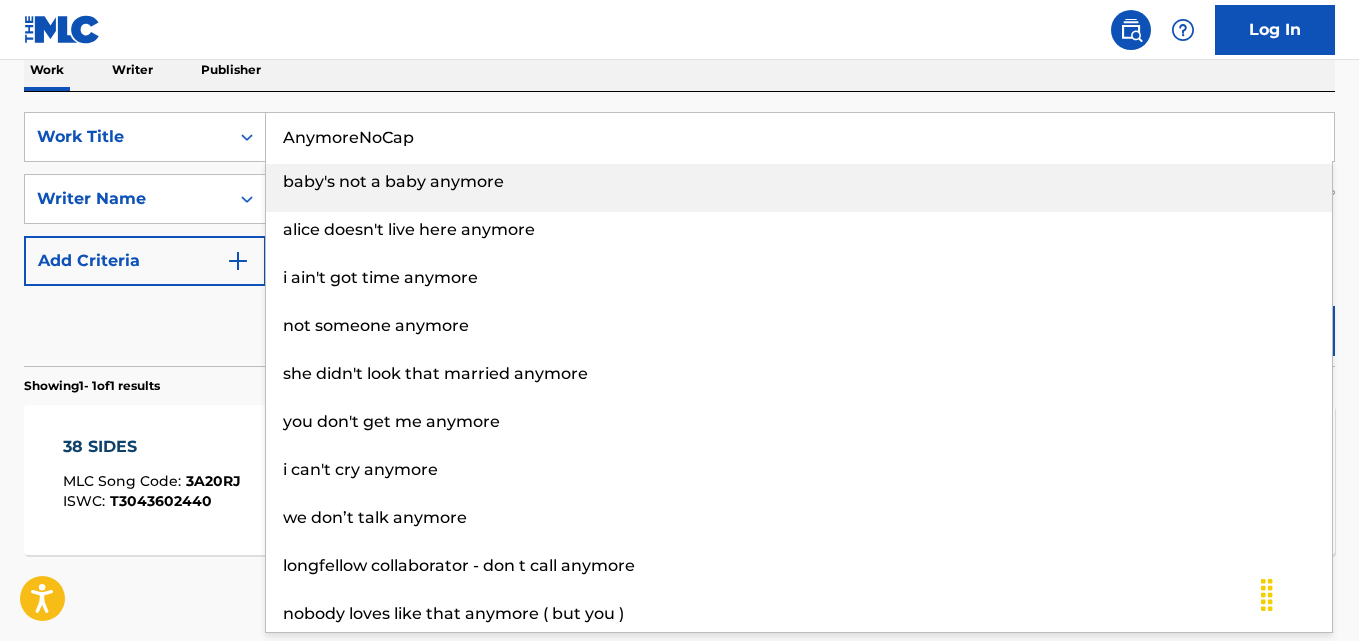 click on "Reset Search Search" at bounding box center (679, 326) 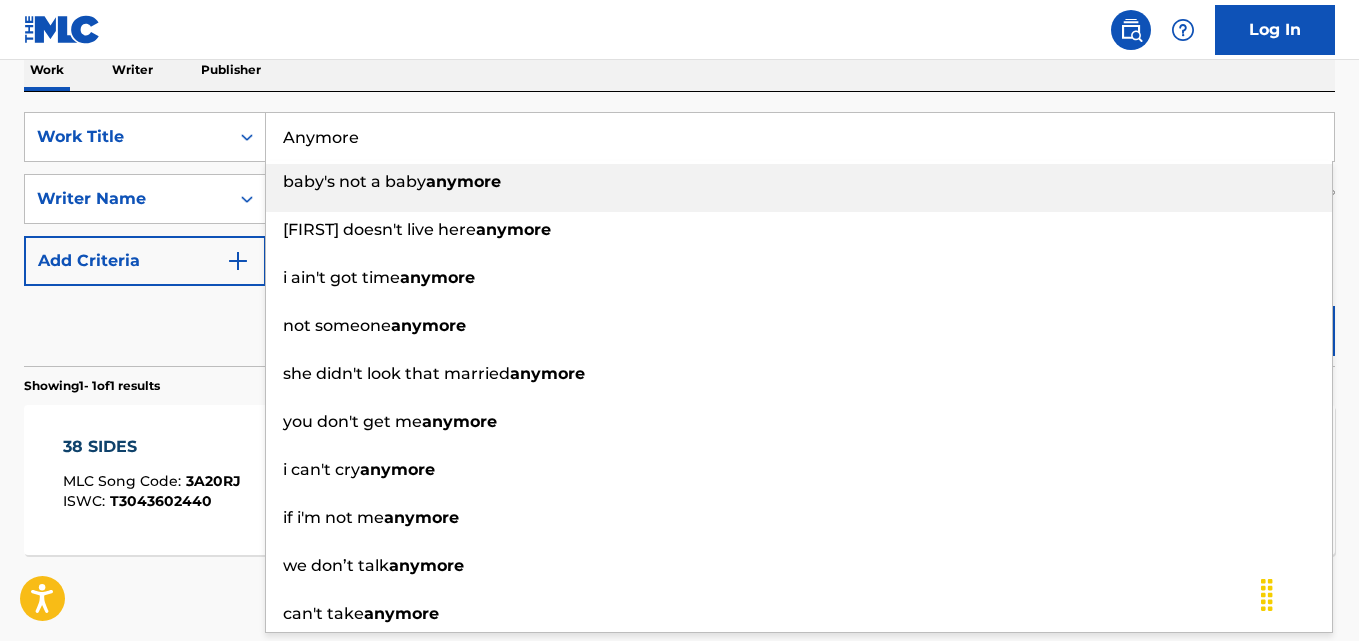 type on "Anymore" 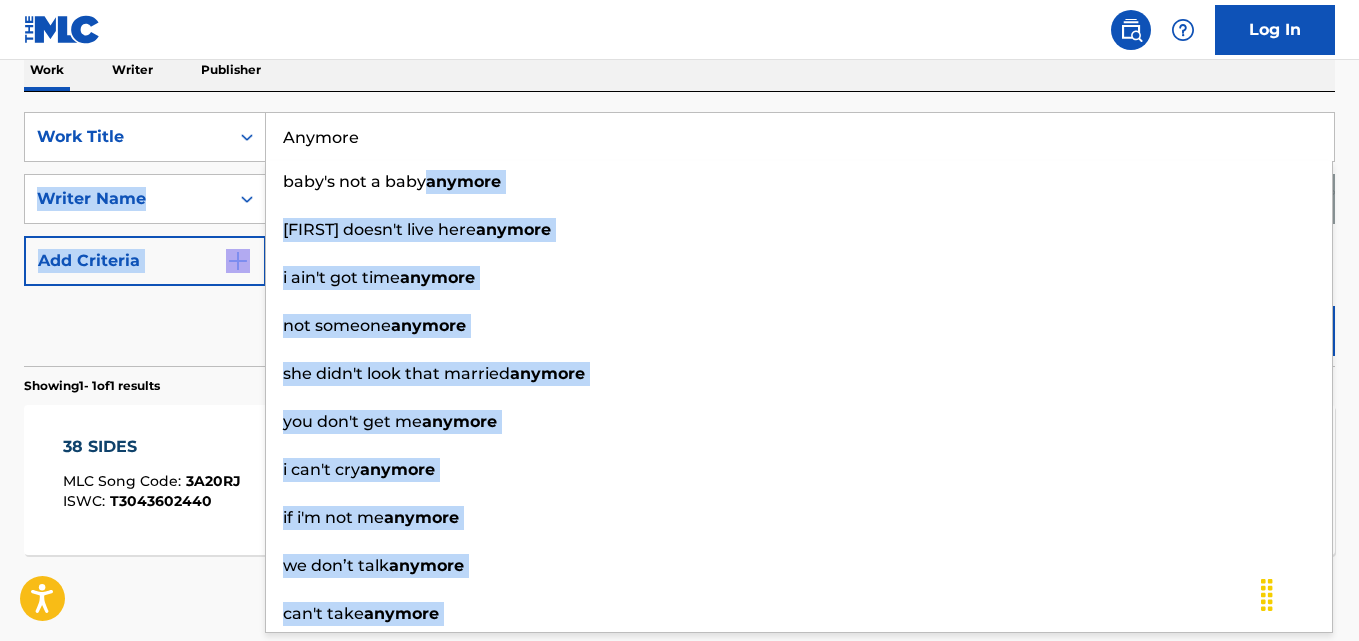 drag, startPoint x: 428, startPoint y: 246, endPoint x: 215, endPoint y: 353, distance: 238.36526 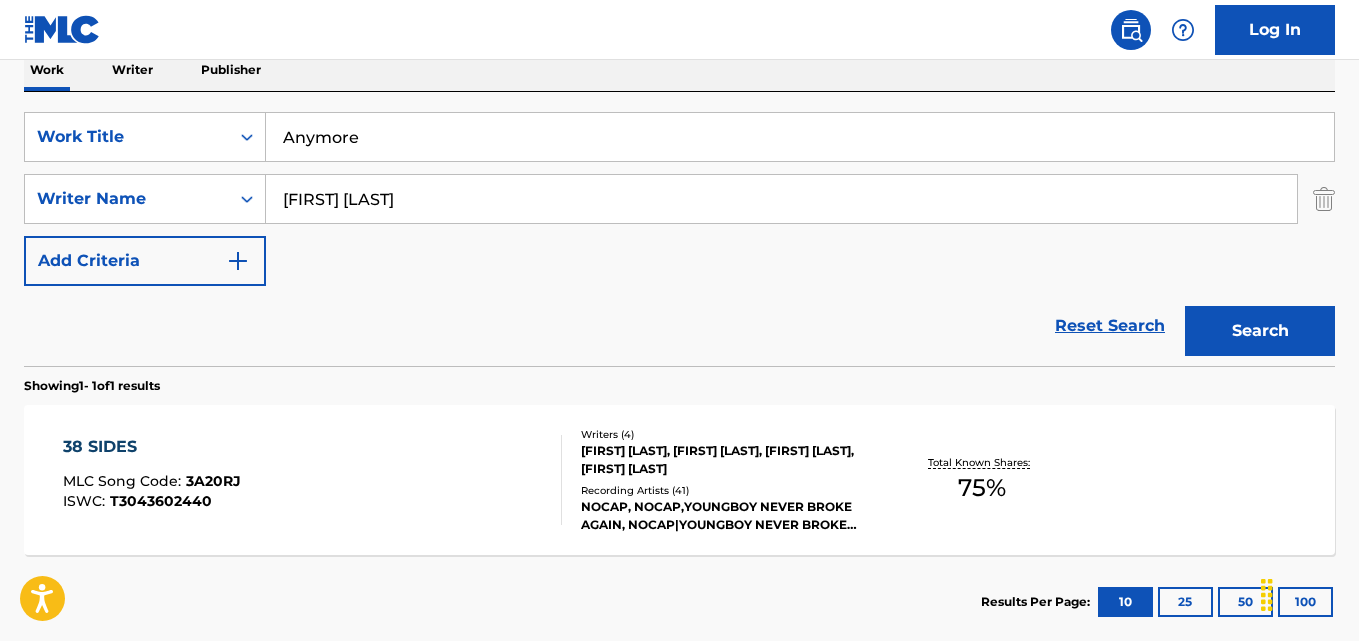 click on "Reset Search Search" at bounding box center (679, 326) 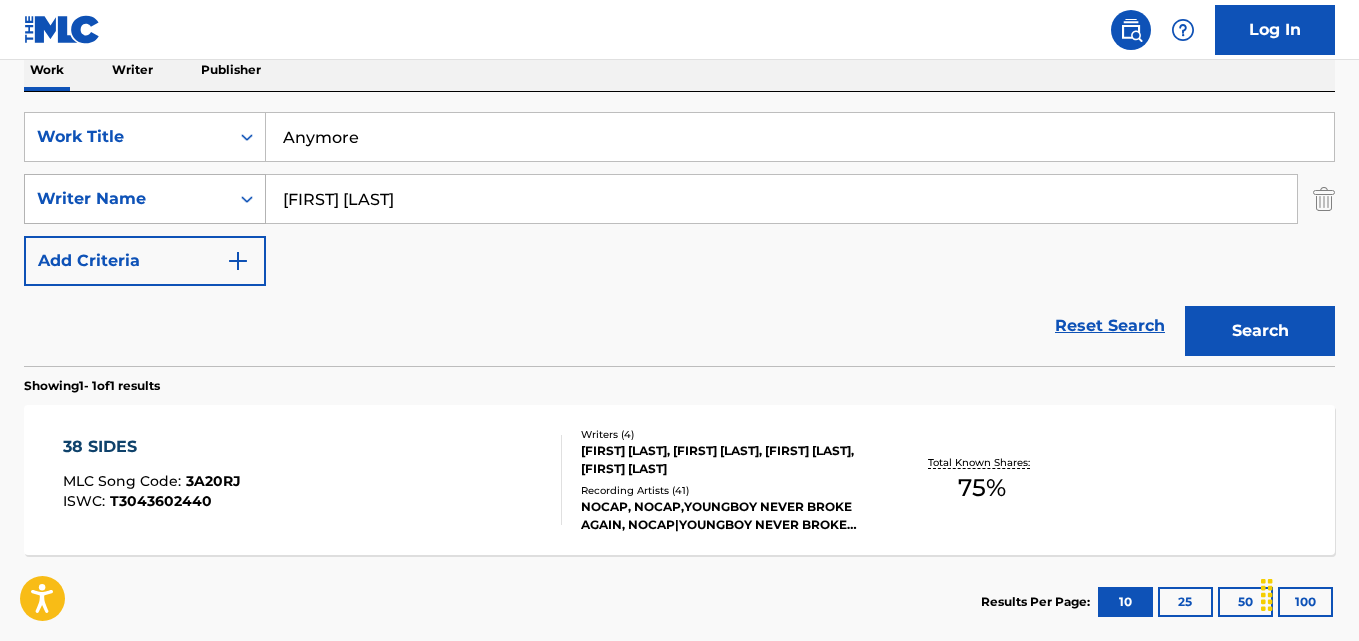 drag, startPoint x: 481, startPoint y: 201, endPoint x: 134, endPoint y: 201, distance: 347 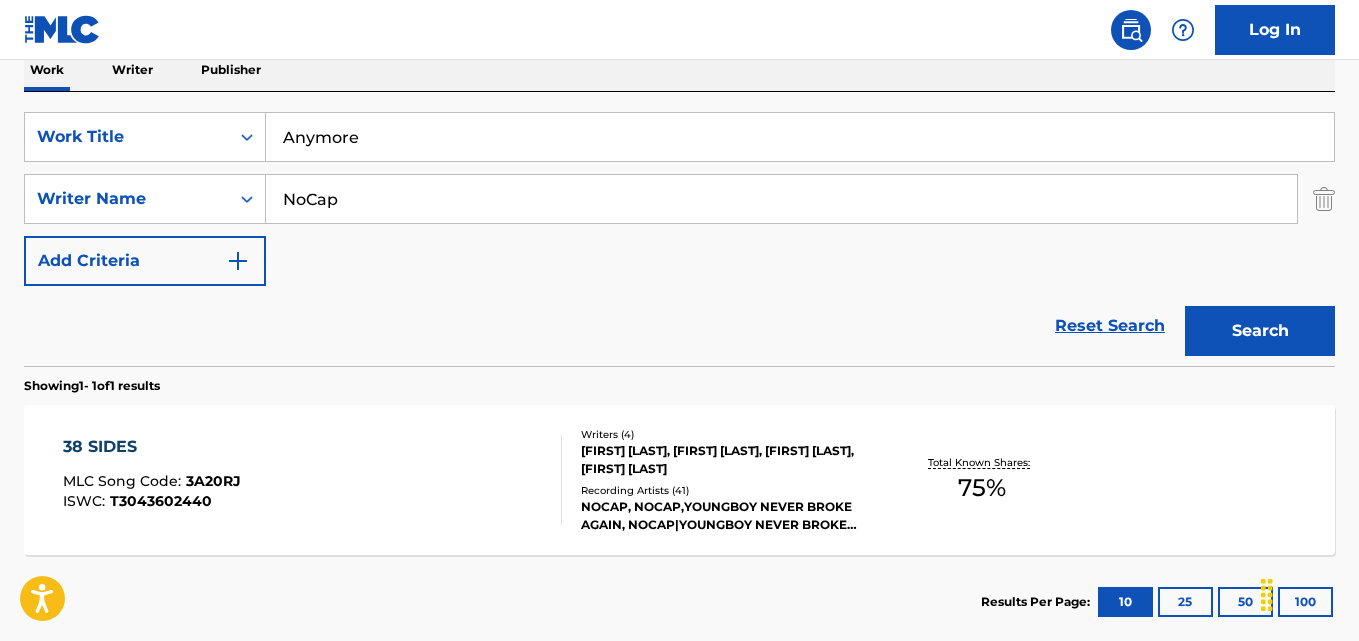 click on "Search" at bounding box center [1260, 331] 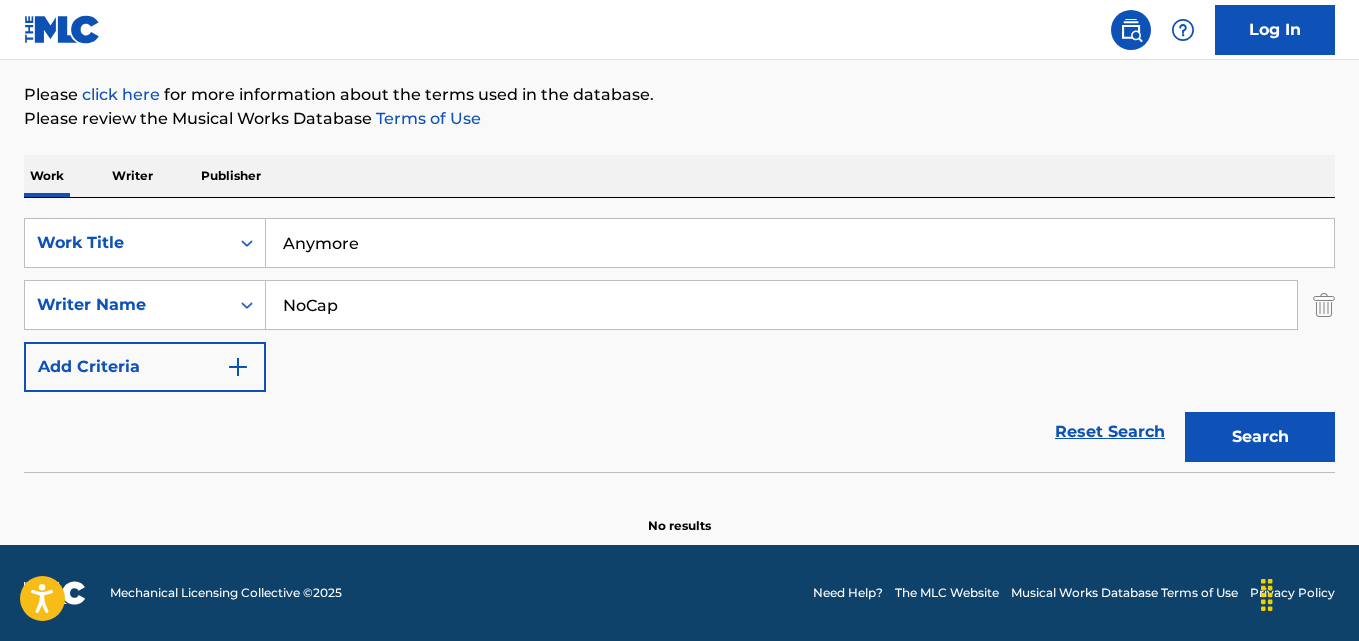 scroll, scrollTop: 227, scrollLeft: 0, axis: vertical 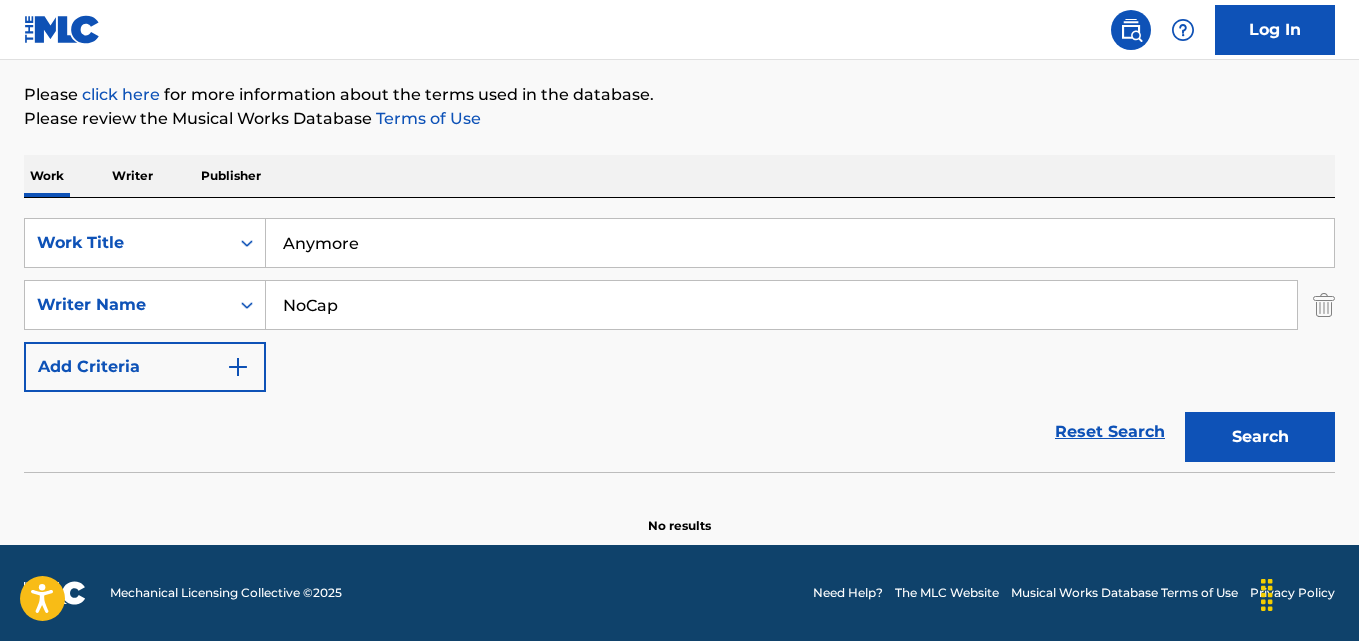 click on "NoCap" at bounding box center (781, 305) 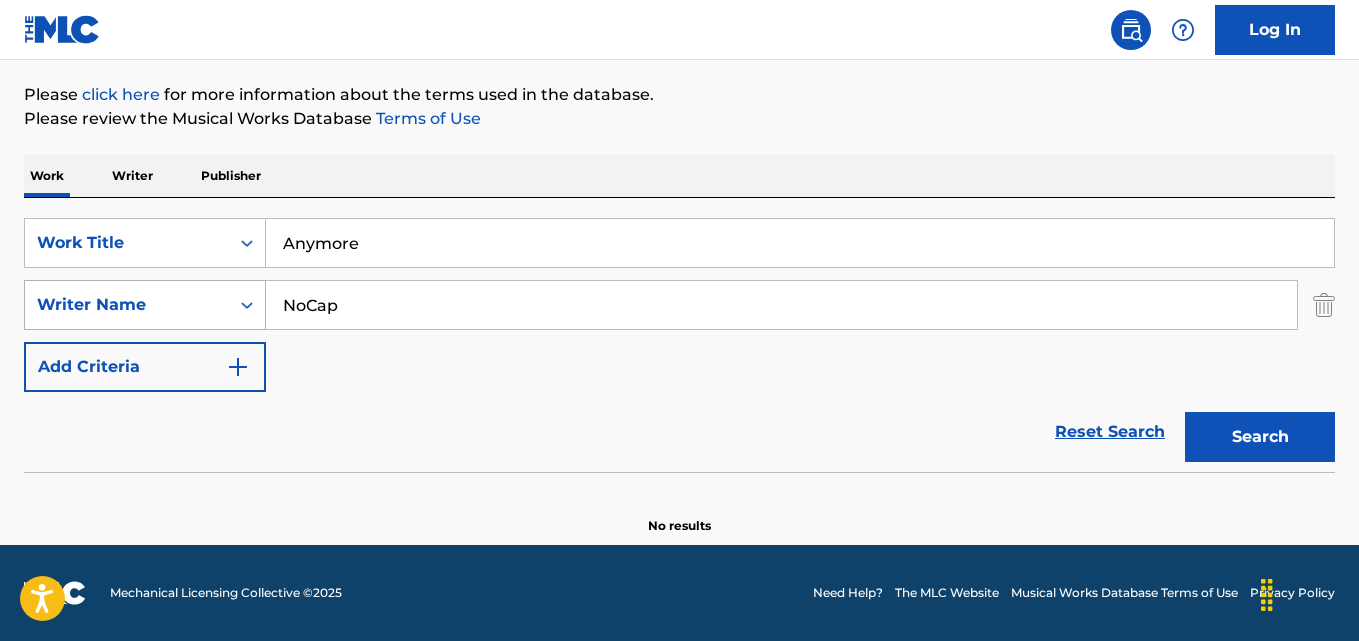 drag, startPoint x: 427, startPoint y: 305, endPoint x: 257, endPoint y: 320, distance: 170.66048 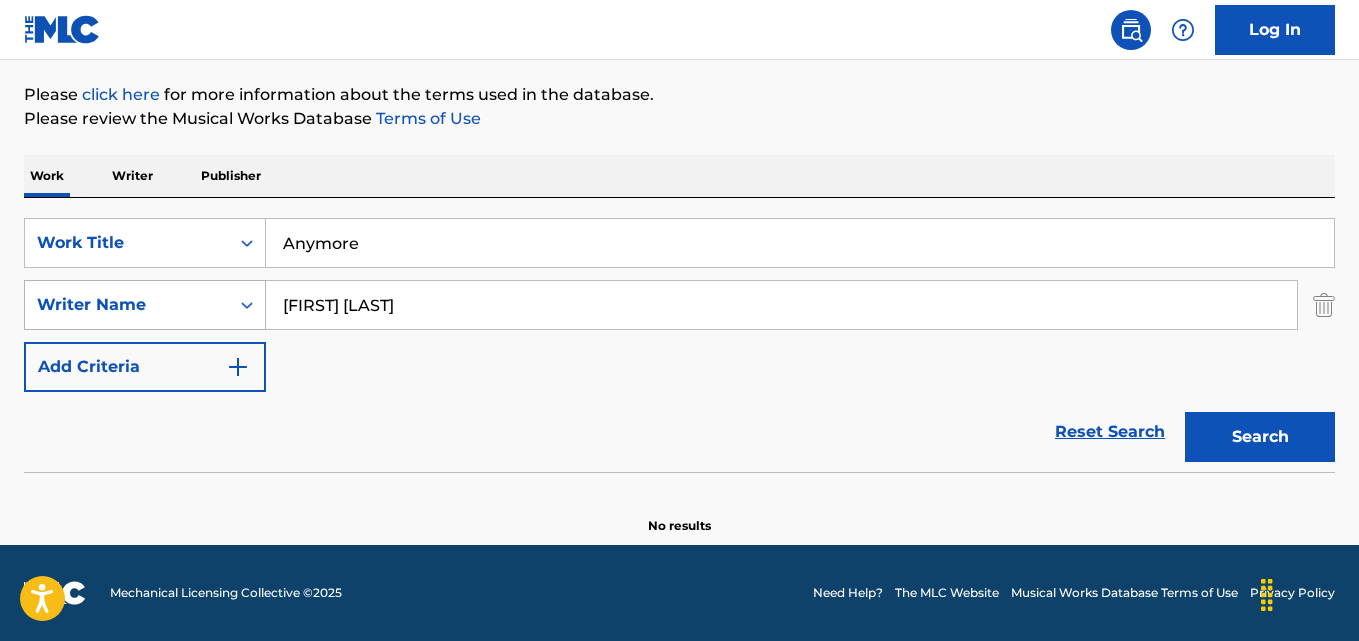 type on "[FIRST] [LAST]" 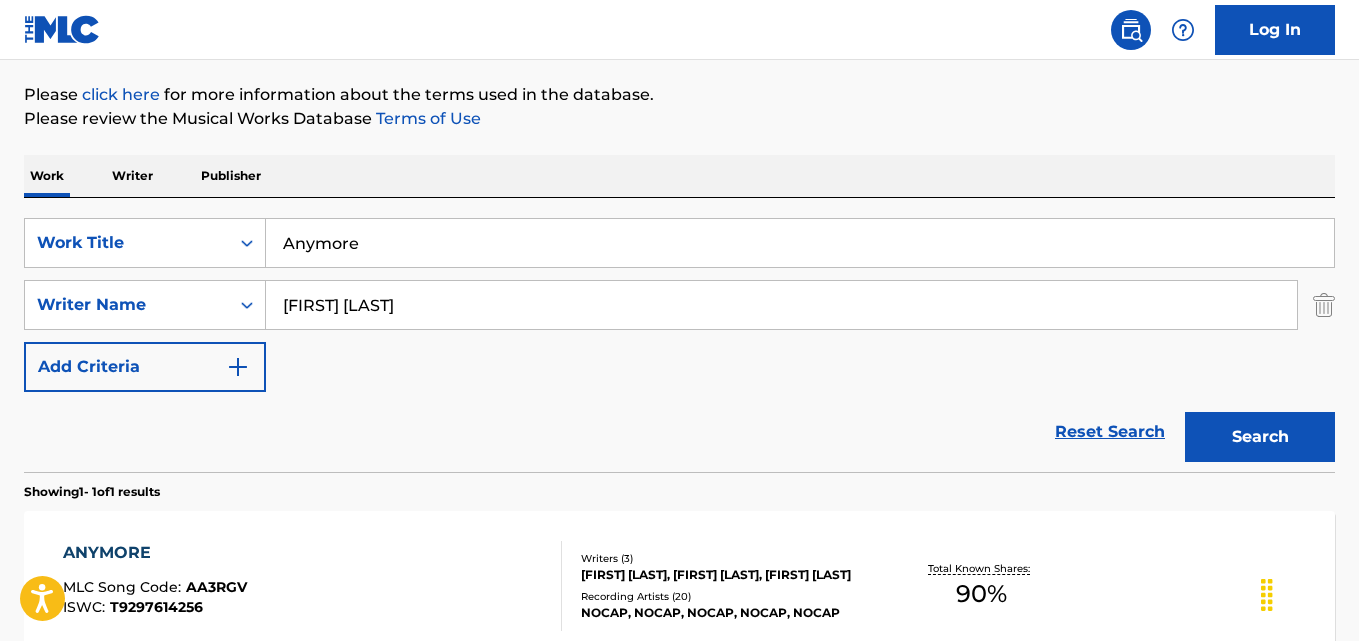 scroll, scrollTop: 394, scrollLeft: 0, axis: vertical 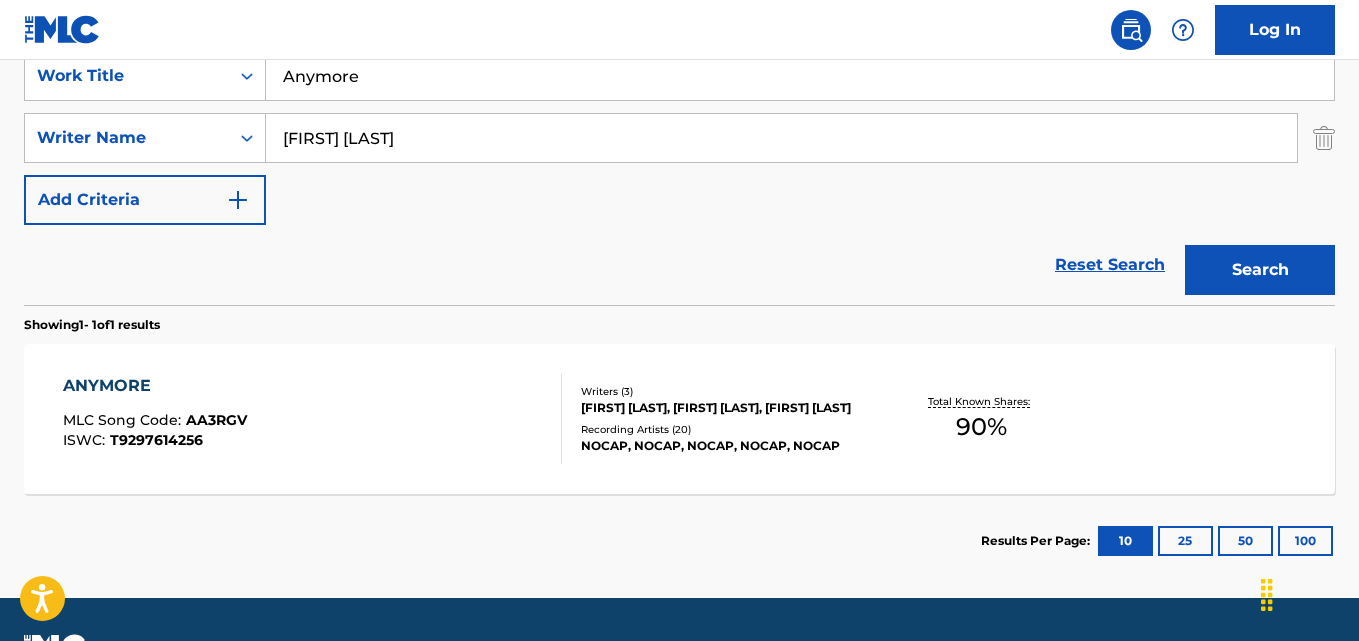 click on "ANYMORE" at bounding box center [155, 386] 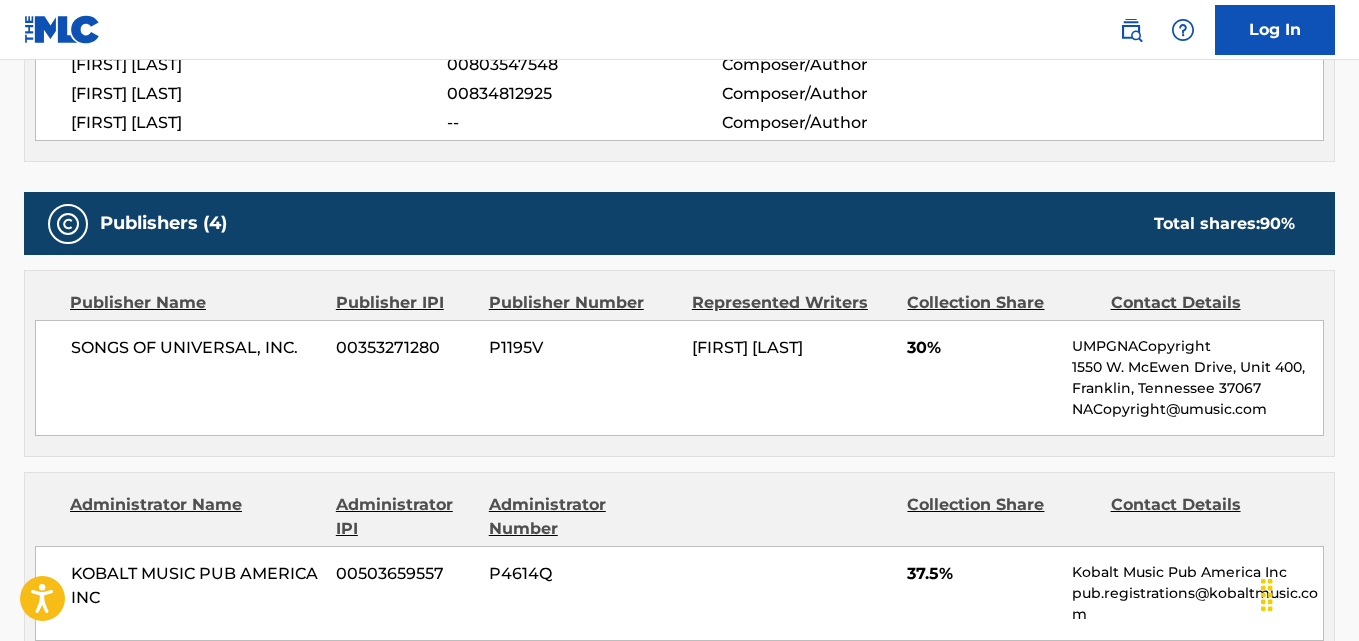 scroll, scrollTop: 833, scrollLeft: 0, axis: vertical 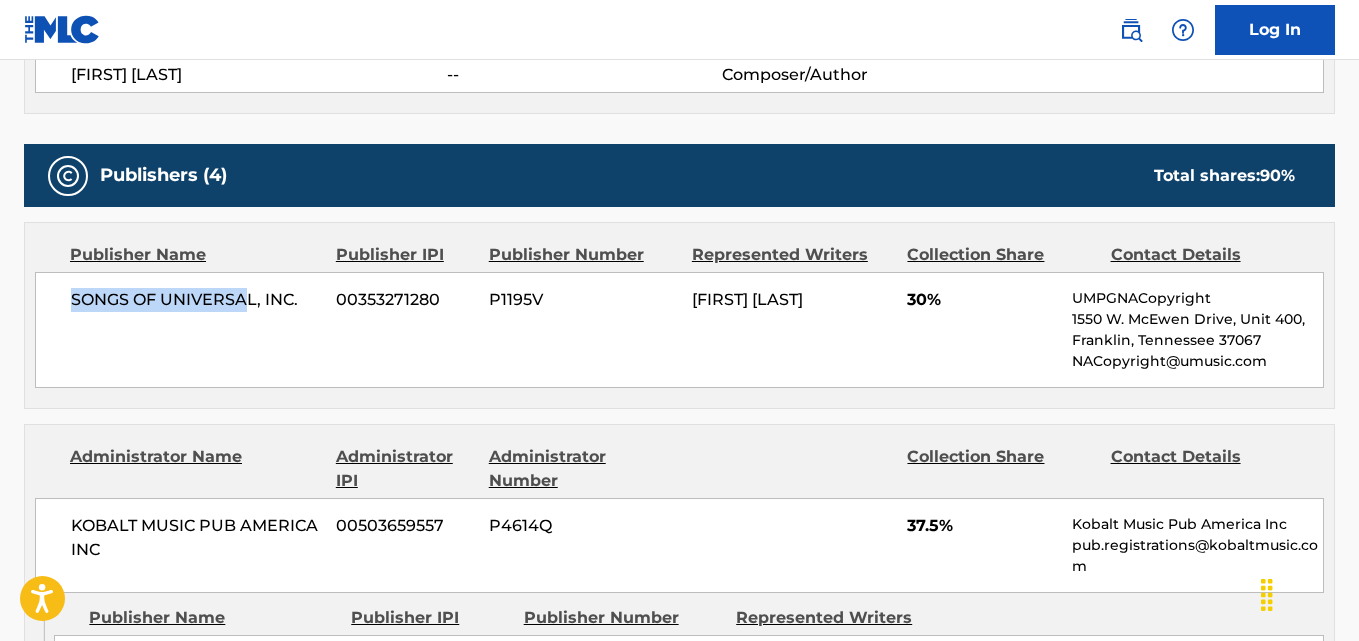 drag, startPoint x: 65, startPoint y: 306, endPoint x: 251, endPoint y: 308, distance: 186.01076 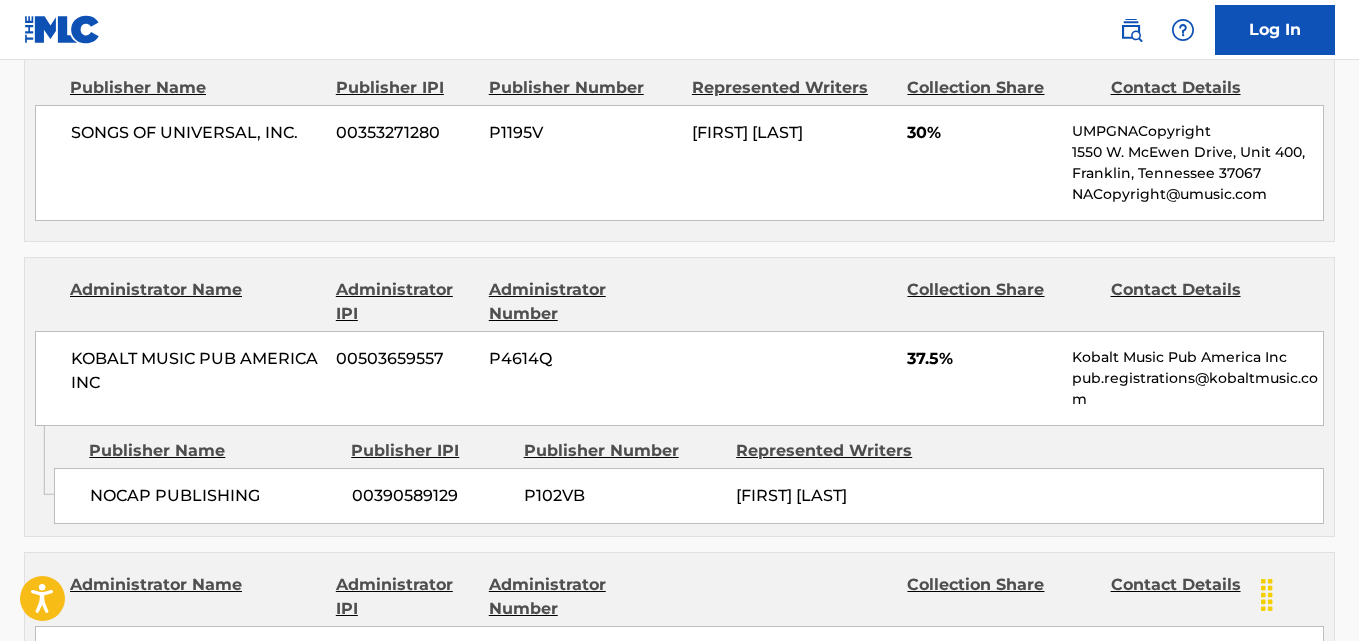 click on "NOCAP PUBLISHING" at bounding box center [213, 496] 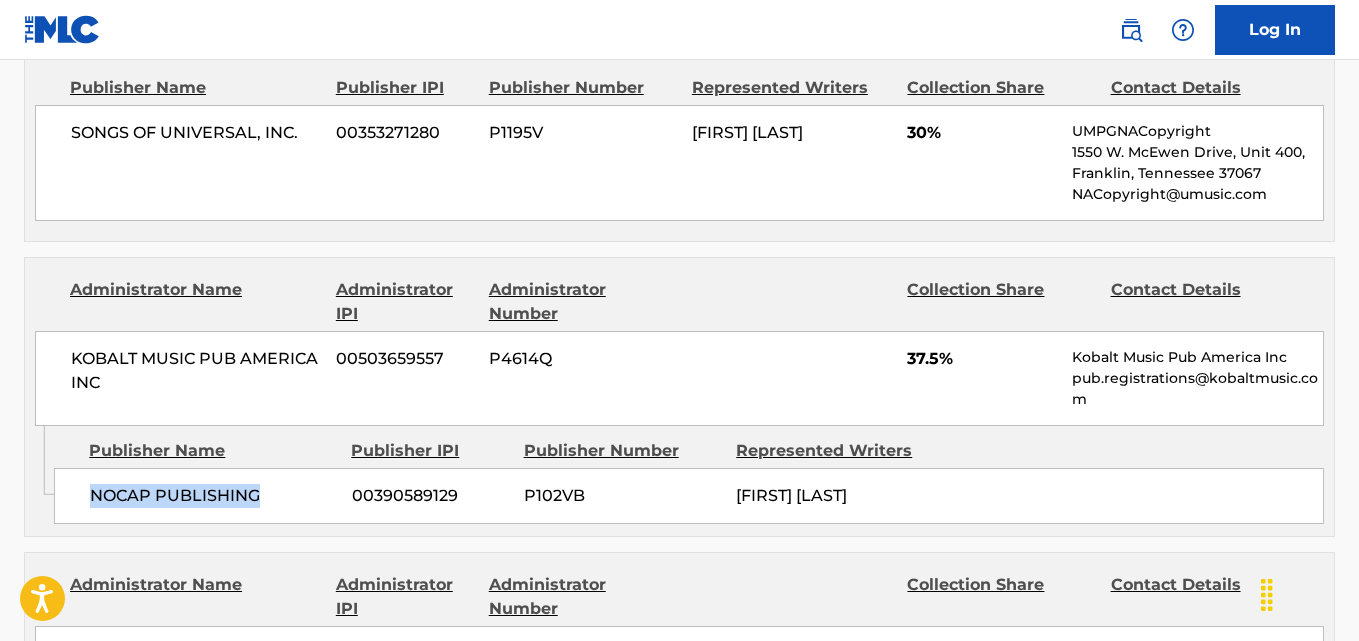 drag, startPoint x: 84, startPoint y: 498, endPoint x: 268, endPoint y: 498, distance: 184 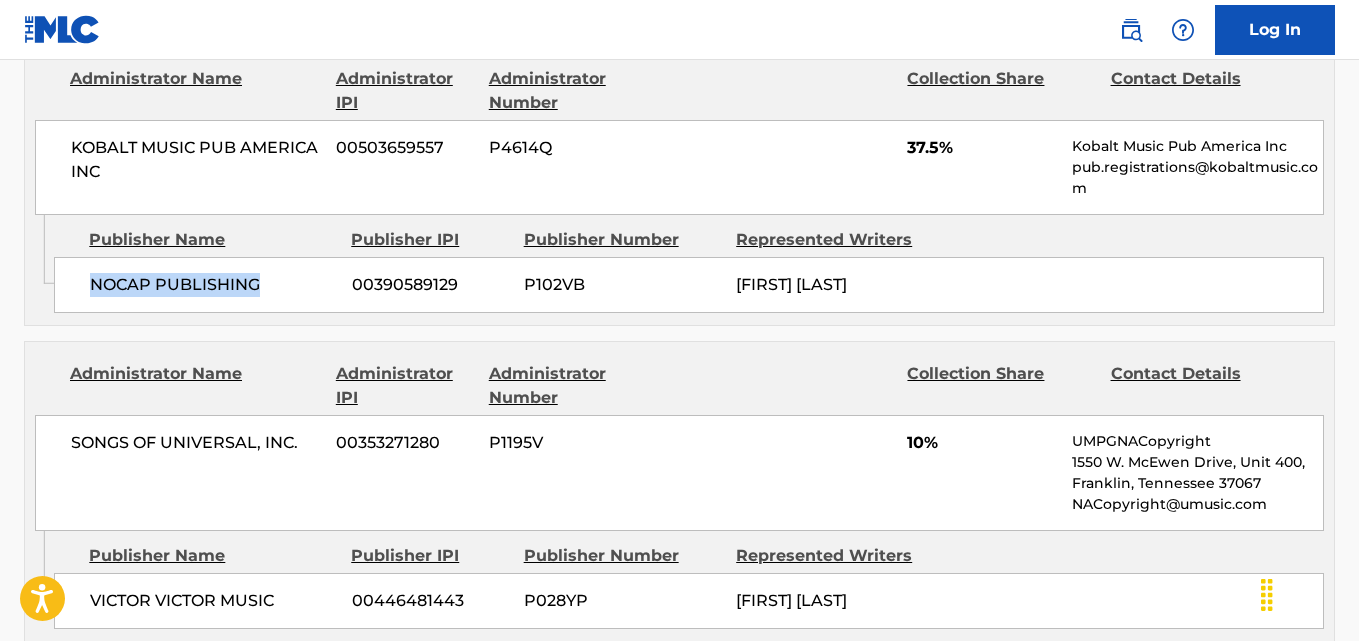 scroll, scrollTop: 1500, scrollLeft: 0, axis: vertical 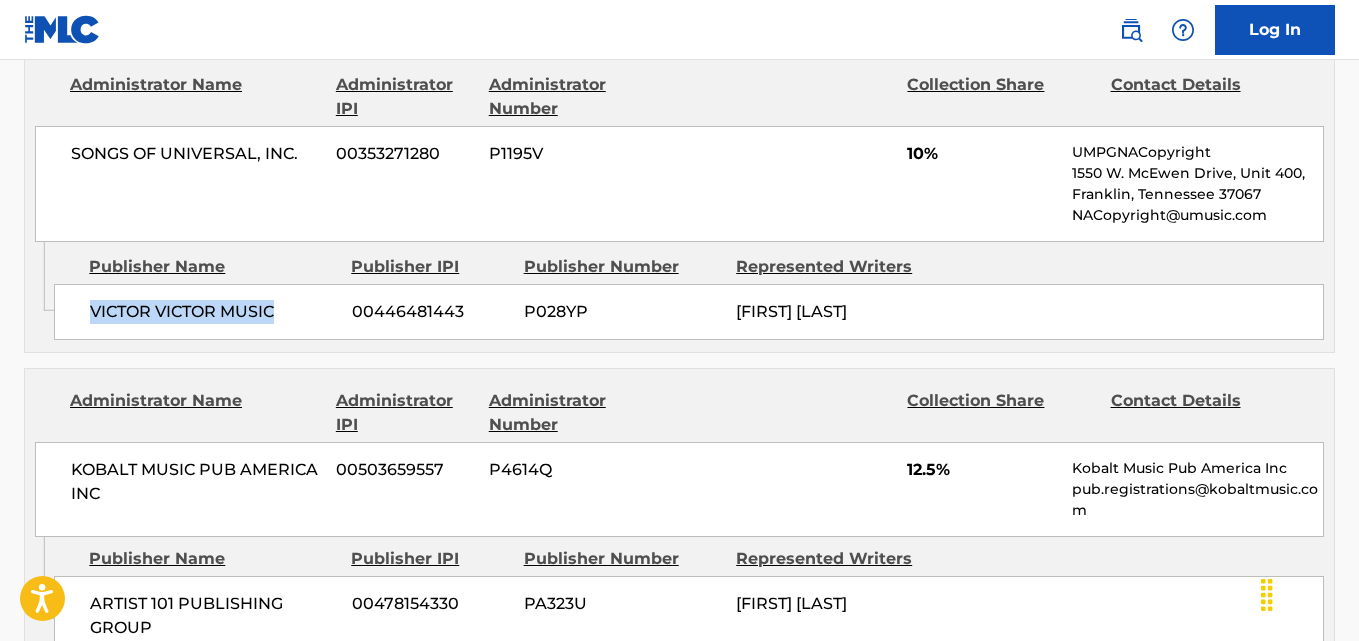drag, startPoint x: 90, startPoint y: 322, endPoint x: 302, endPoint y: 322, distance: 212 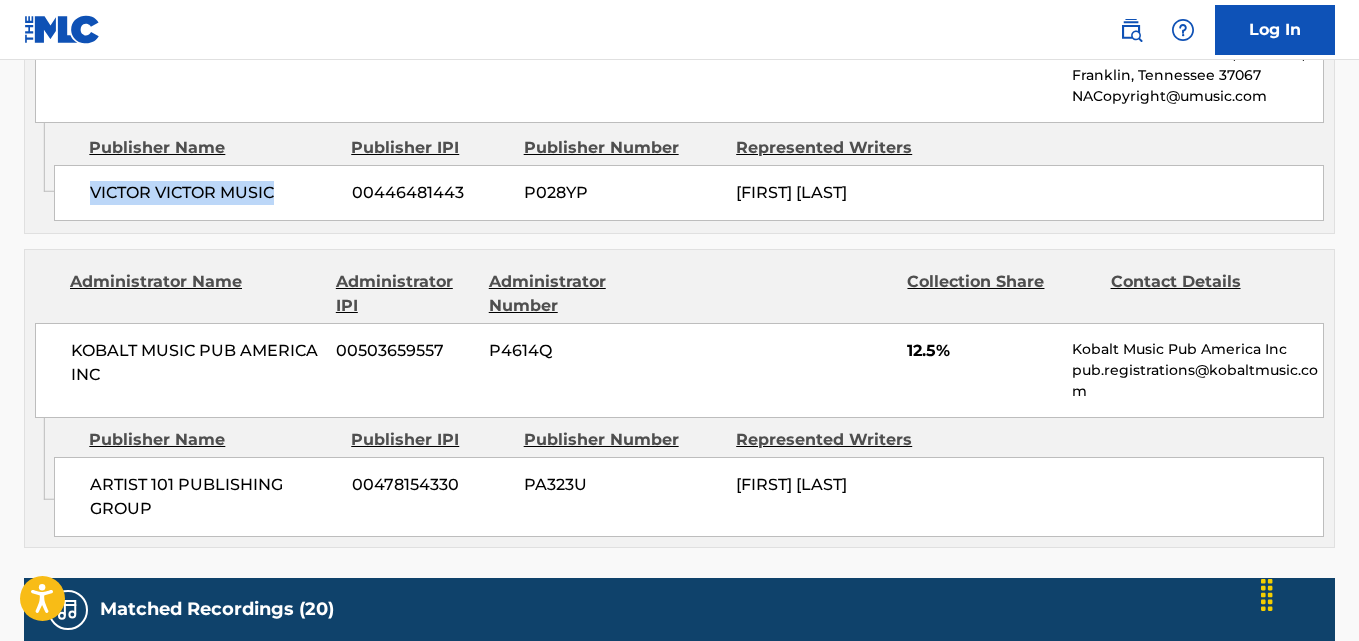 scroll, scrollTop: 1667, scrollLeft: 0, axis: vertical 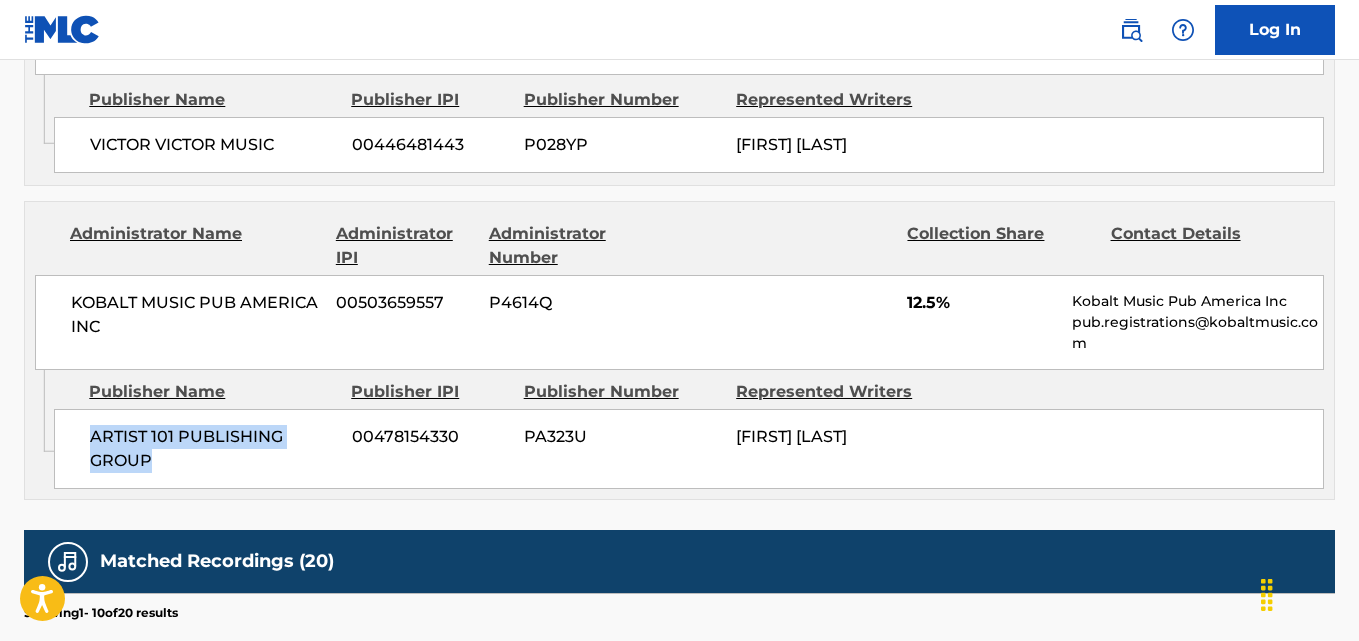 drag, startPoint x: 82, startPoint y: 465, endPoint x: 196, endPoint y: 484, distance: 115.57249 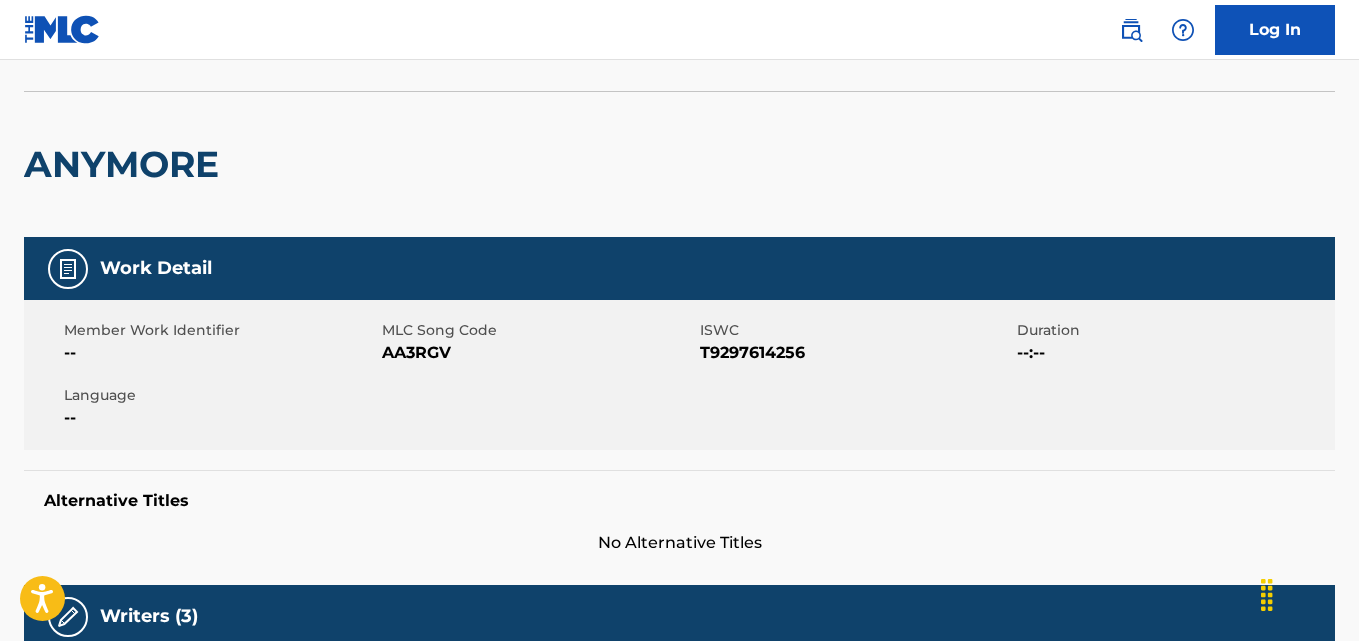 scroll, scrollTop: 0, scrollLeft: 0, axis: both 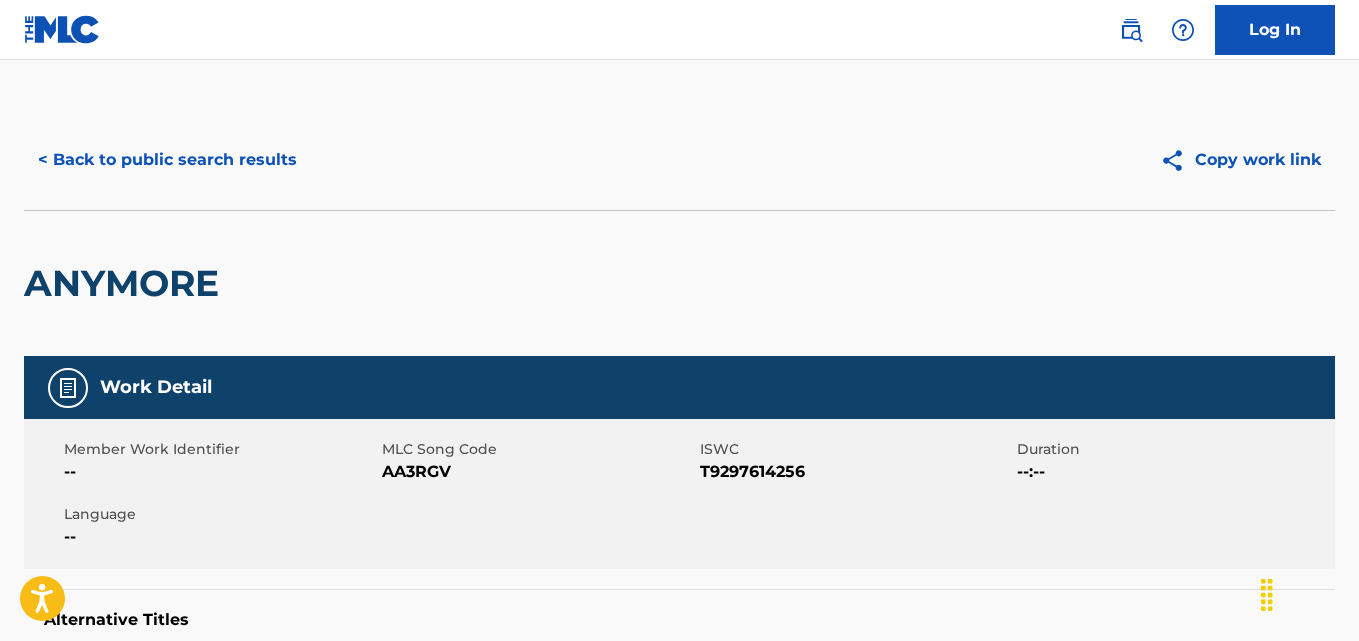 click on "< Back to public search results" at bounding box center [167, 160] 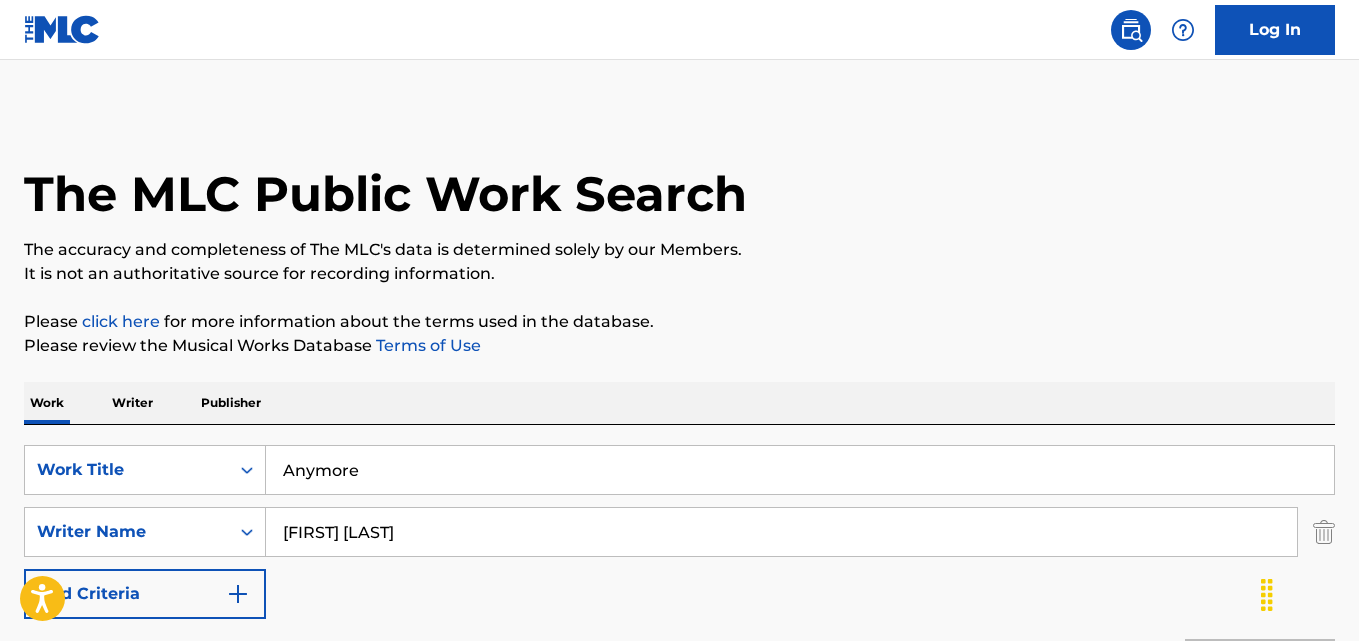 scroll, scrollTop: 333, scrollLeft: 0, axis: vertical 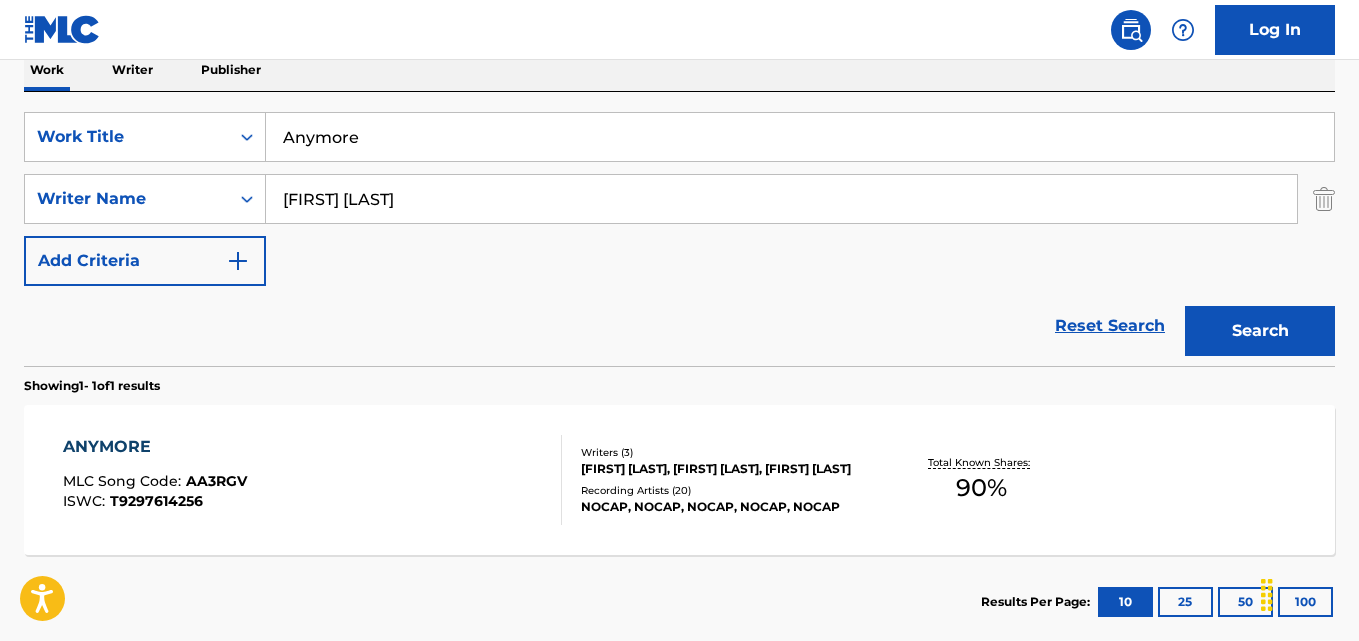 drag, startPoint x: 472, startPoint y: 156, endPoint x: 145, endPoint y: 171, distance: 327.34384 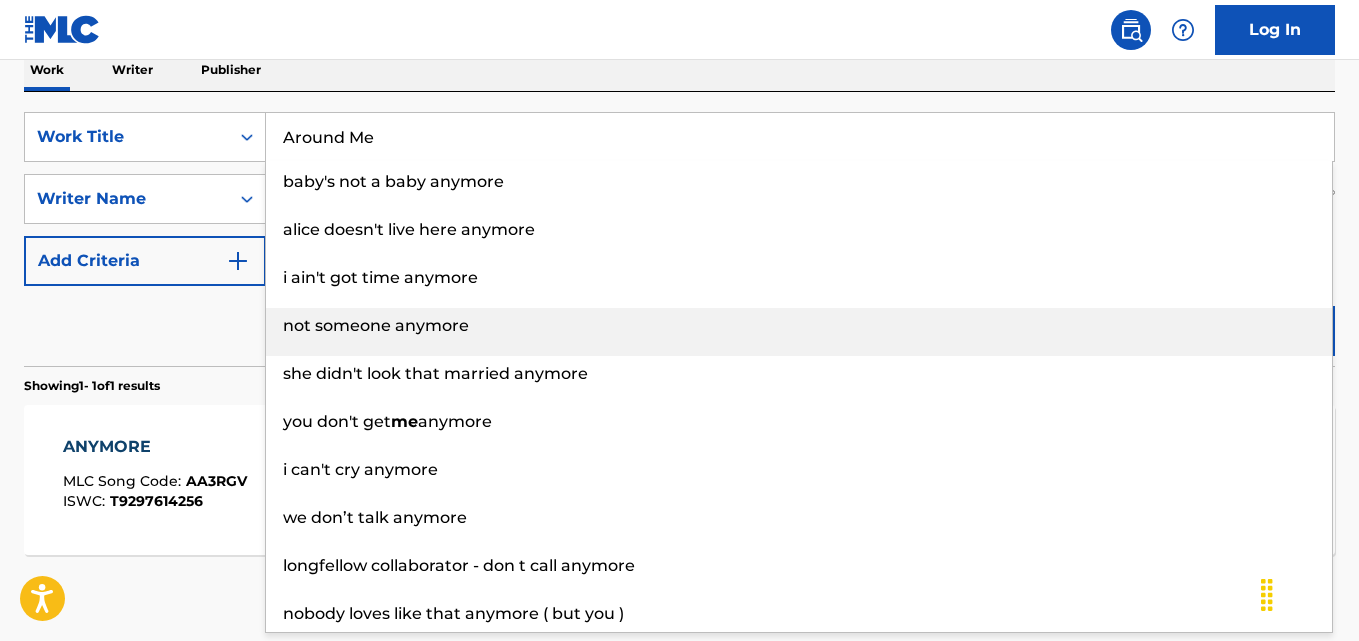 click on "not someone anymore" at bounding box center (799, 326) 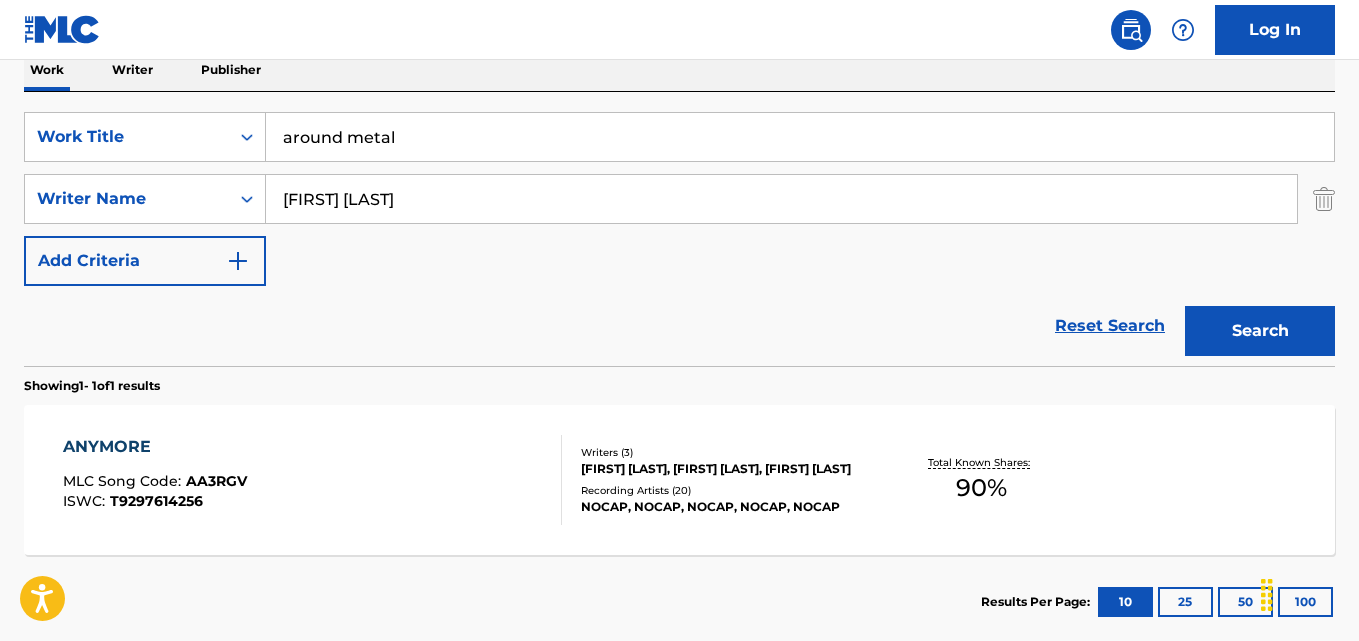 click on "Work Writer Publisher" at bounding box center (679, 70) 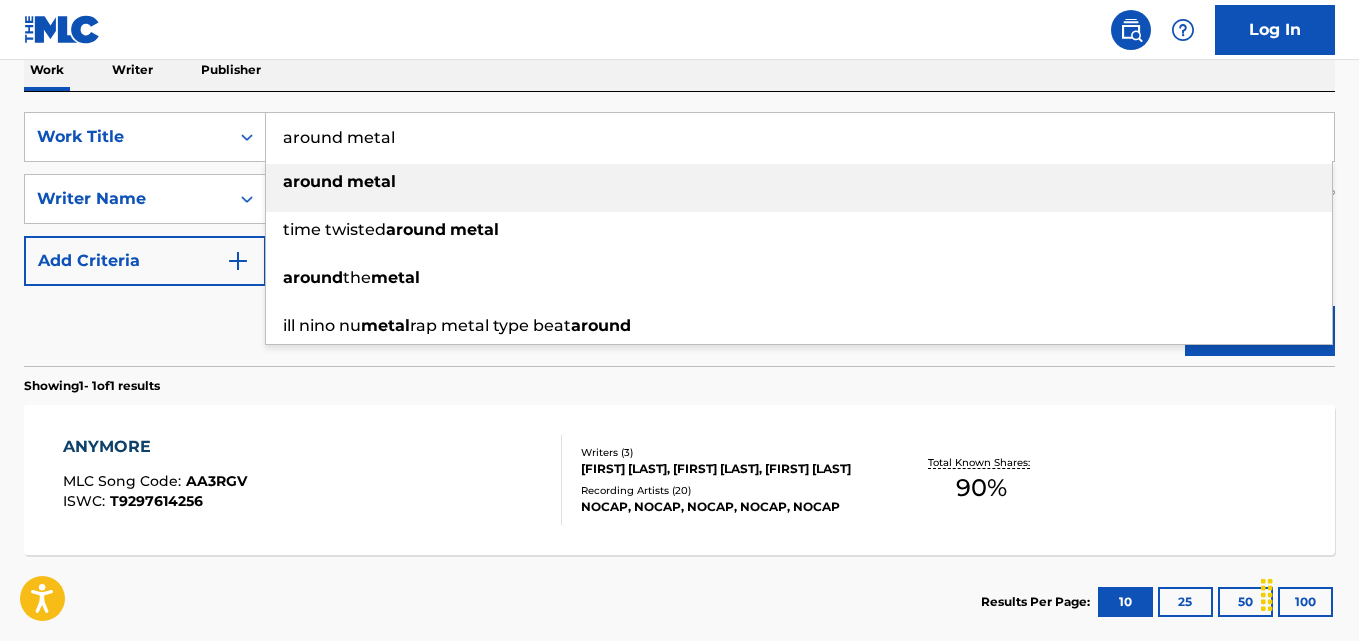 click on "around metal" at bounding box center (800, 137) 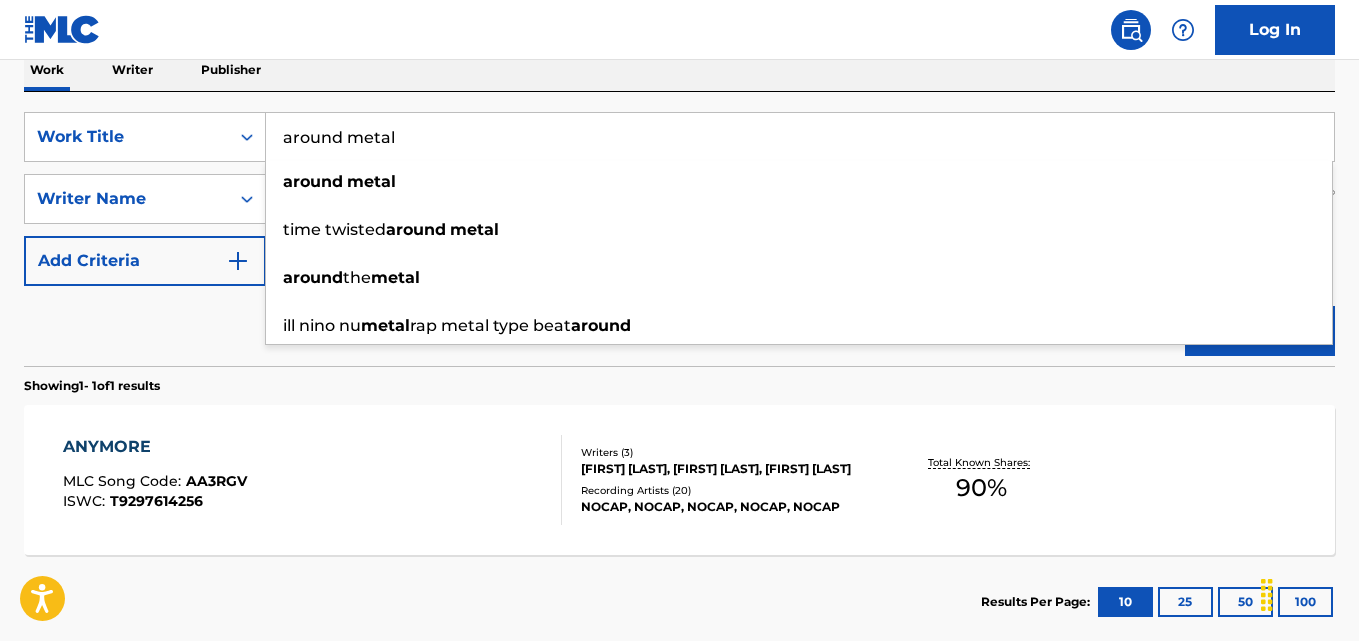 click on "around metal" at bounding box center [800, 137] 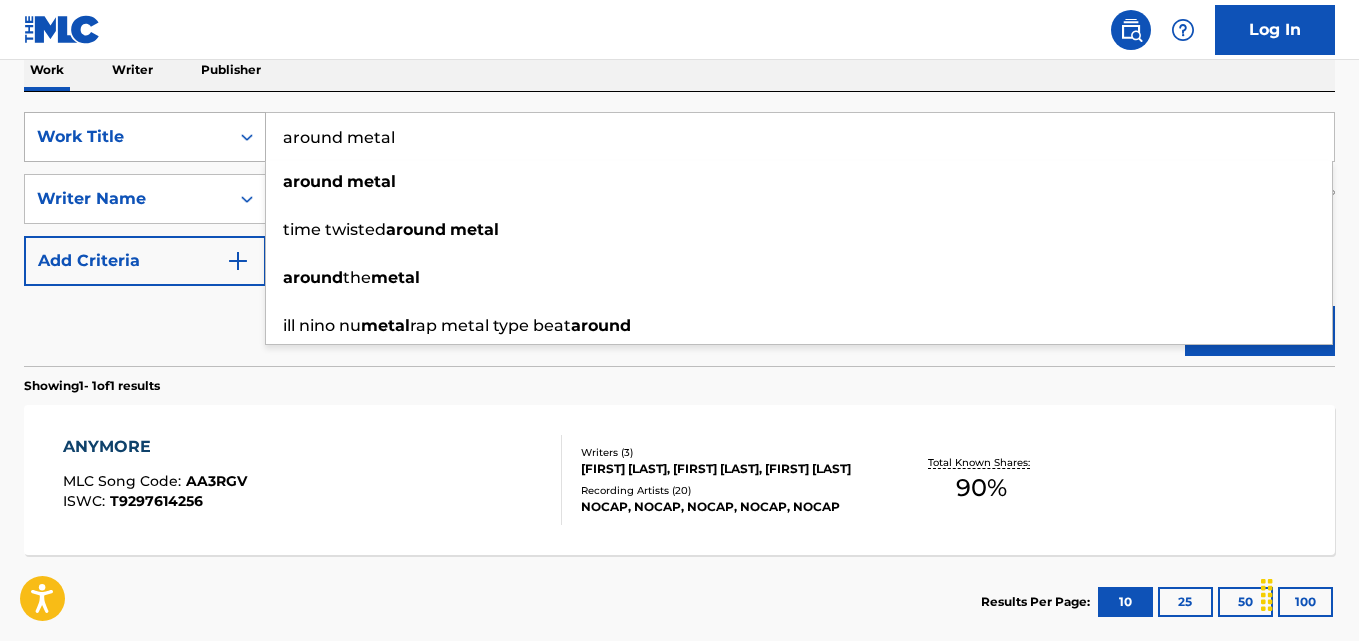 drag, startPoint x: 504, startPoint y: 134, endPoint x: 70, endPoint y: 138, distance: 434.01843 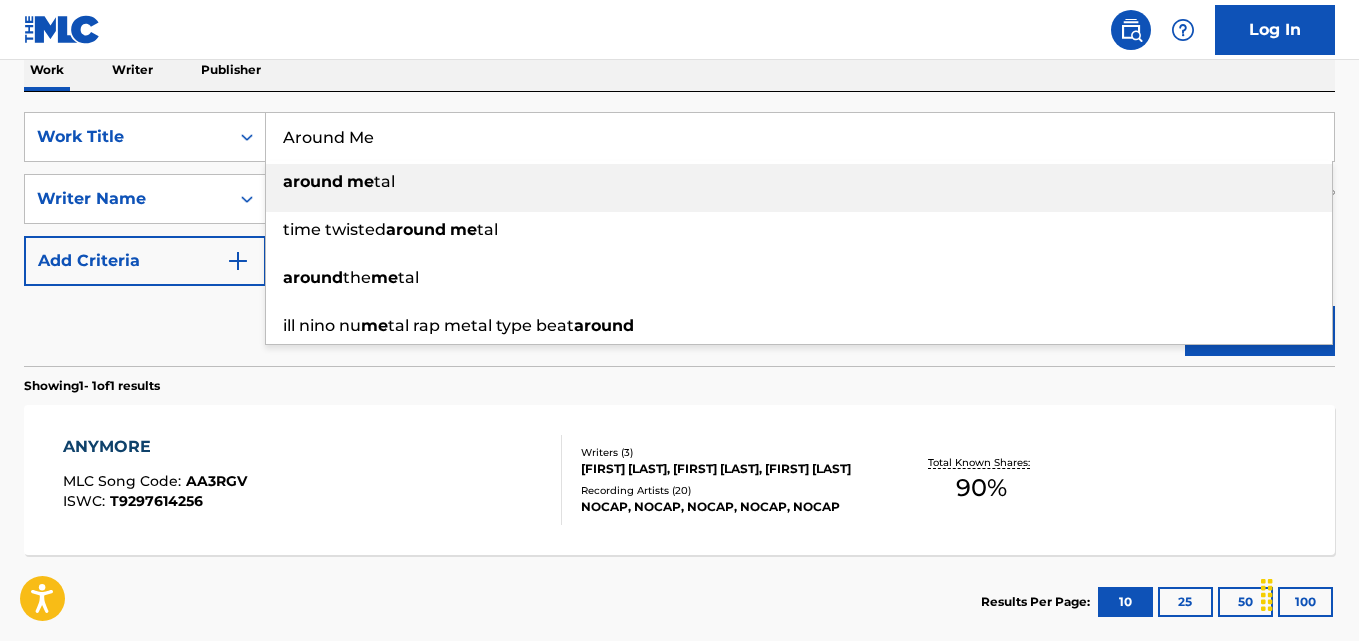 type on "Around Me" 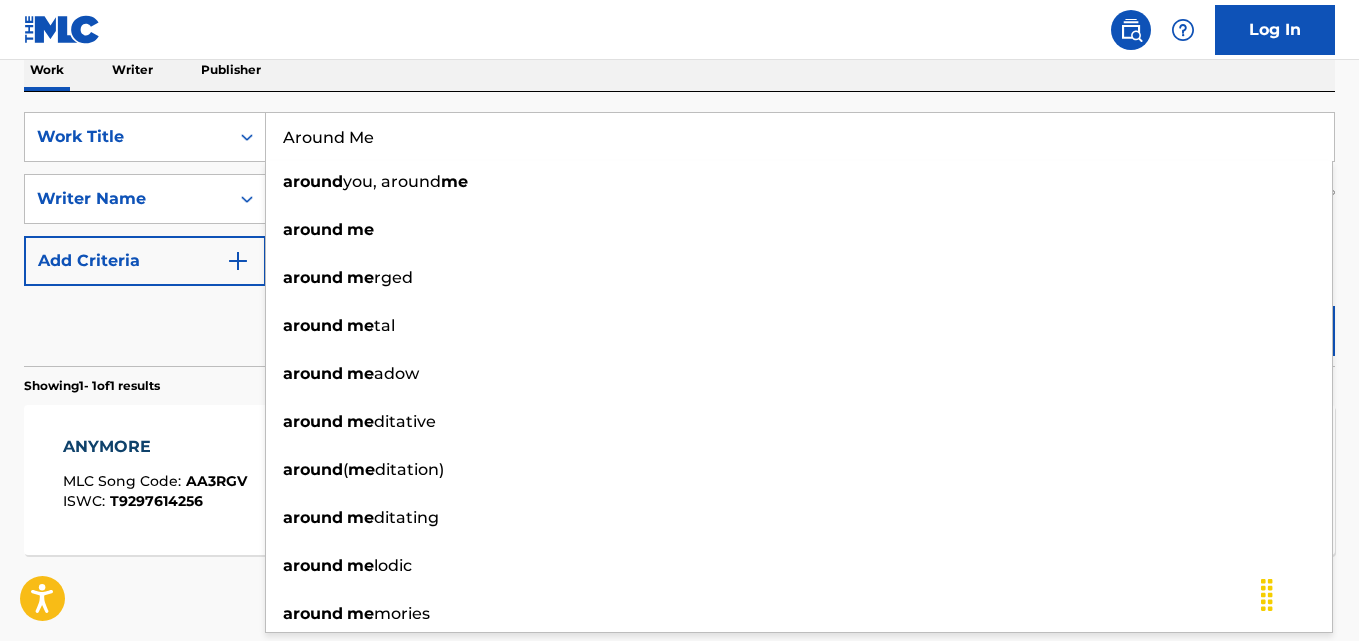 click on "Reset Search Search" at bounding box center [679, 326] 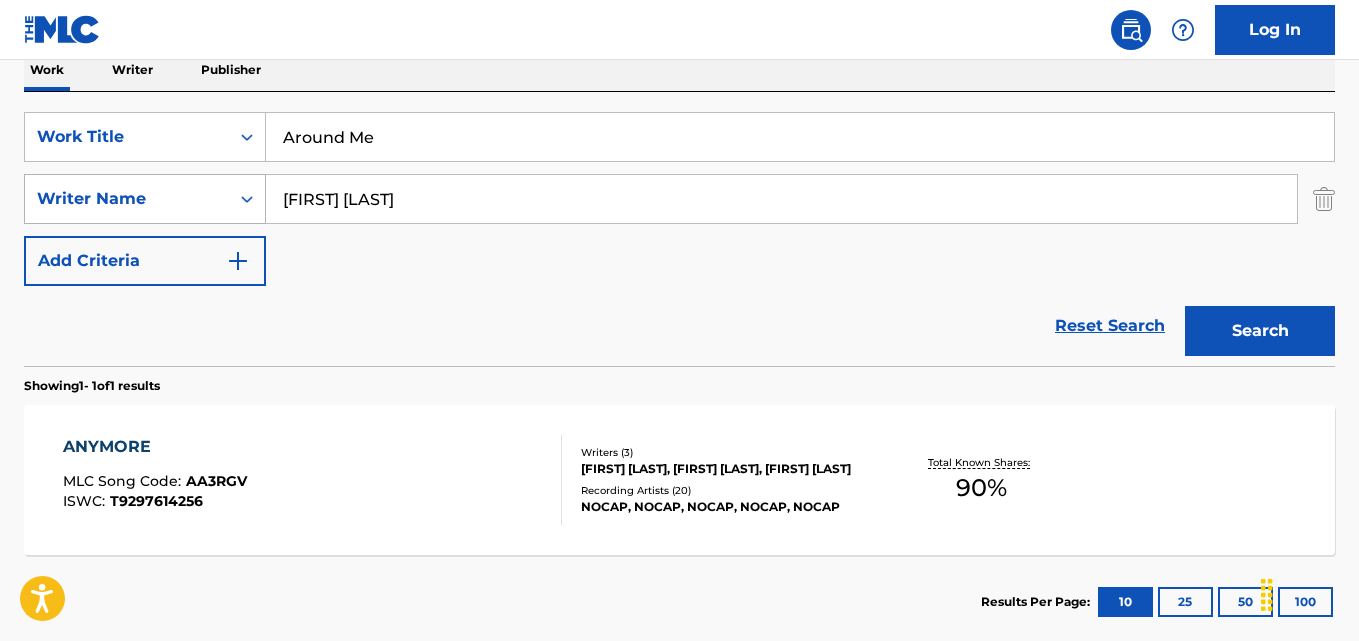 drag, startPoint x: 538, startPoint y: 182, endPoint x: 185, endPoint y: 189, distance: 353.0694 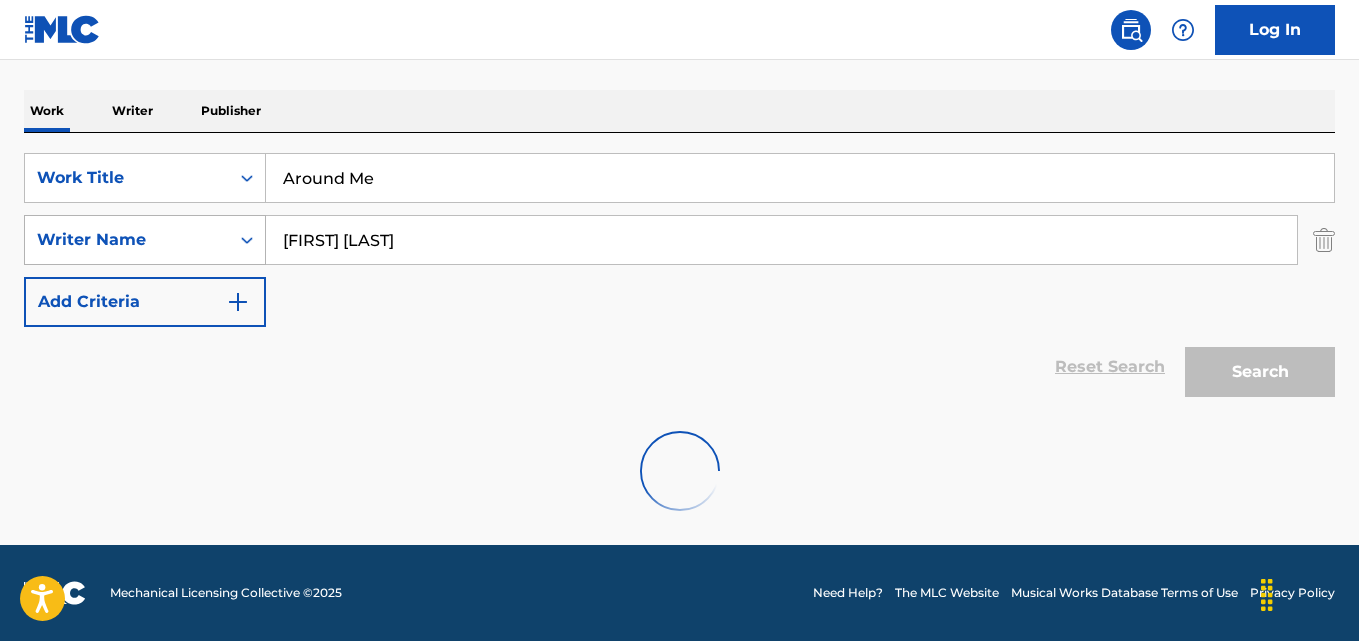 scroll, scrollTop: 292, scrollLeft: 0, axis: vertical 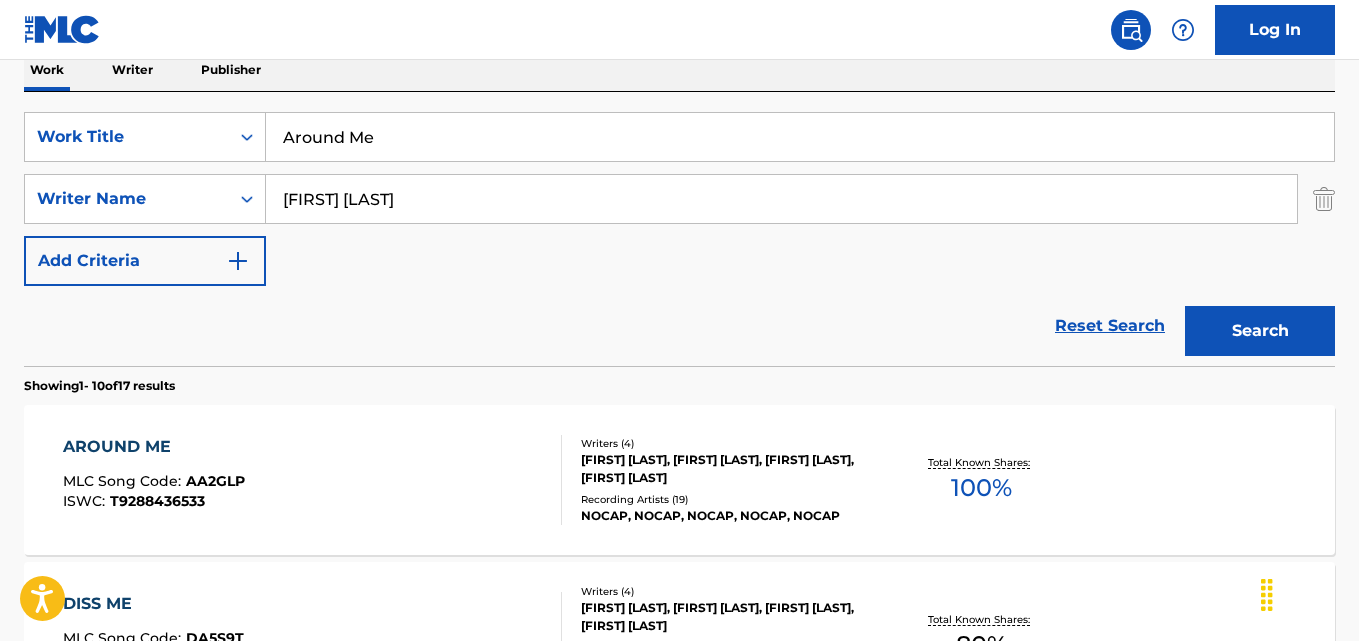 drag, startPoint x: 315, startPoint y: 247, endPoint x: 187, endPoint y: 246, distance: 128.0039 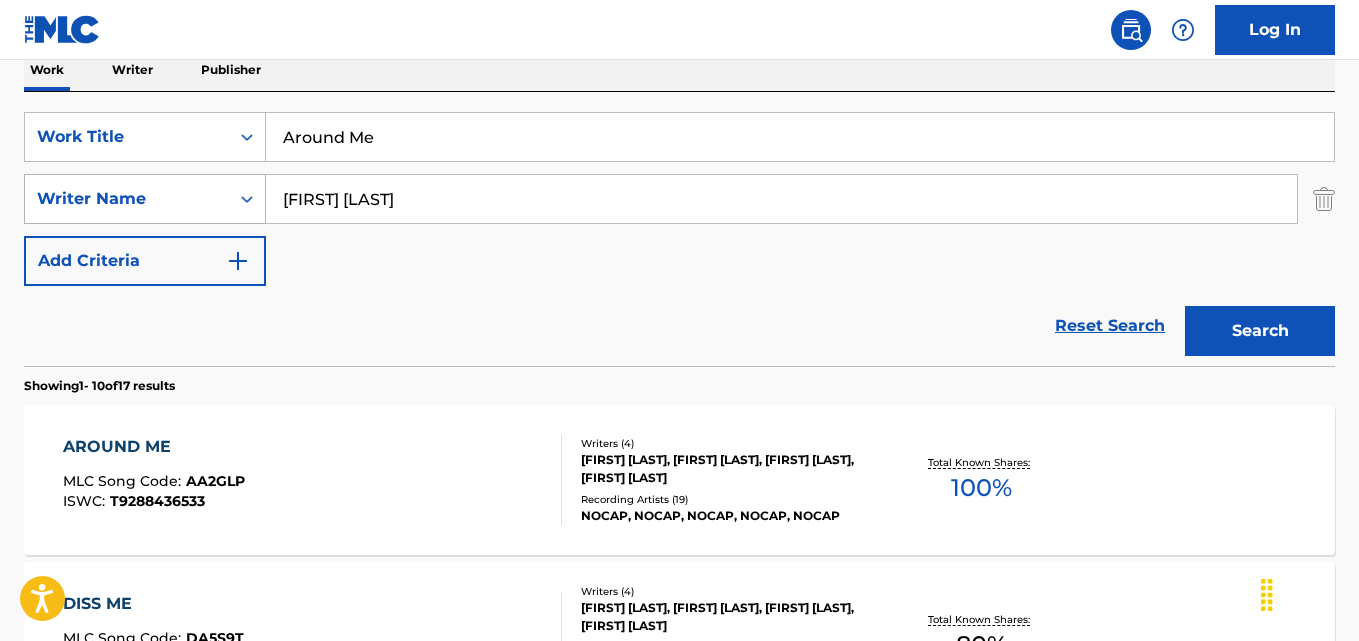 drag, startPoint x: 516, startPoint y: 206, endPoint x: 192, endPoint y: 206, distance: 324 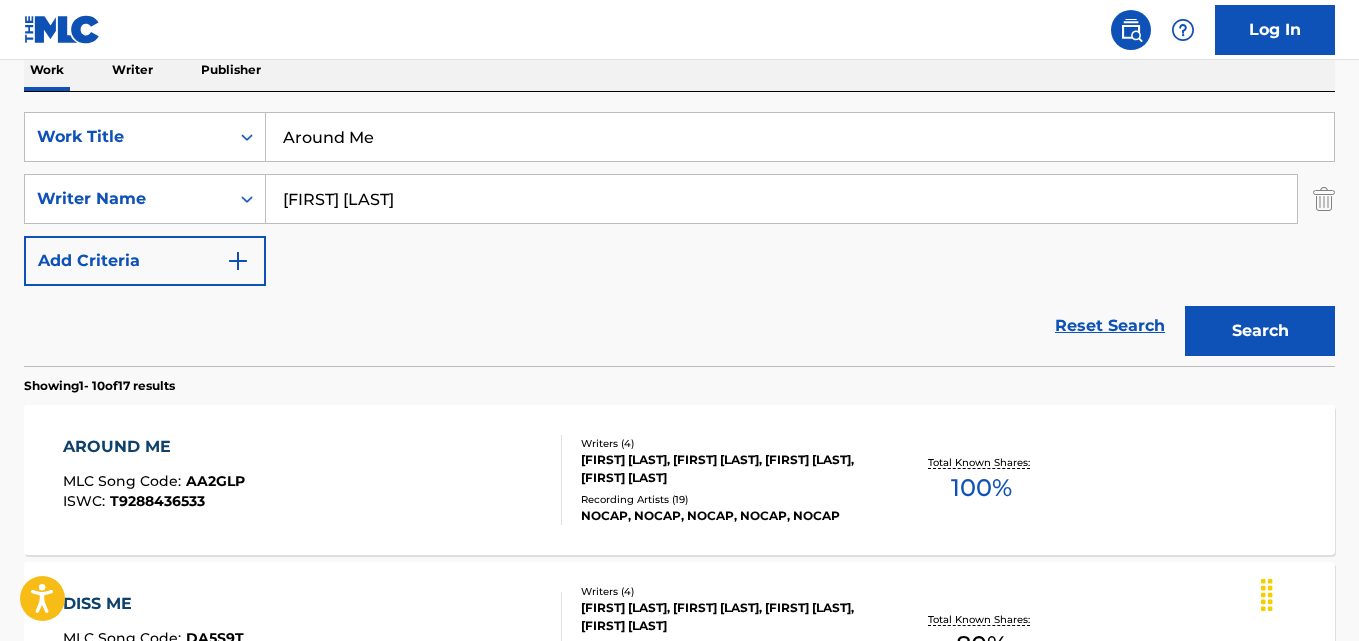 paste 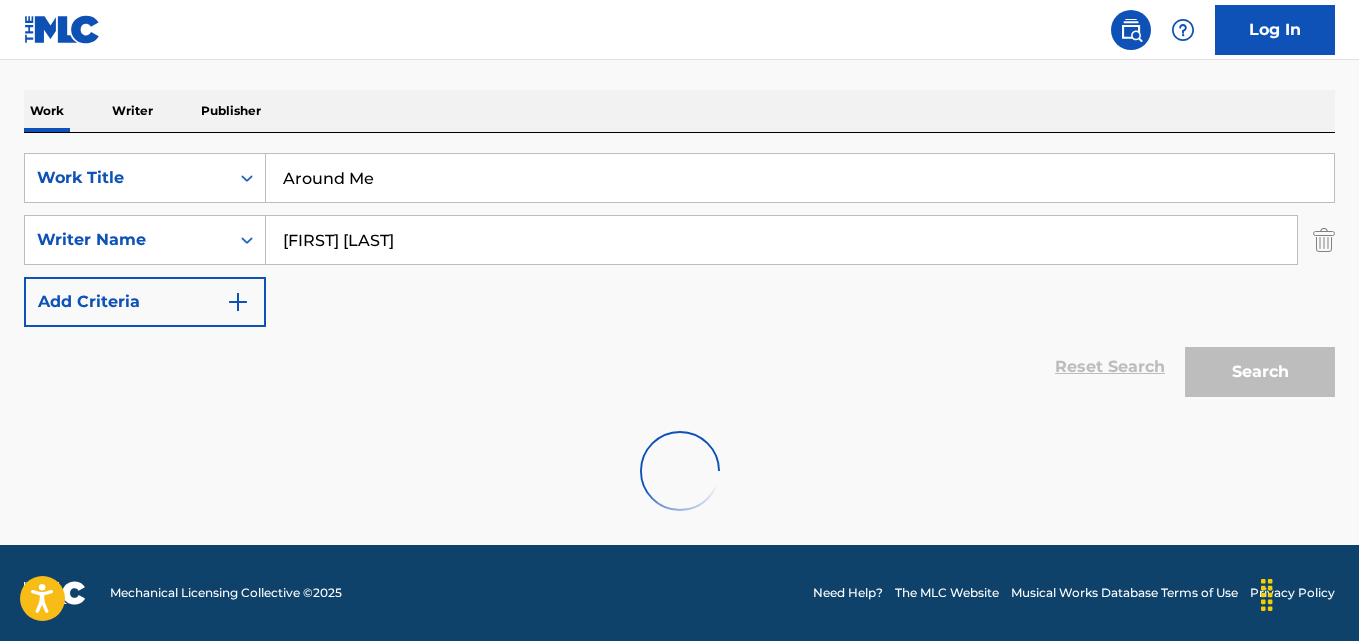 scroll, scrollTop: 333, scrollLeft: 0, axis: vertical 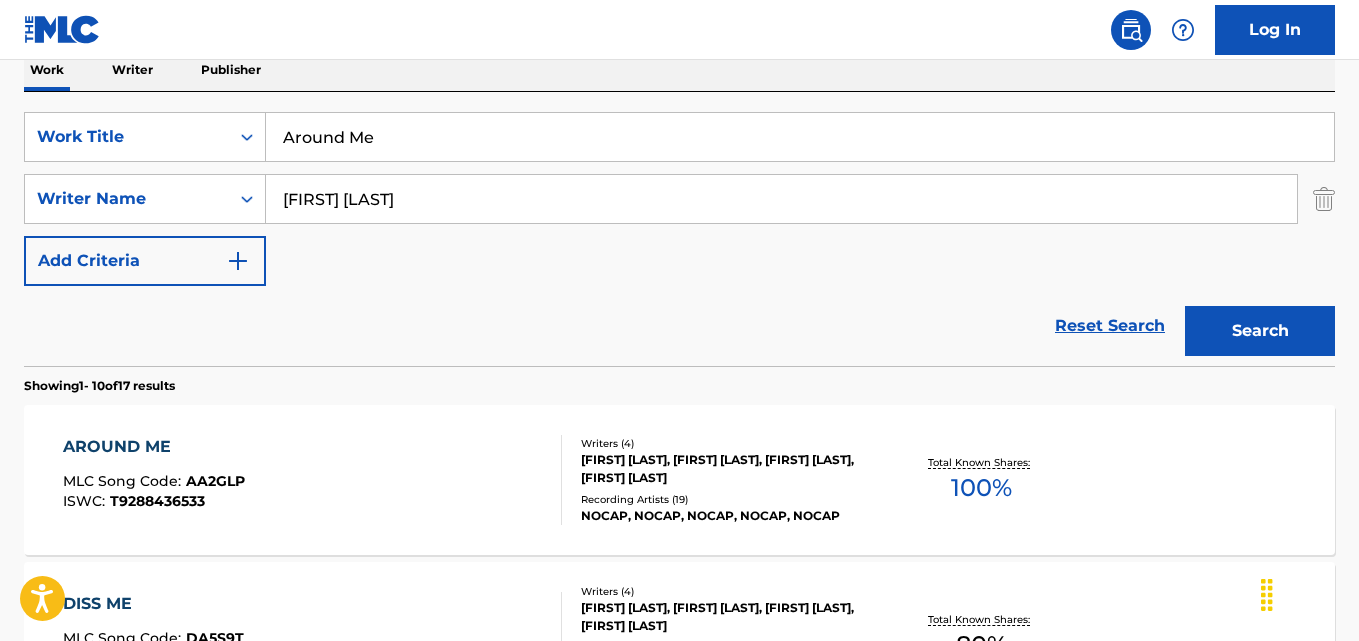 click on "[FIRST] [LAST], [FIRST] [LAST], [FIRST] [LAST], [FIRST] [LAST]" at bounding box center [727, 469] 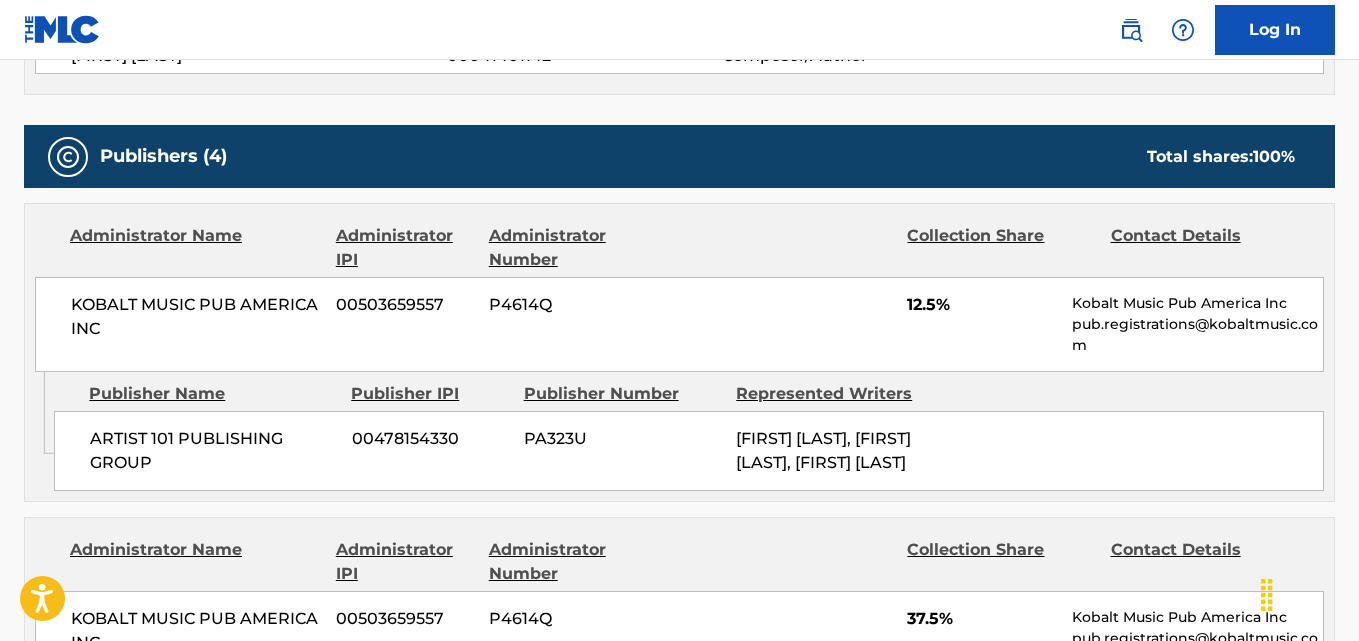 scroll, scrollTop: 833, scrollLeft: 0, axis: vertical 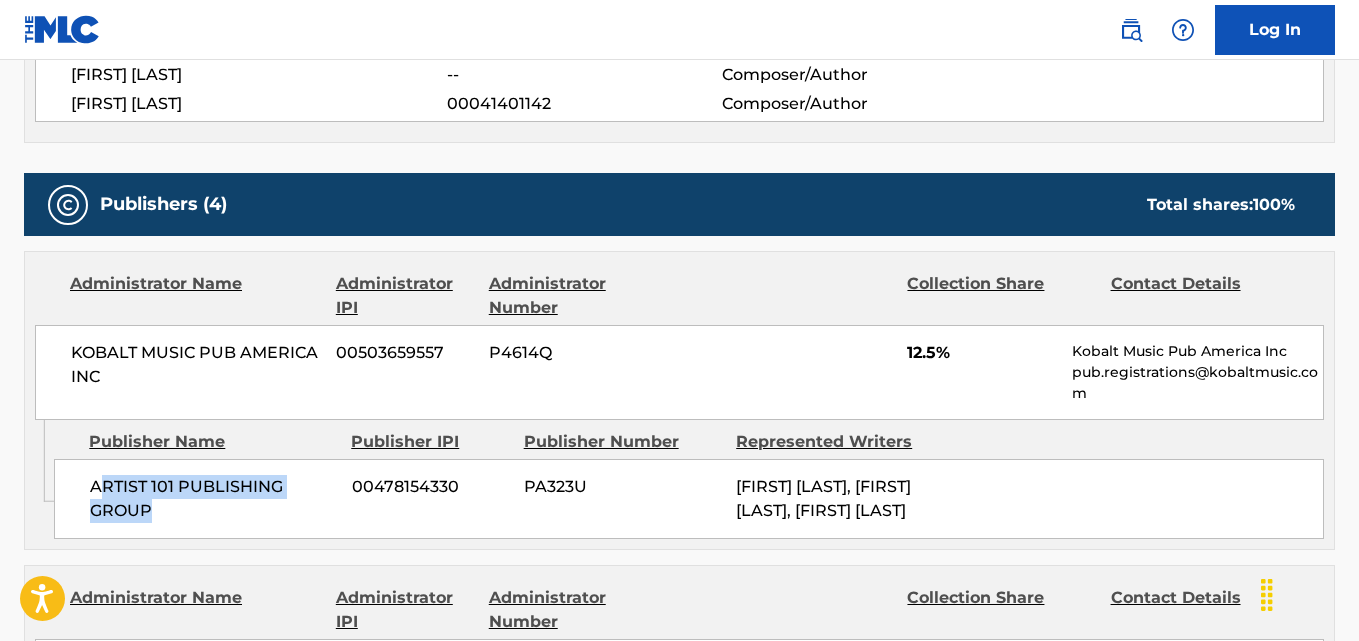 drag, startPoint x: 97, startPoint y: 485, endPoint x: 241, endPoint y: 517, distance: 147.51271 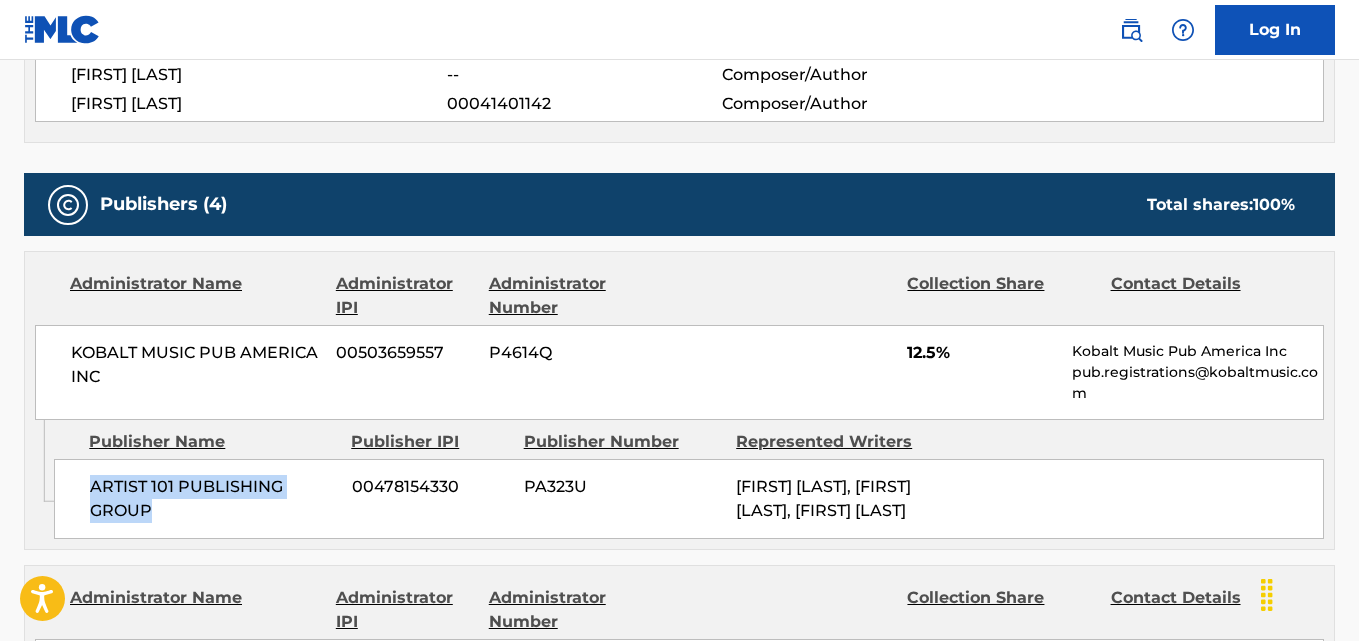 drag, startPoint x: 75, startPoint y: 481, endPoint x: 194, endPoint y: 511, distance: 122.72327 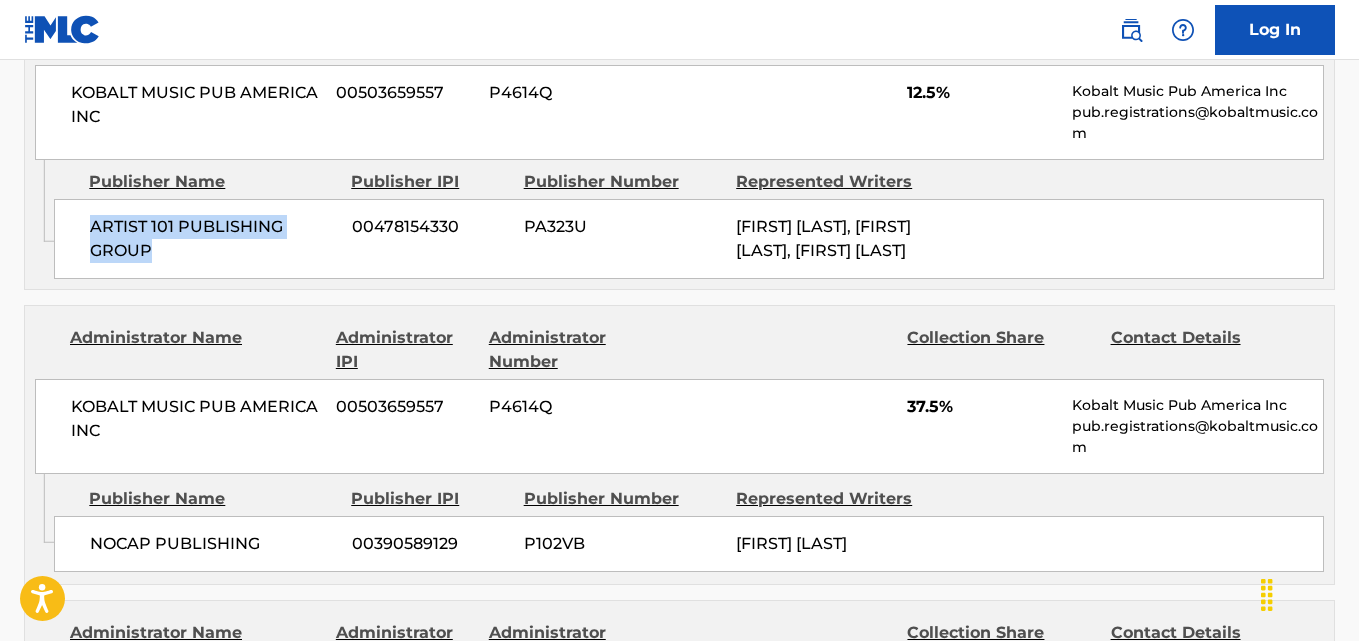 scroll, scrollTop: 1167, scrollLeft: 0, axis: vertical 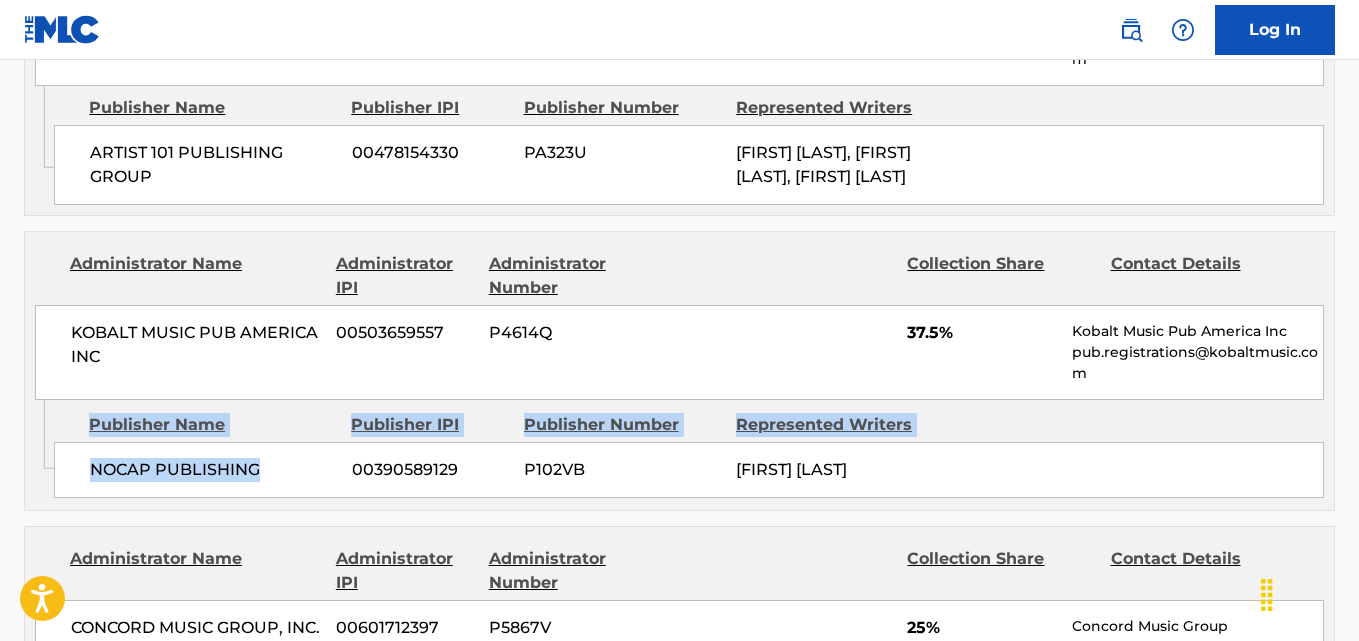 drag, startPoint x: 217, startPoint y: 503, endPoint x: 276, endPoint y: 503, distance: 59 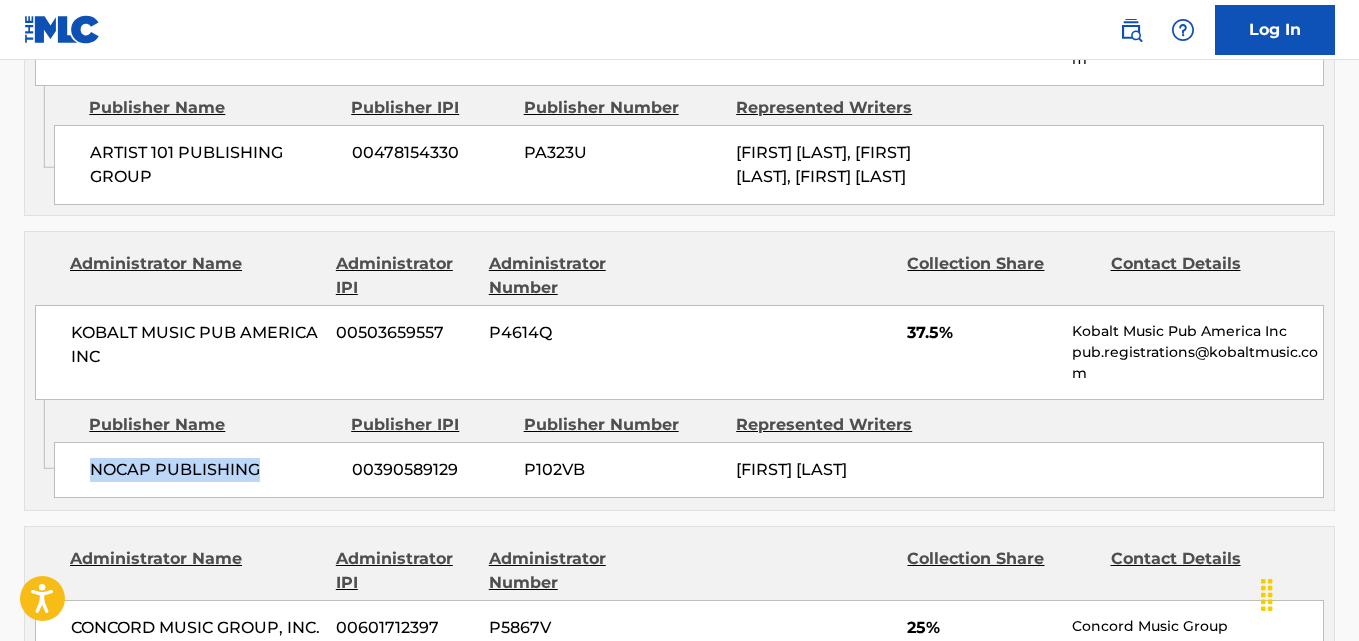 drag, startPoint x: 87, startPoint y: 495, endPoint x: 282, endPoint y: 498, distance: 195.02307 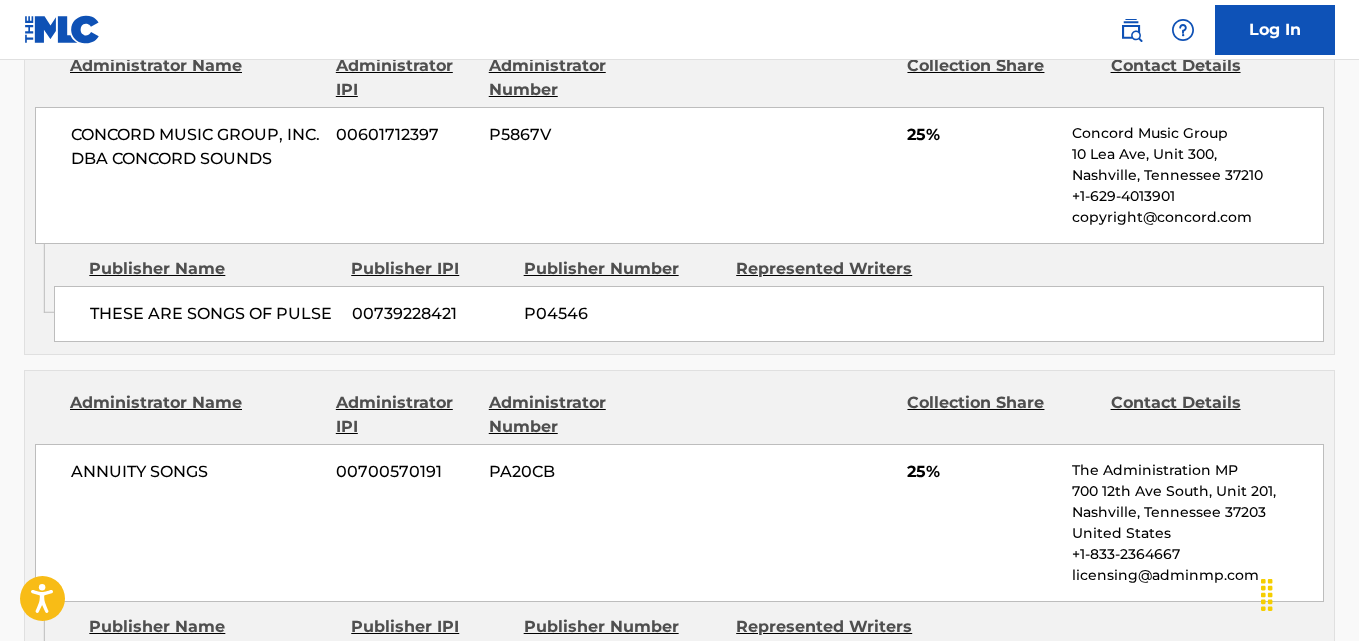 scroll, scrollTop: 1667, scrollLeft: 0, axis: vertical 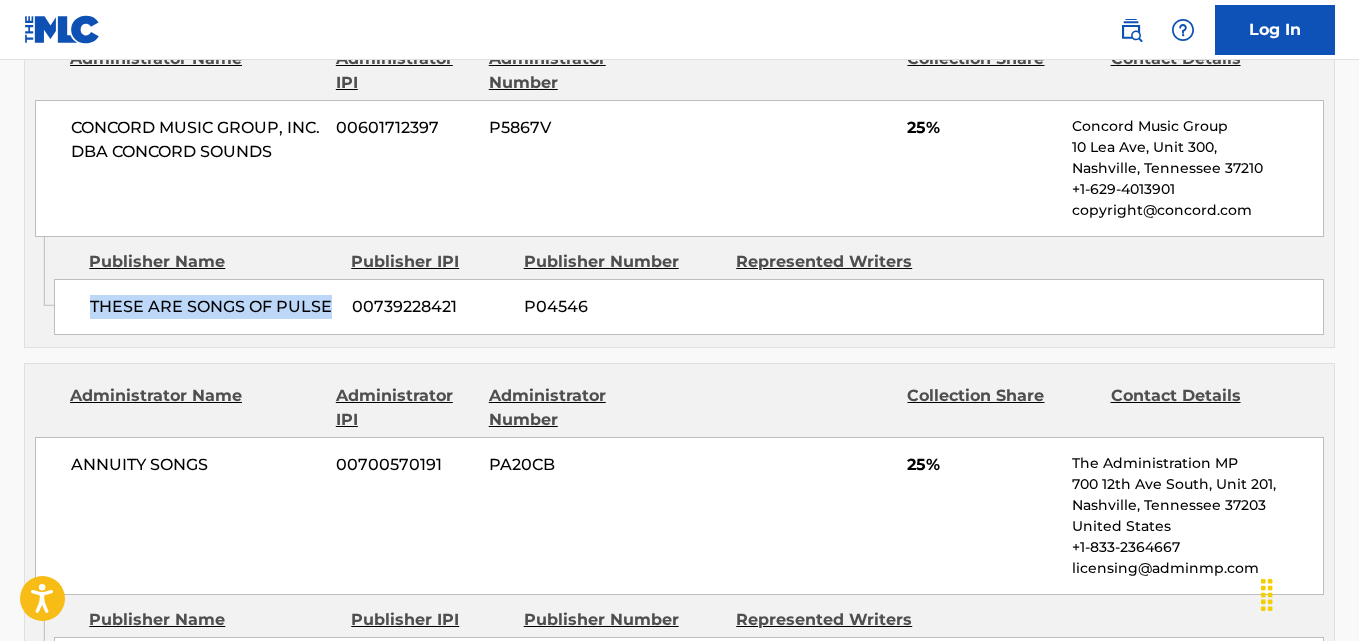 drag, startPoint x: 85, startPoint y: 335, endPoint x: 328, endPoint y: 338, distance: 243.01852 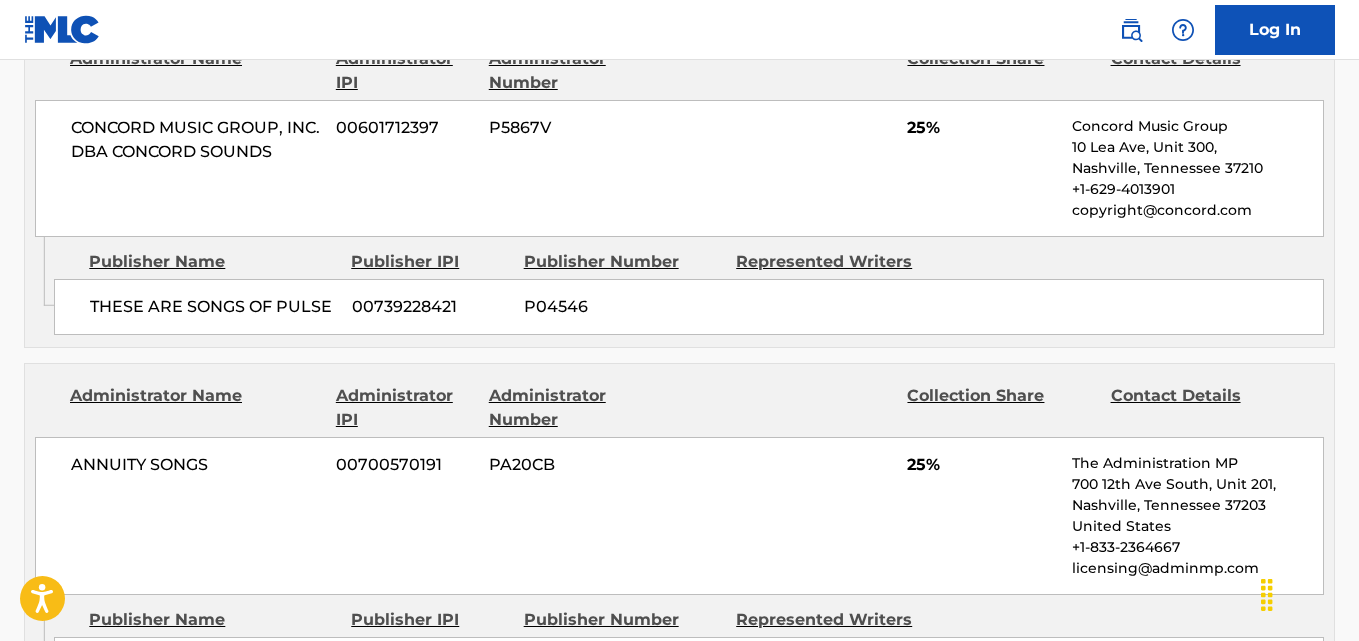 click on "25%" at bounding box center [982, 128] 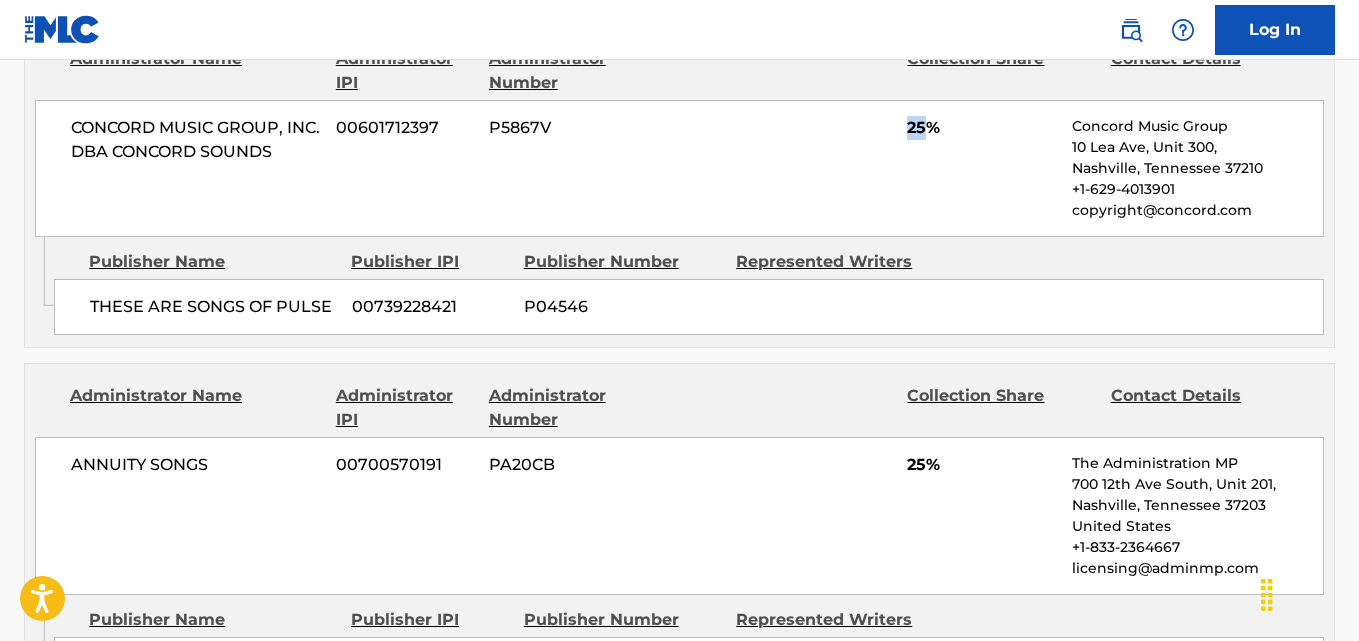 click on "25%" at bounding box center (982, 128) 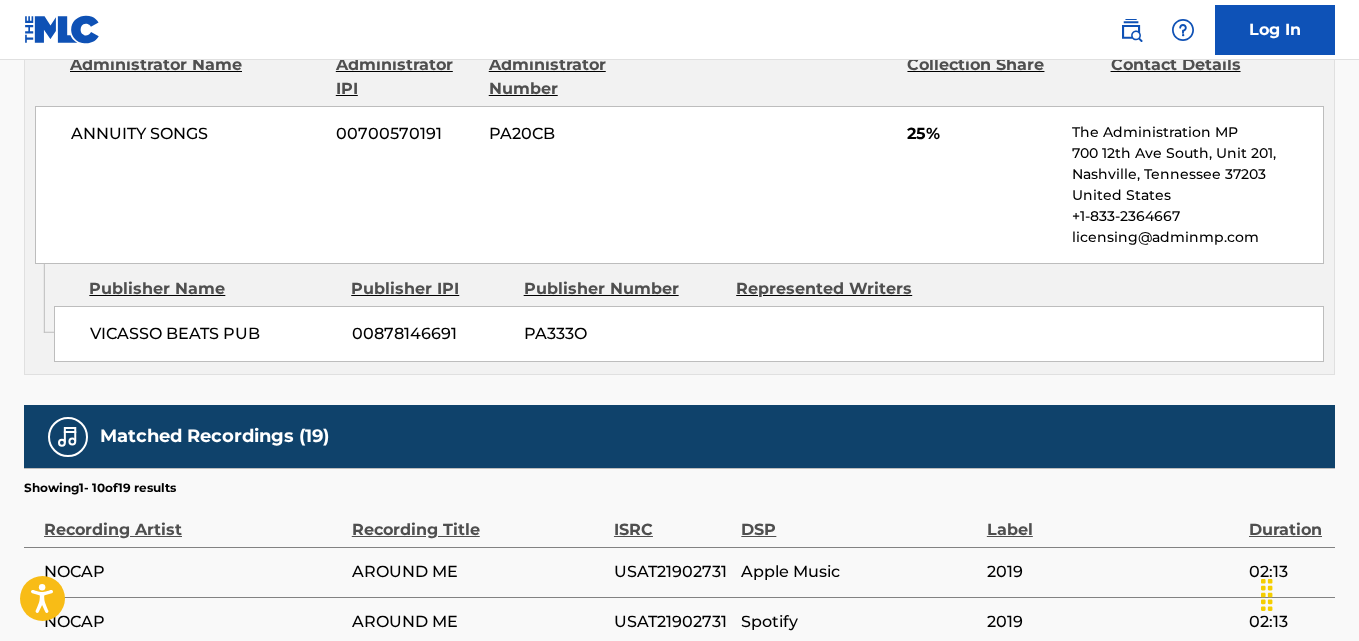 scroll, scrollTop: 2000, scrollLeft: 0, axis: vertical 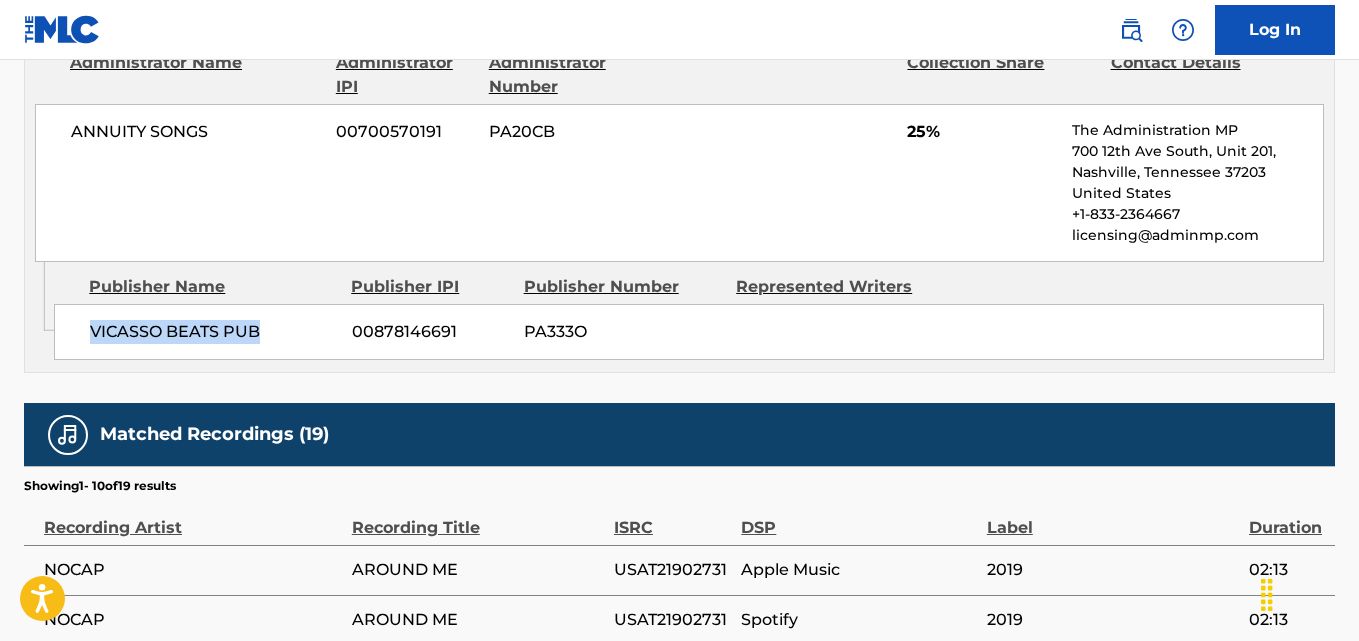 drag, startPoint x: 90, startPoint y: 355, endPoint x: 263, endPoint y: 355, distance: 173 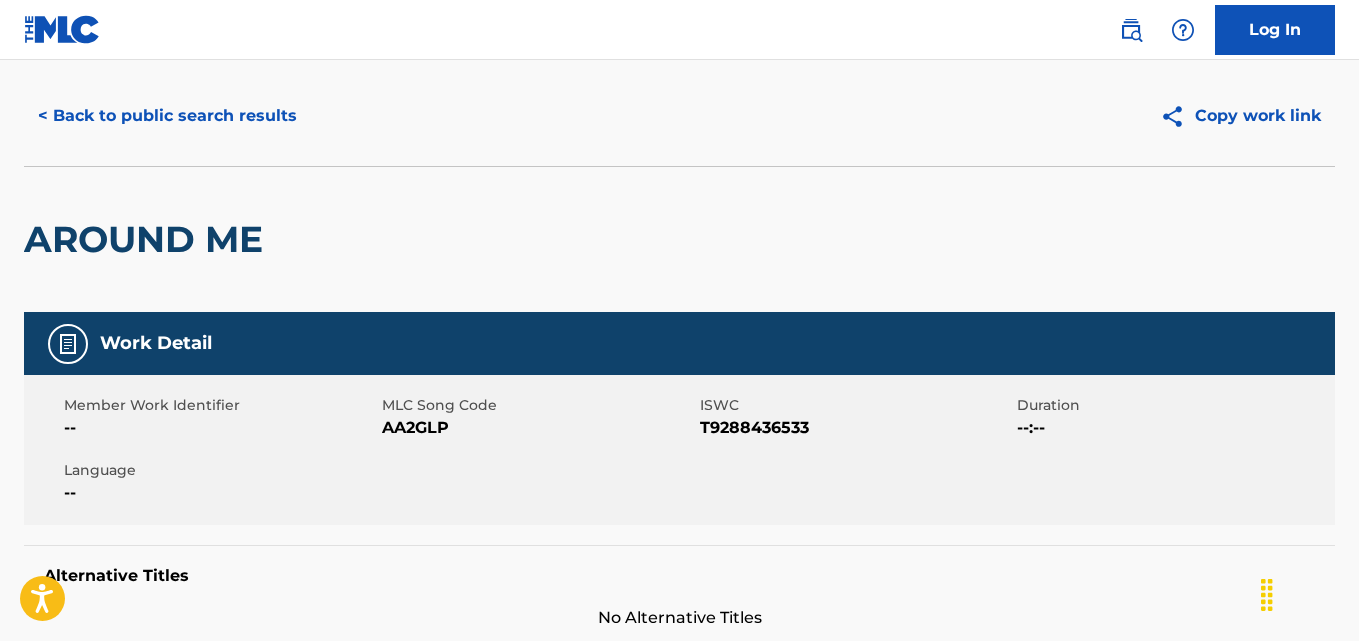 scroll, scrollTop: 0, scrollLeft: 0, axis: both 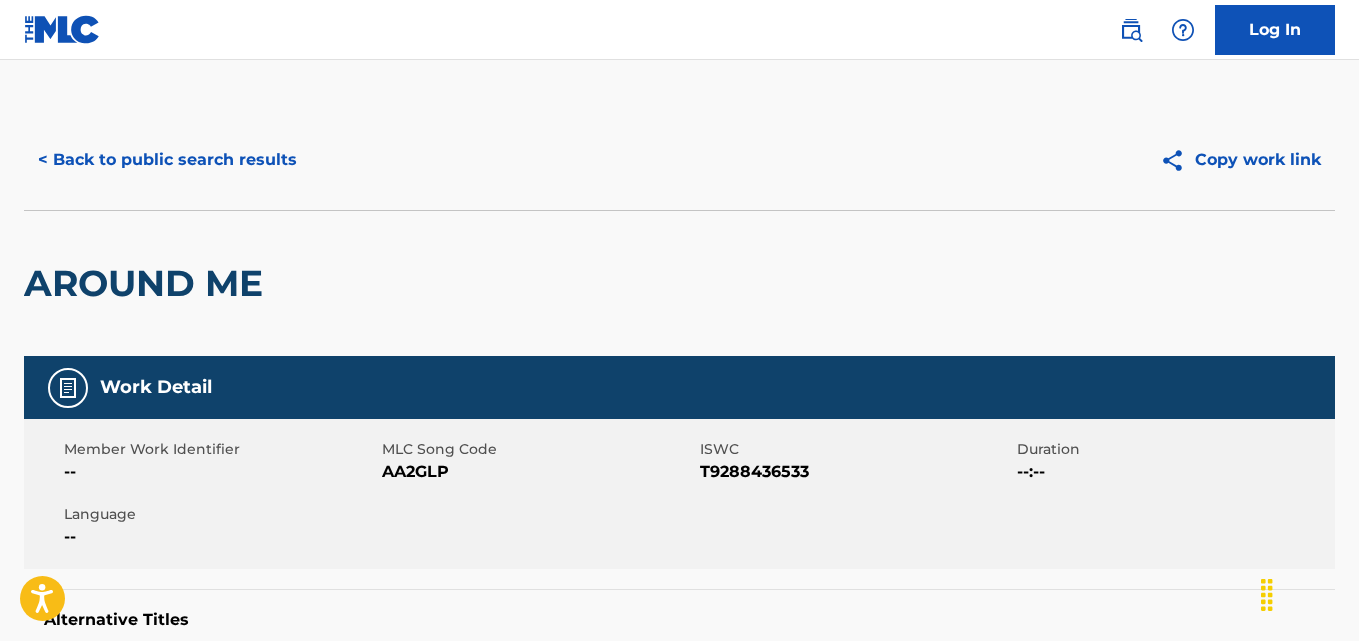 click on "< Back to public search results" at bounding box center [167, 160] 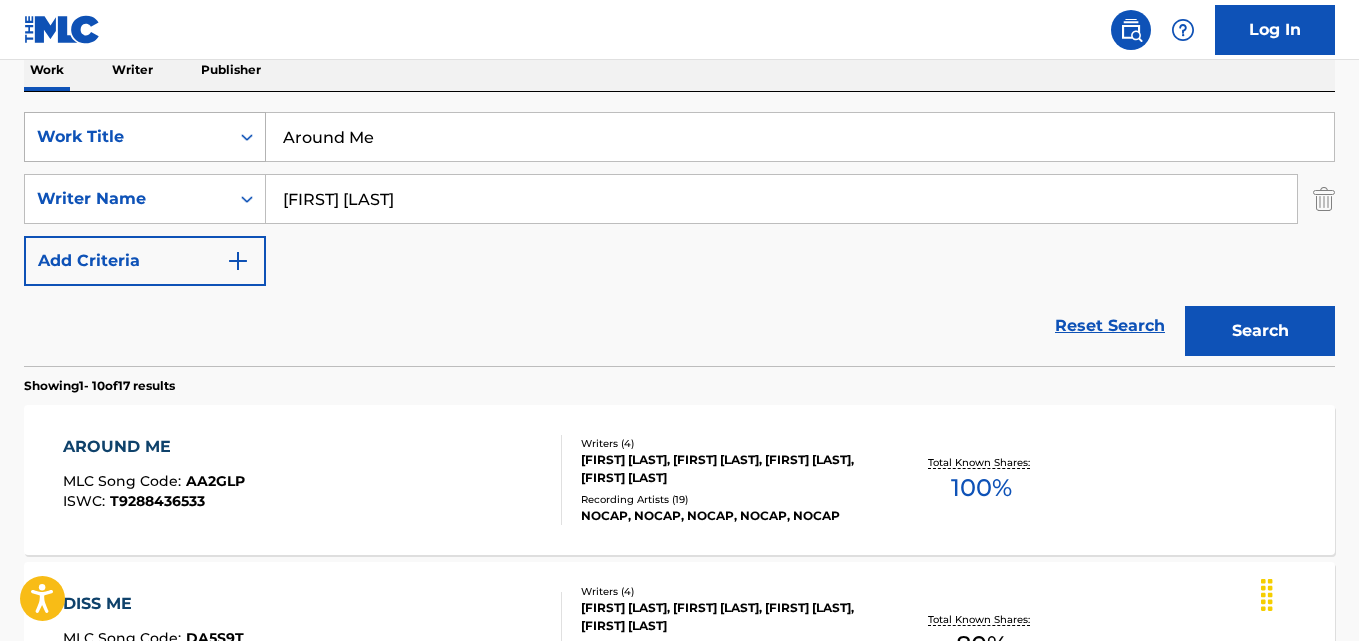 drag, startPoint x: 456, startPoint y: 129, endPoint x: 118, endPoint y: 129, distance: 338 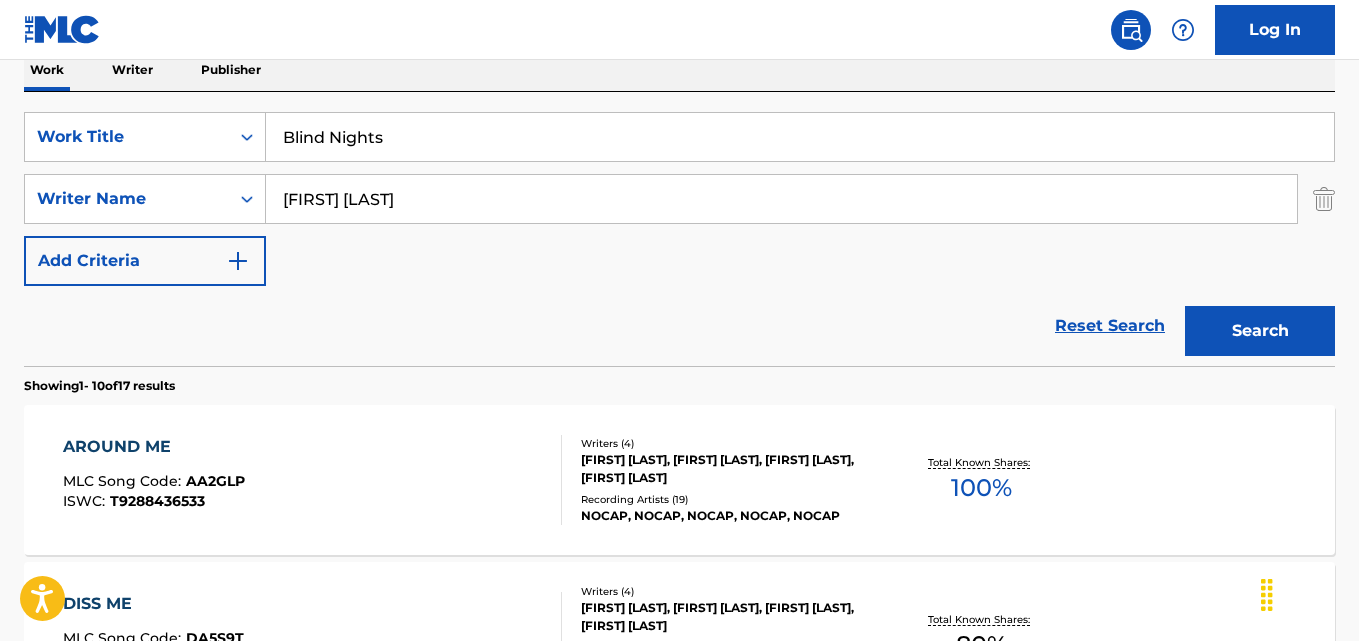 type on "Blind Nights" 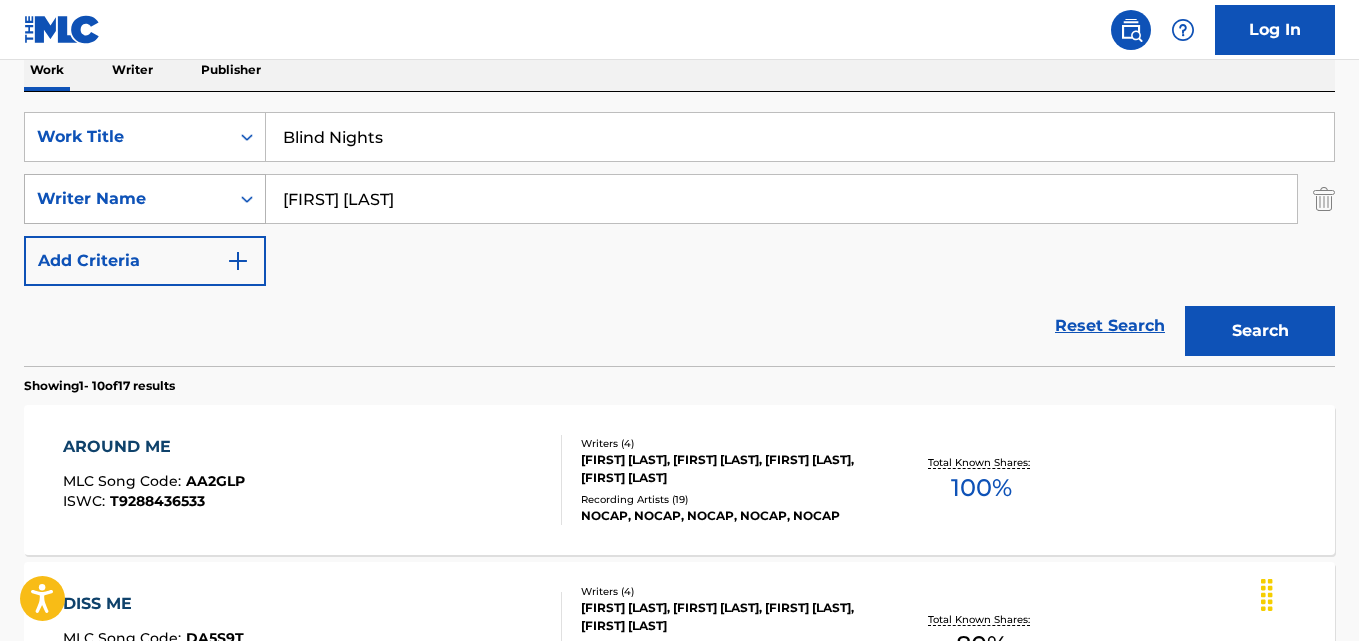 drag, startPoint x: 483, startPoint y: 190, endPoint x: 106, endPoint y: 194, distance: 377.0212 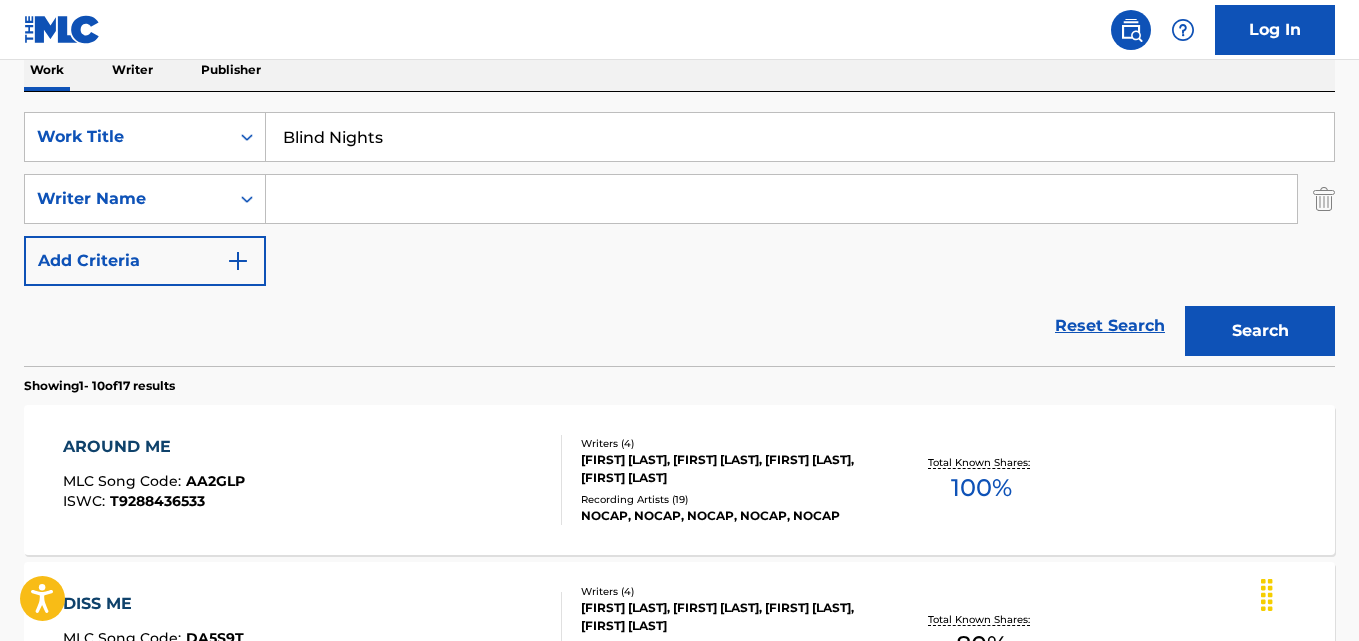 type 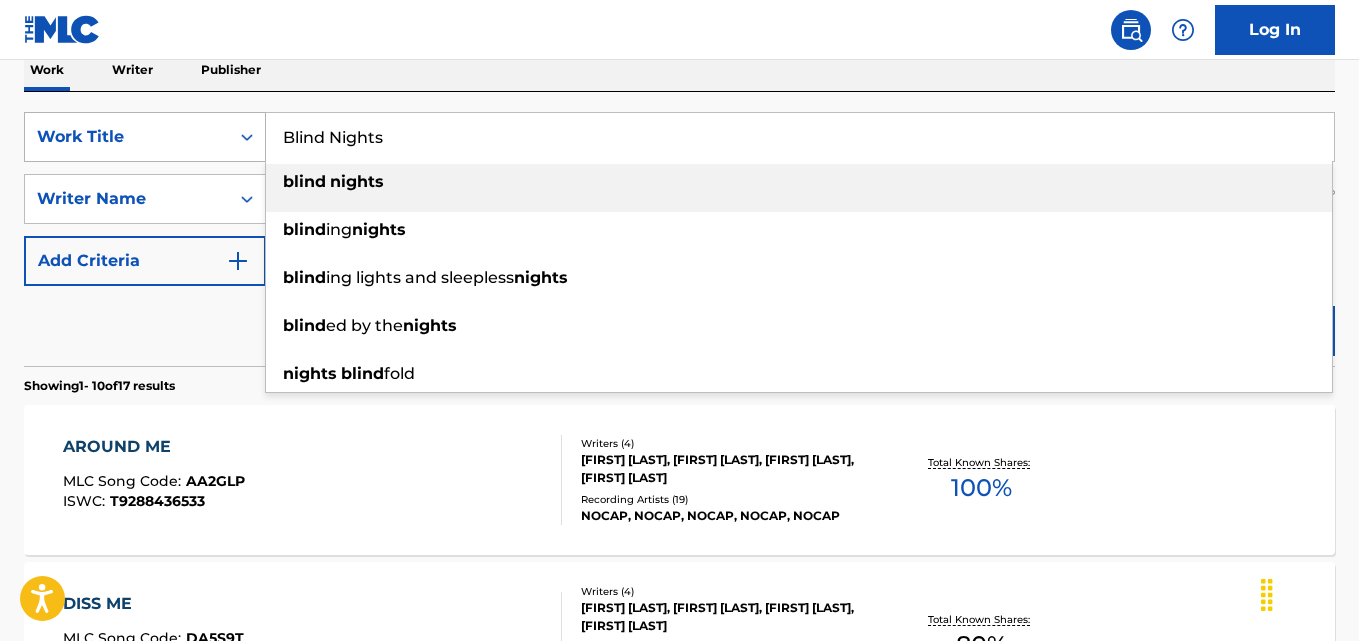 drag, startPoint x: 463, startPoint y: 128, endPoint x: 198, endPoint y: 152, distance: 266.08456 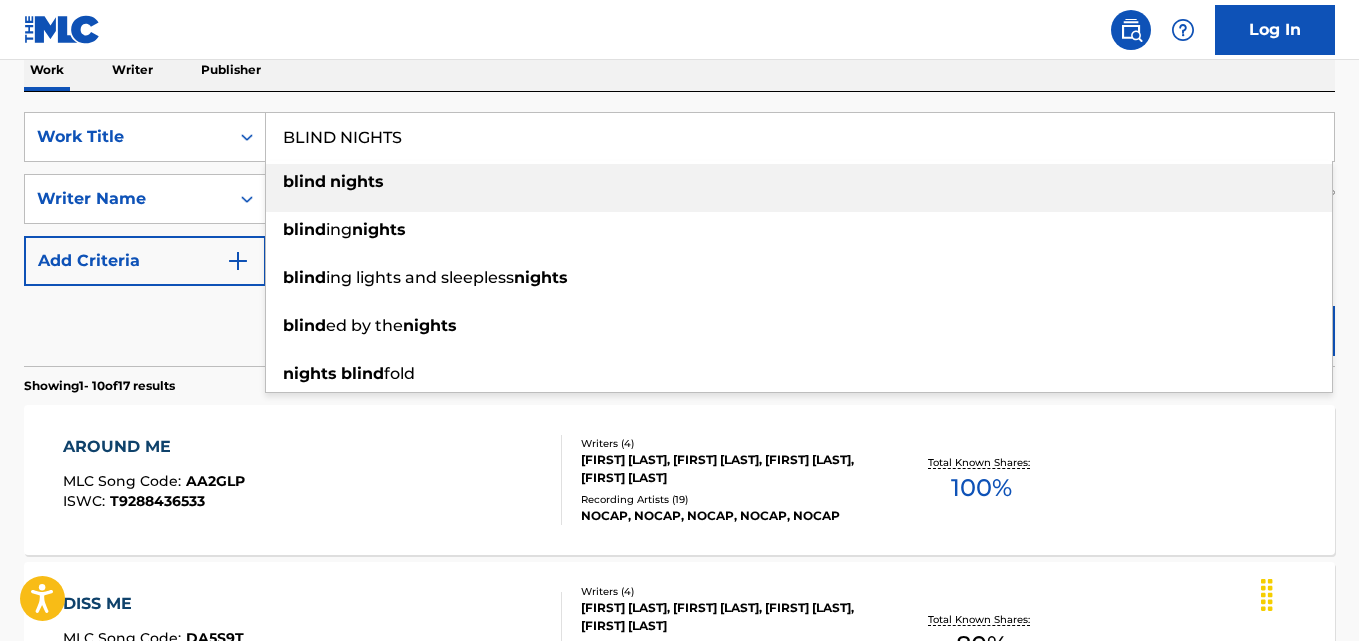 type on "BLIND NIGHTS" 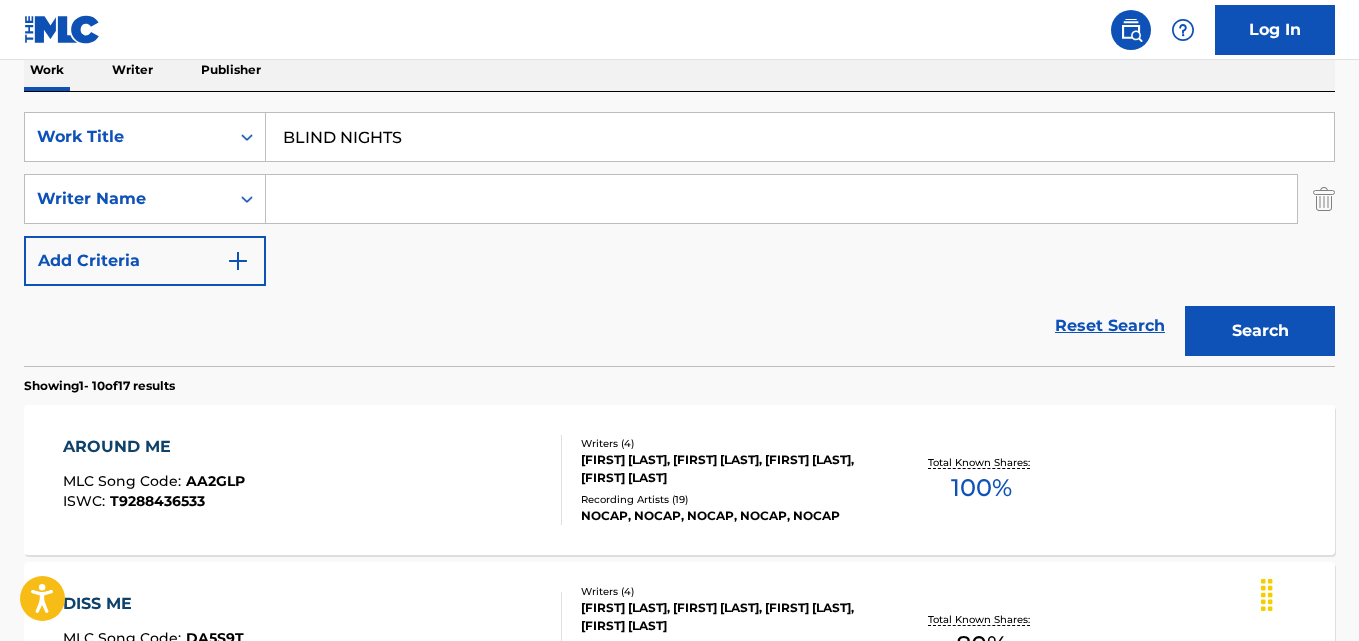 click at bounding box center [781, 199] 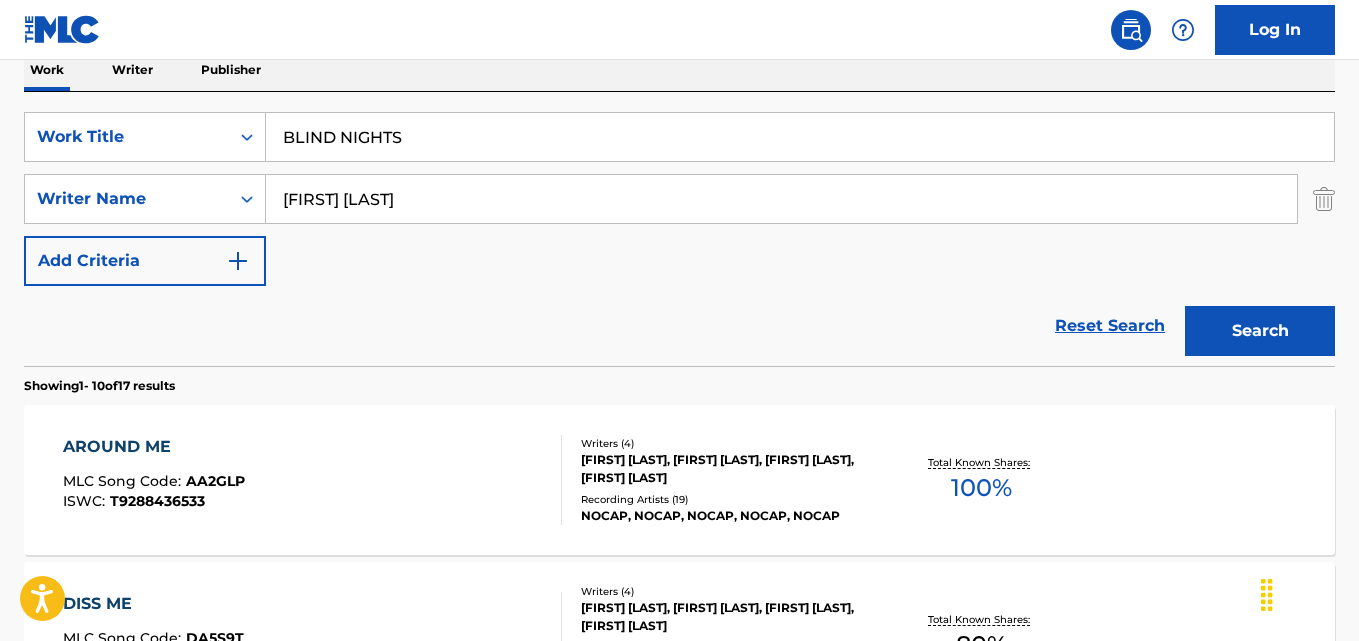 type on "[FIRST] [LAST]" 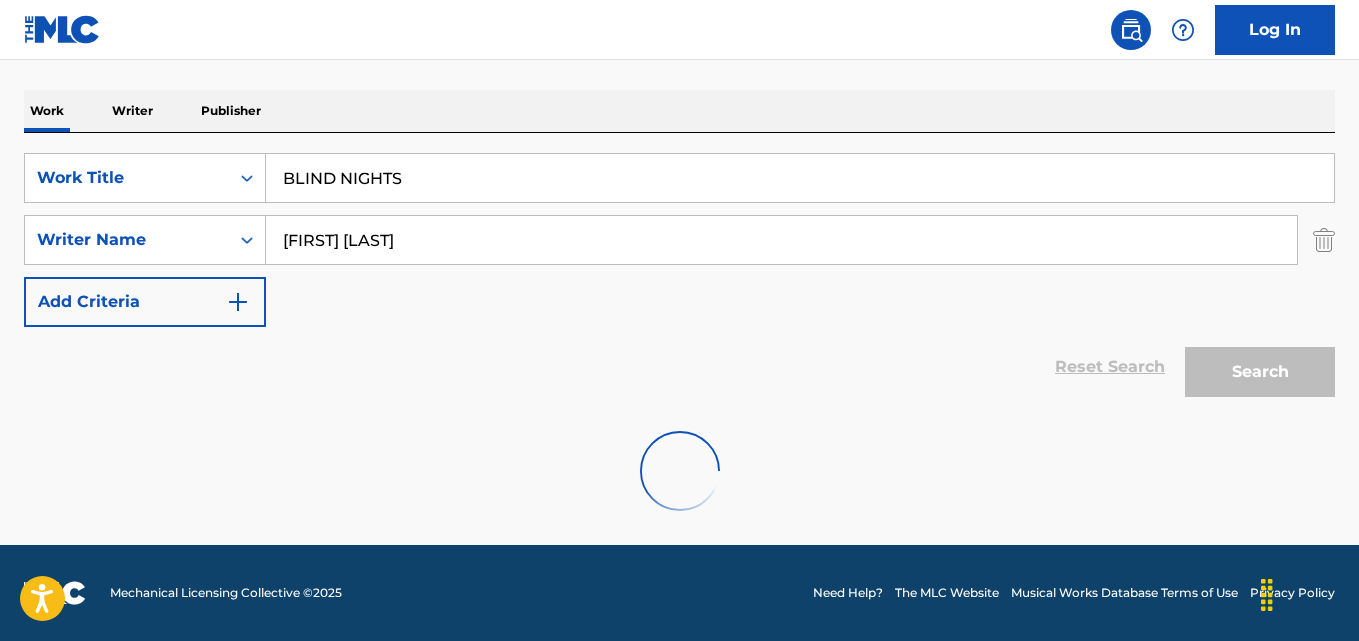 click on "SearchWithCriteria050464b8-01dc-4c56-bb7b-e48319c9f081 Work Title BLIND NIGHTS SearchWithCriteria09b4238c-7183-4b22-82a9-811124ad2c1f Writer Name [FIRST] [LAST] Add Criteria" at bounding box center [679, 240] 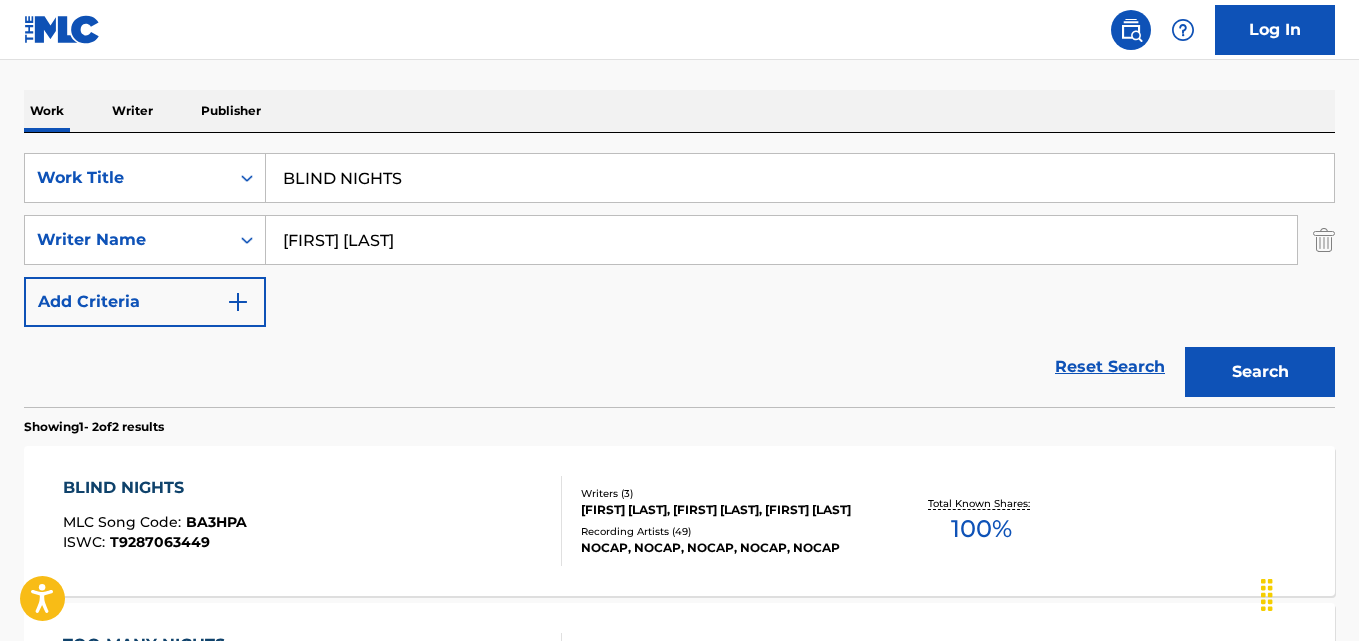 scroll, scrollTop: 333, scrollLeft: 0, axis: vertical 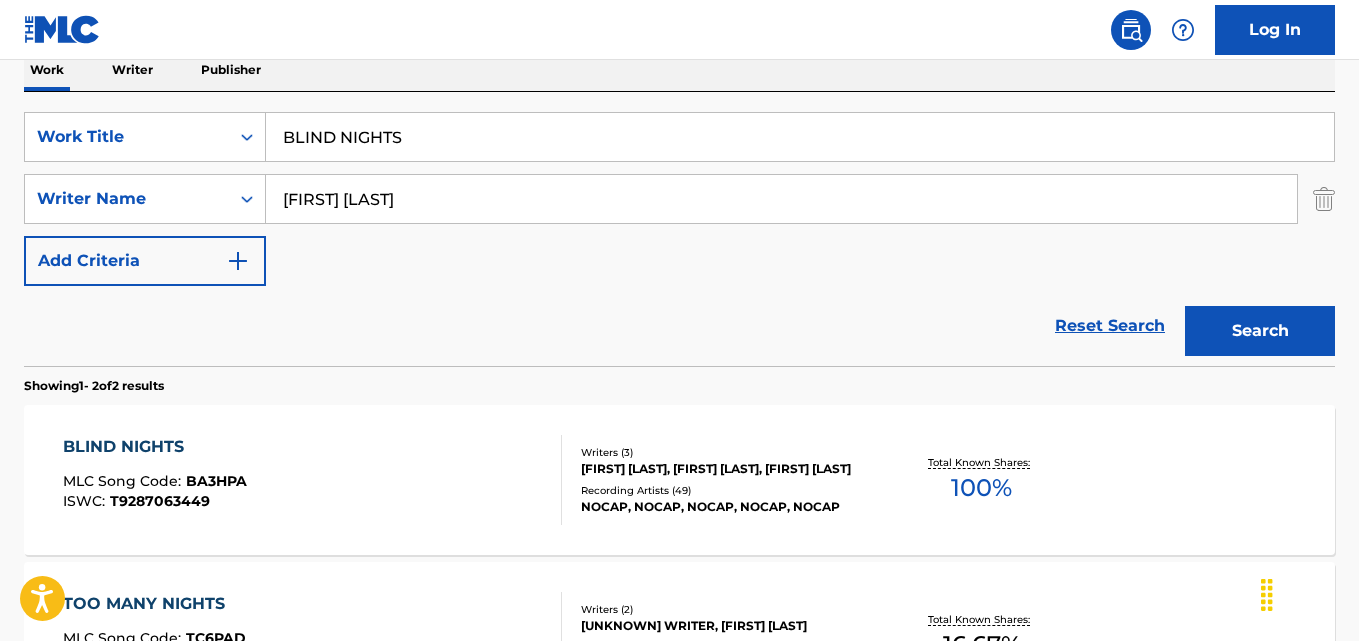 click on "SearchWithCriteria050464b8-01dc-4c56-bb7b-e48319c9f081 Work Title BLIND NIGHTS SearchWithCriteria09b4238c-7183-4b22-82a9-811124ad2c1f Writer Name [FIRST] [LAST] Add Criteria" at bounding box center (679, 199) 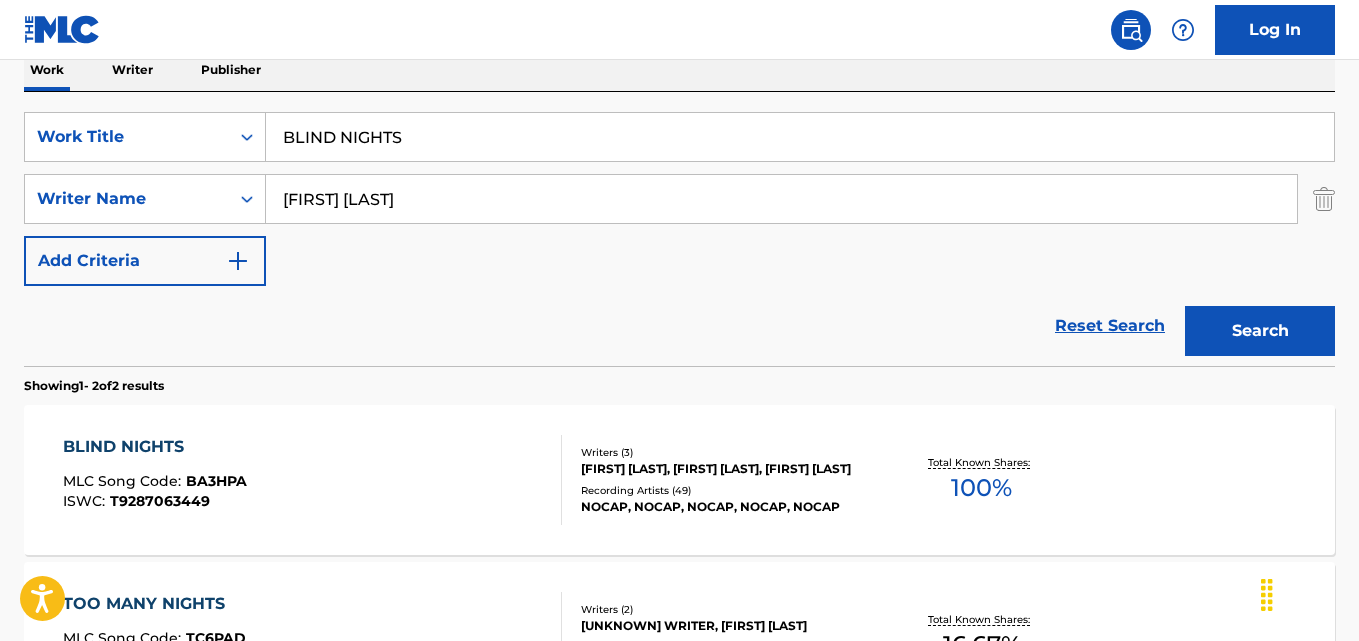 click on "Reset Search Search" at bounding box center (679, 326) 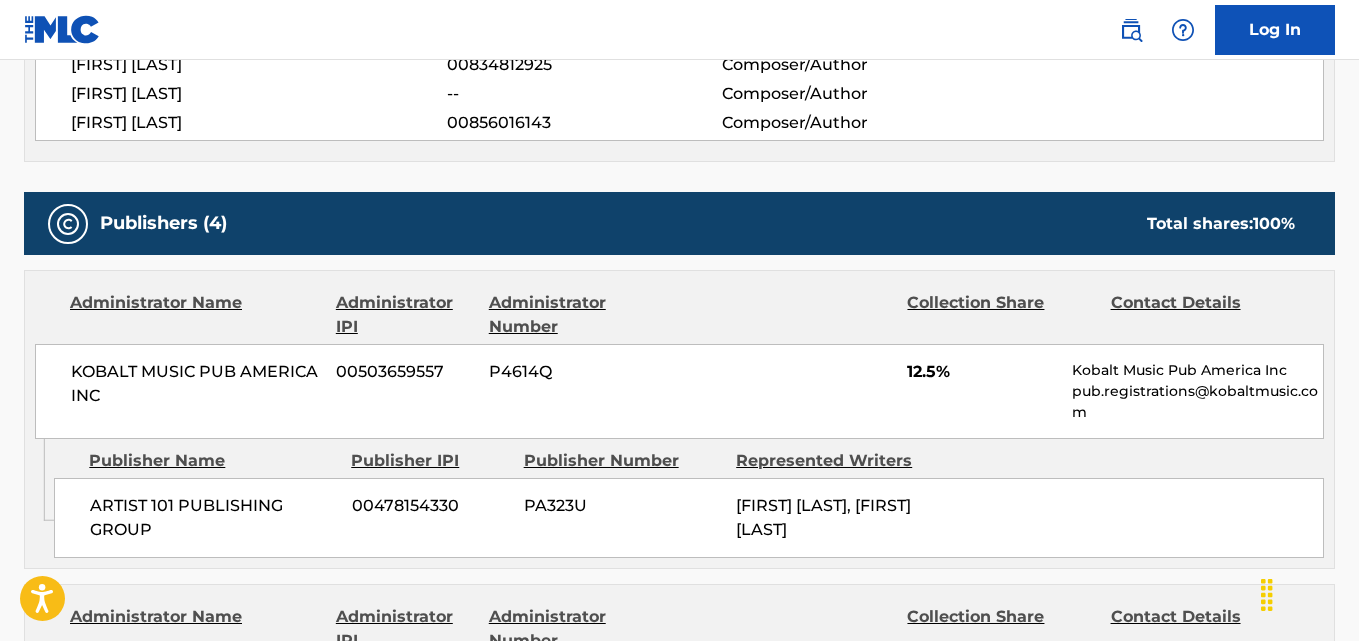 scroll, scrollTop: 833, scrollLeft: 0, axis: vertical 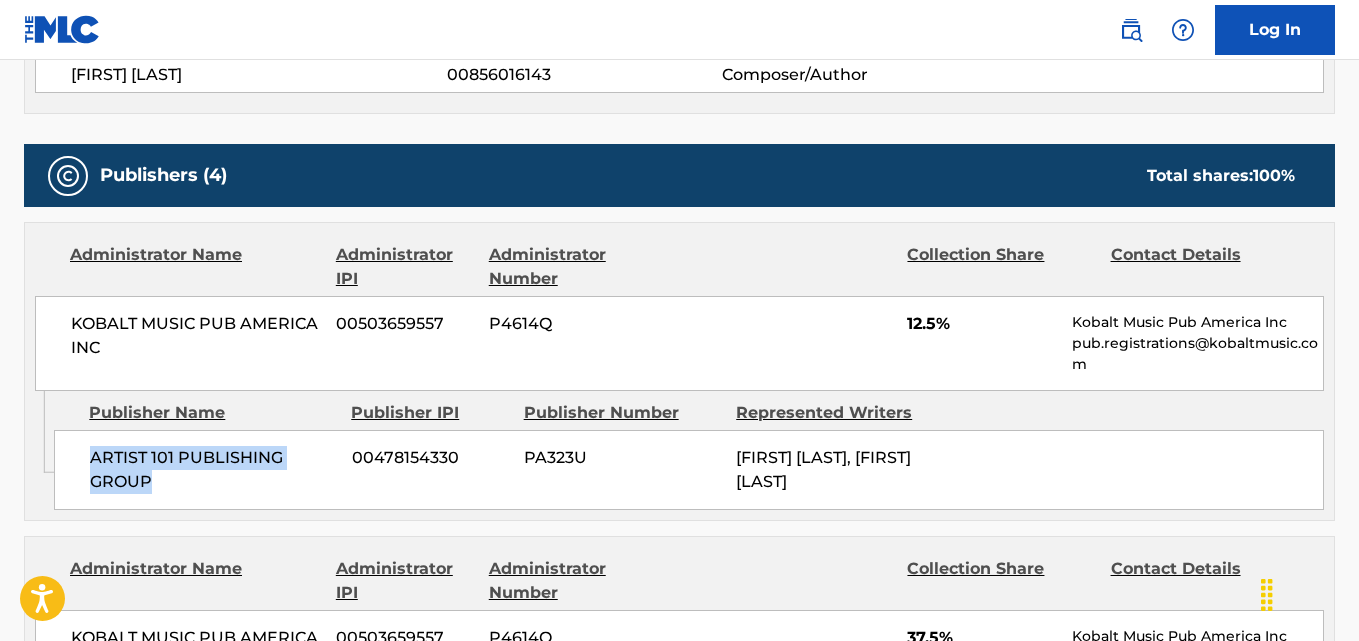 drag, startPoint x: 90, startPoint y: 466, endPoint x: 151, endPoint y: 482, distance: 63.06346 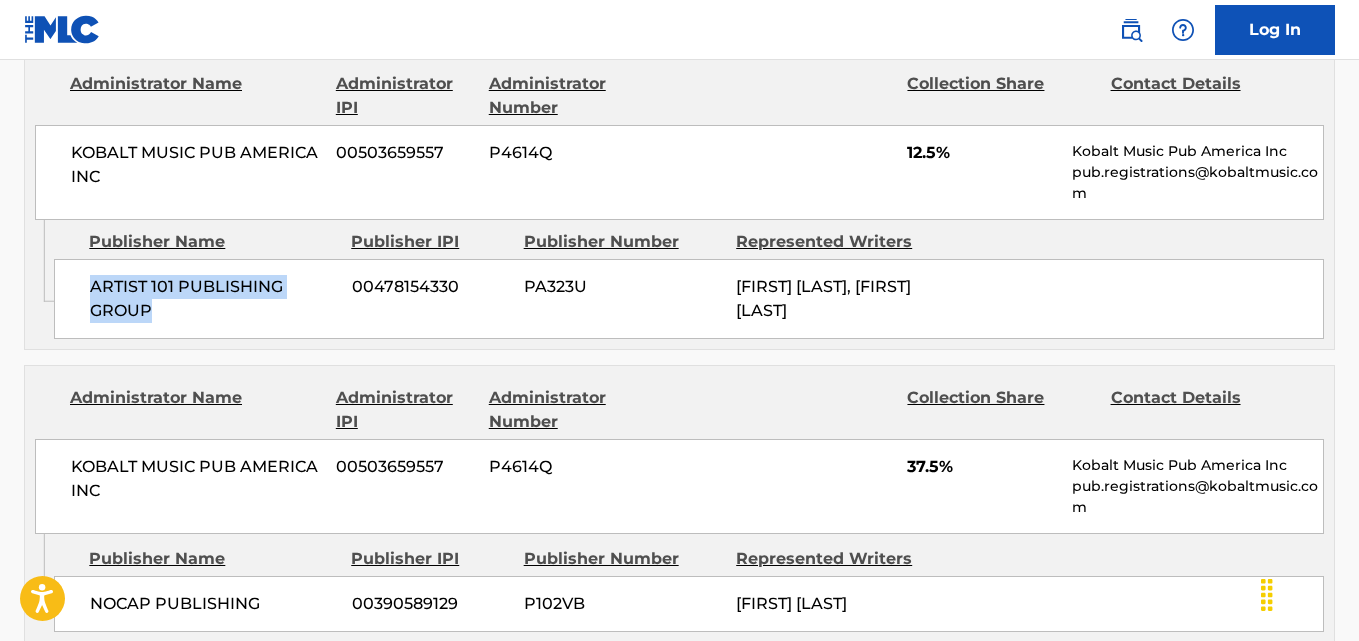 scroll, scrollTop: 1167, scrollLeft: 0, axis: vertical 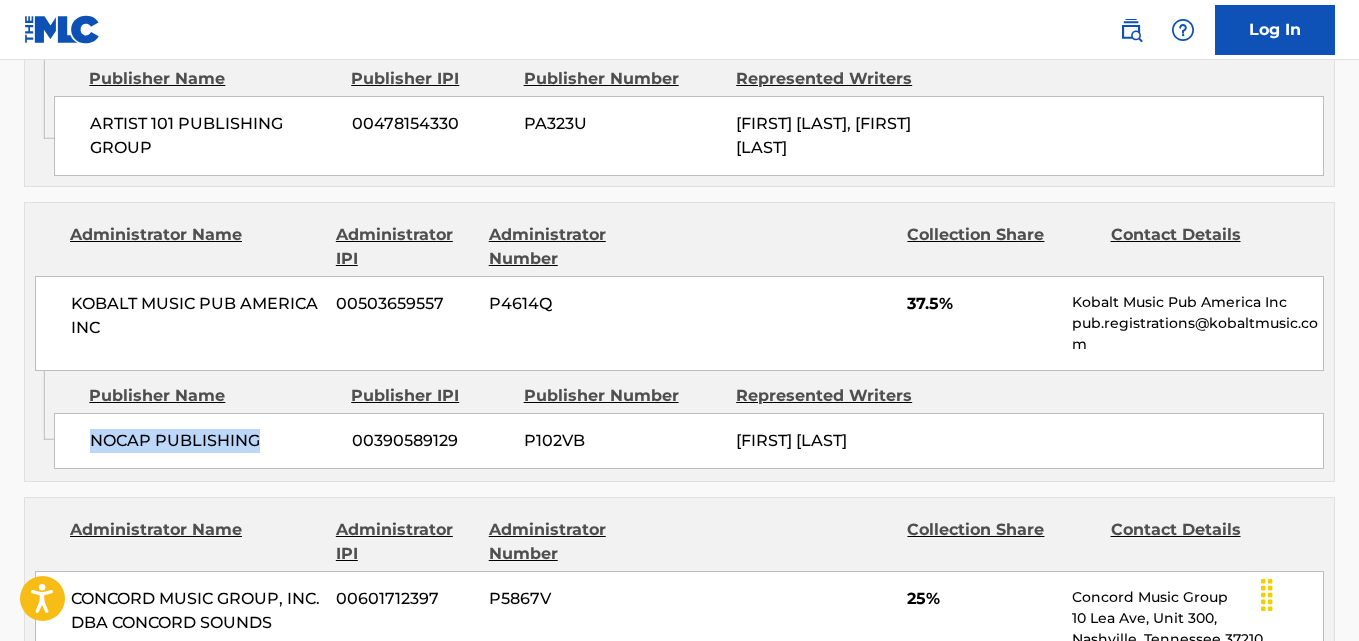 drag, startPoint x: 96, startPoint y: 437, endPoint x: 266, endPoint y: 440, distance: 170.02647 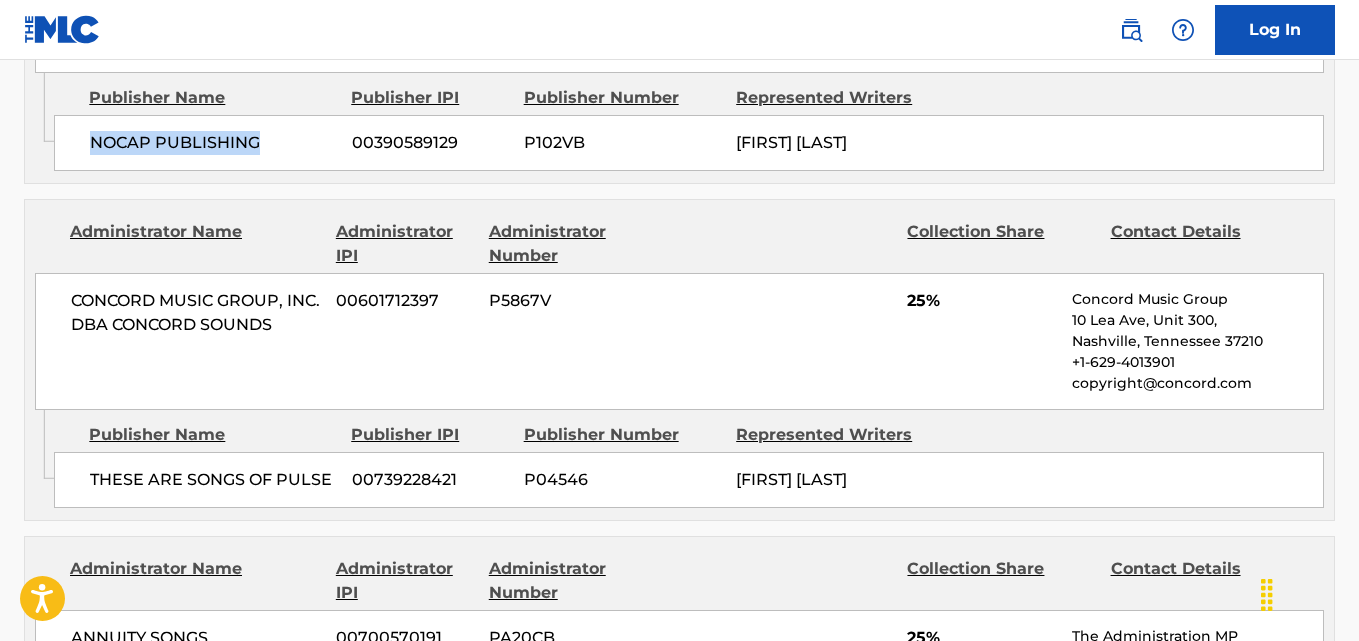 scroll, scrollTop: 1500, scrollLeft: 0, axis: vertical 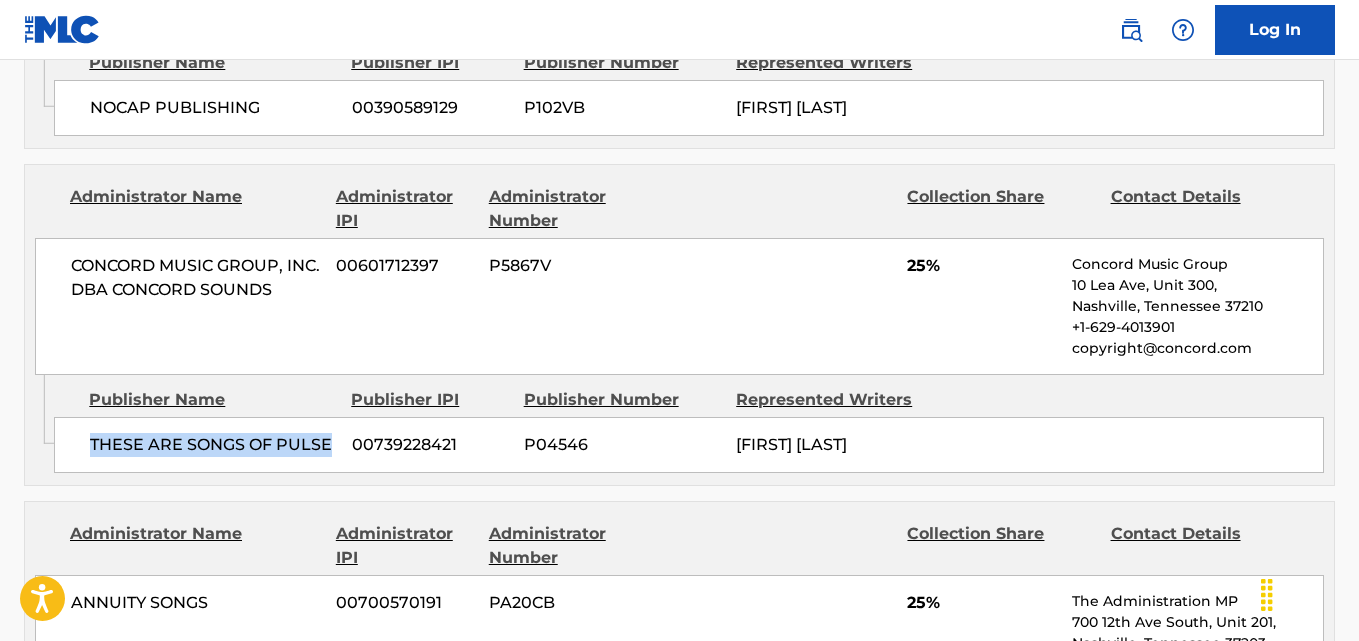 drag, startPoint x: 88, startPoint y: 442, endPoint x: 332, endPoint y: 444, distance: 244.0082 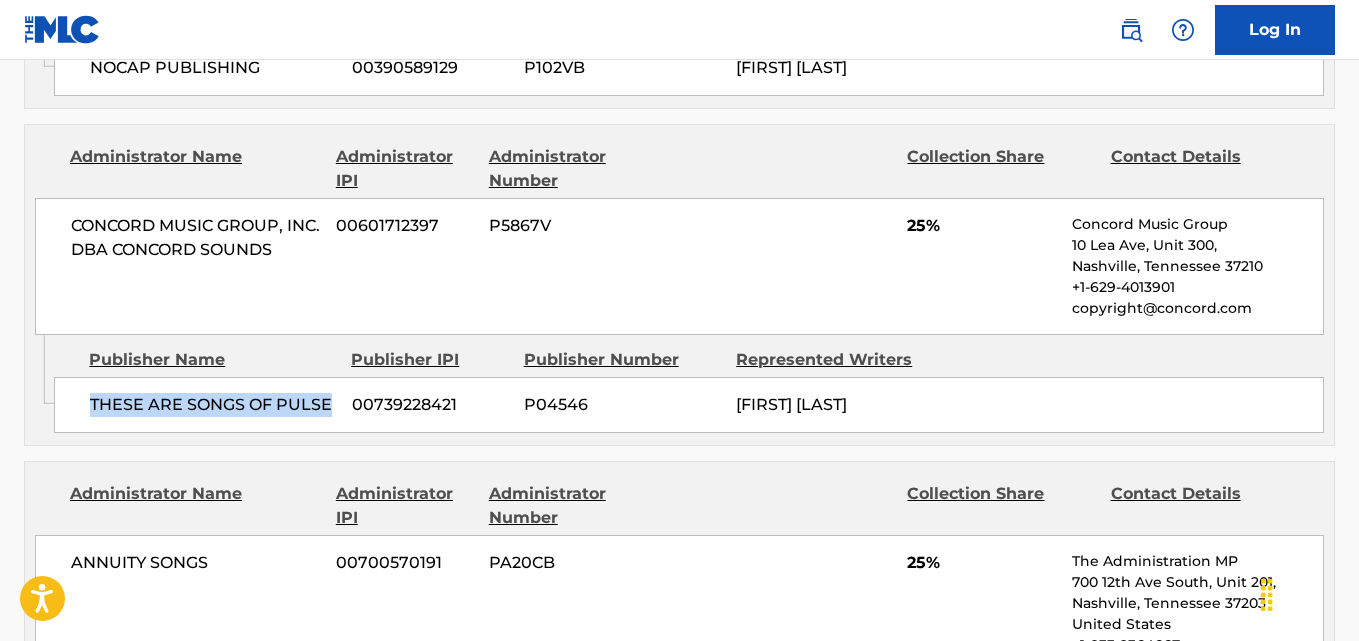 scroll, scrollTop: 1500, scrollLeft: 0, axis: vertical 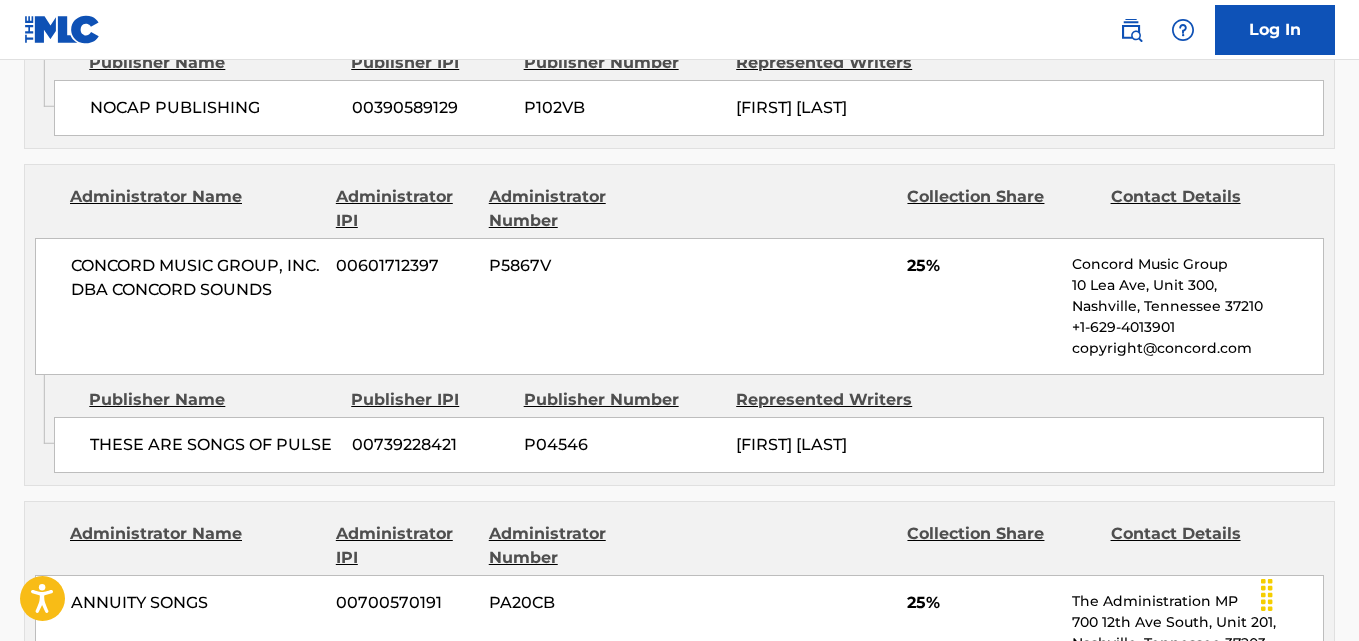 click on "25%" at bounding box center [982, 266] 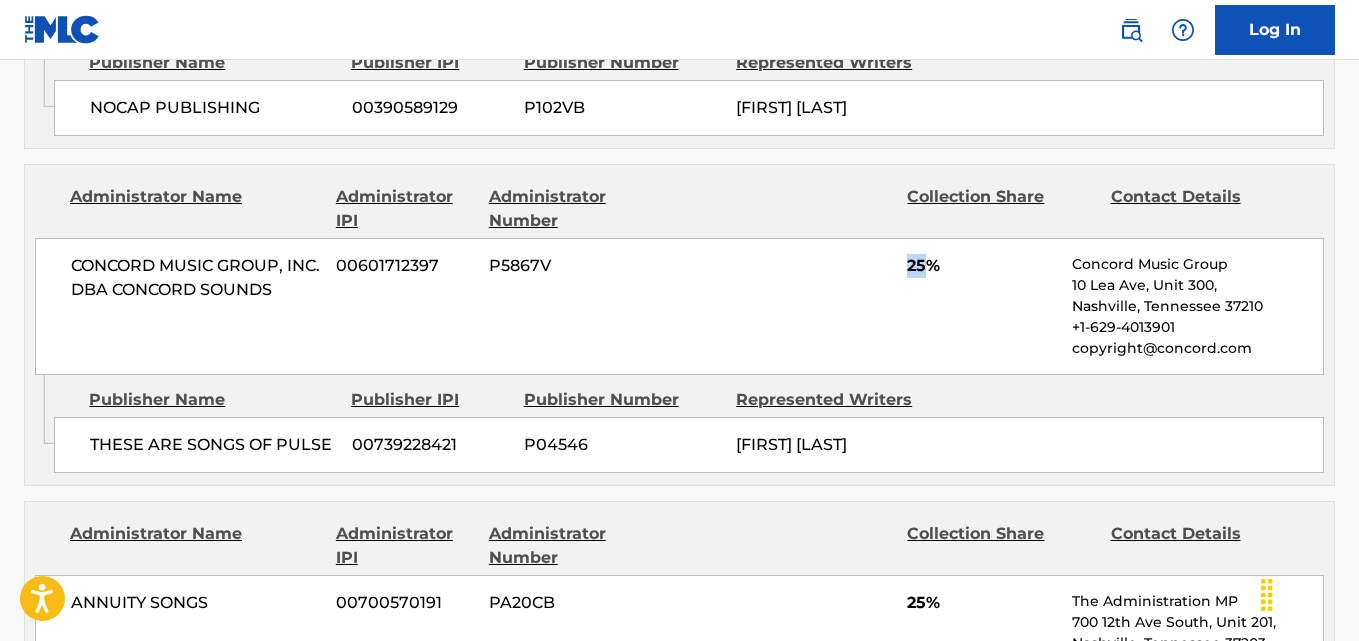 click on "25%" at bounding box center (982, 266) 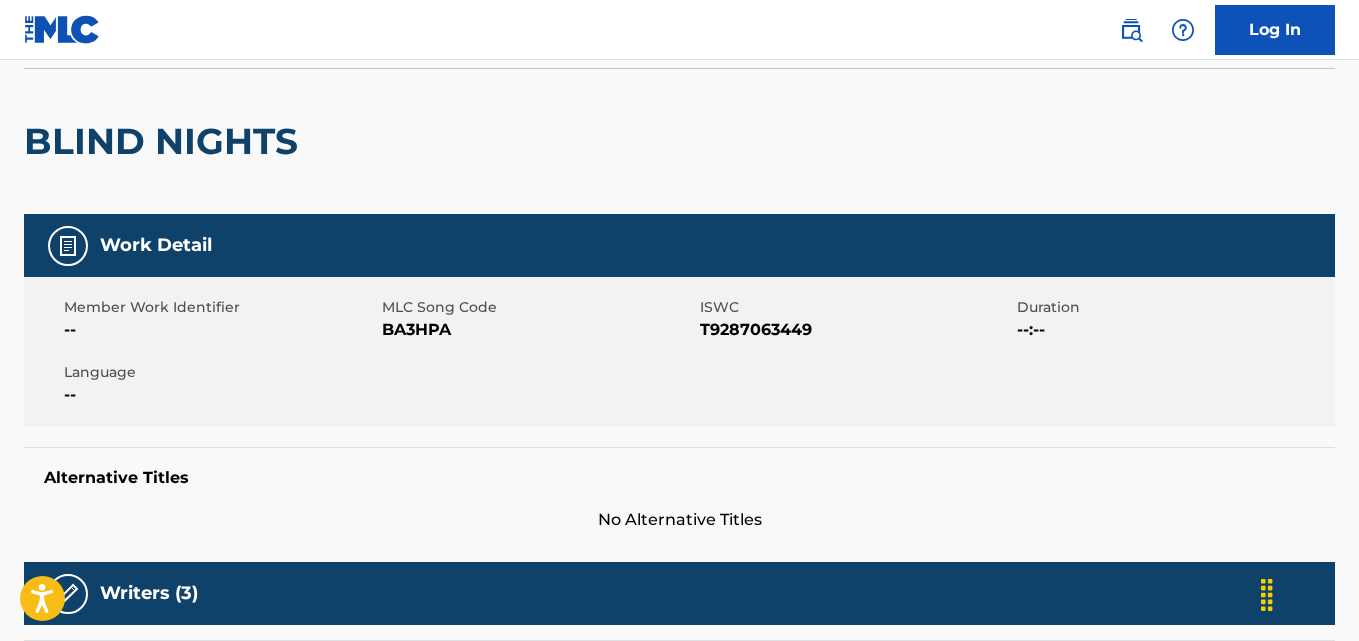 scroll, scrollTop: 0, scrollLeft: 0, axis: both 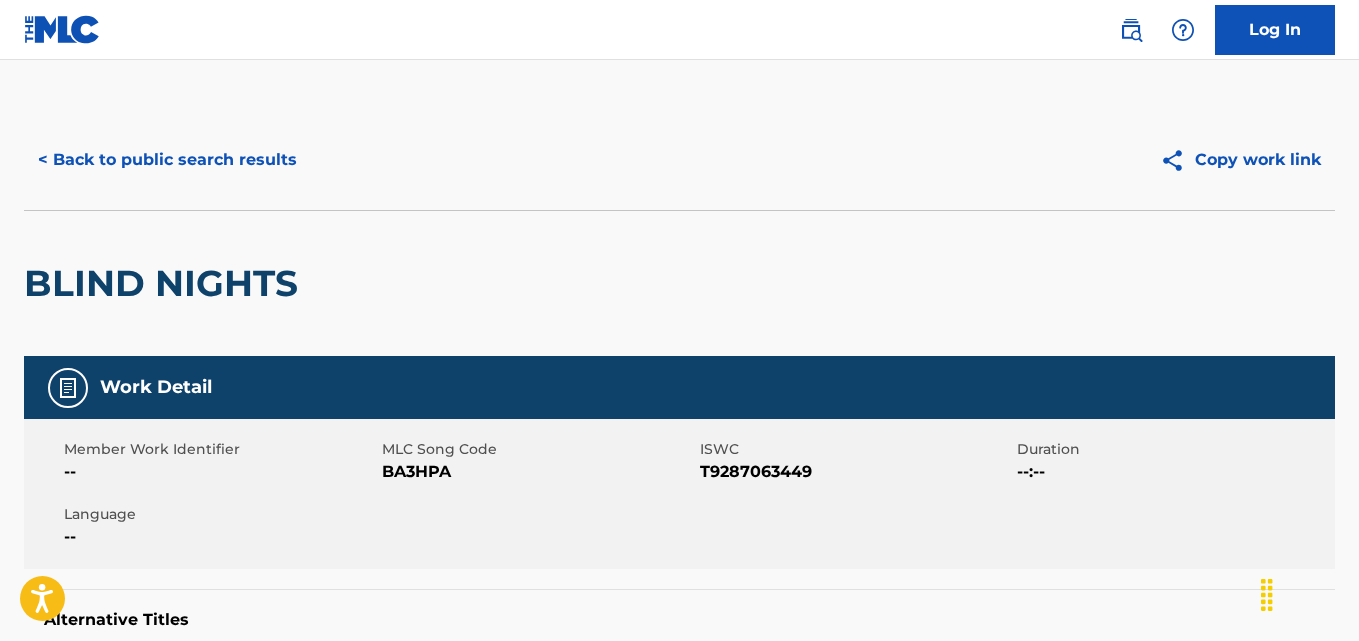 click on "< Back to public search results" at bounding box center (167, 160) 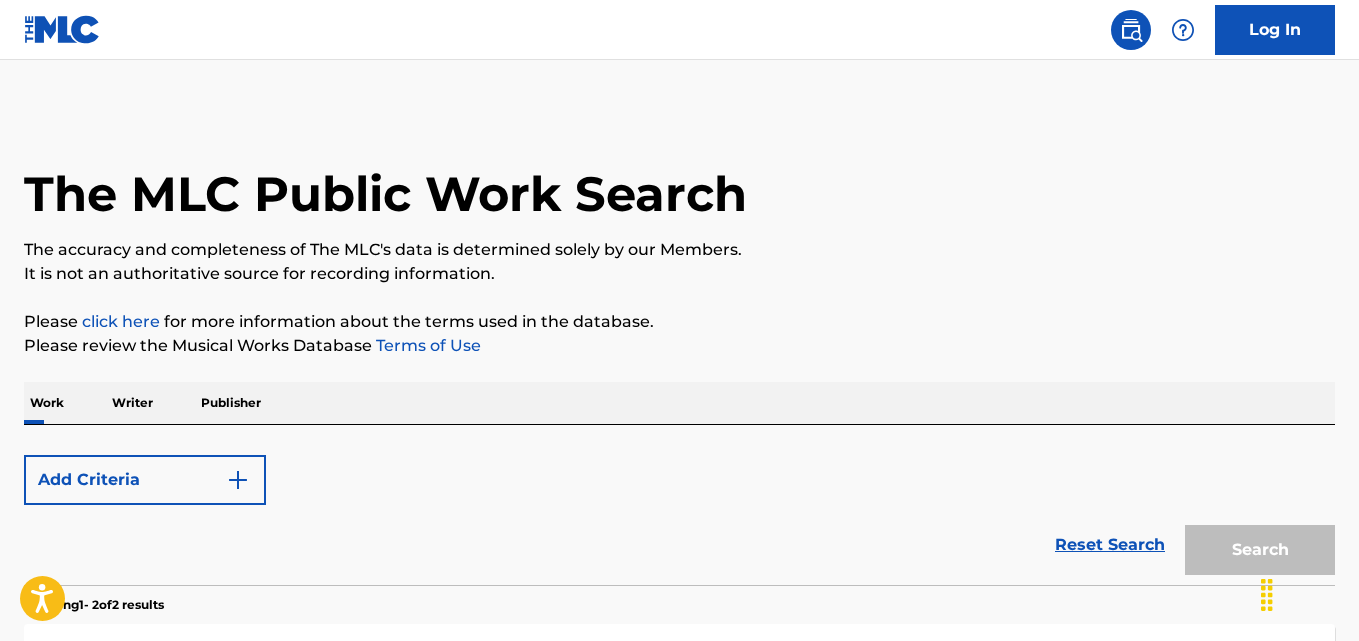 scroll, scrollTop: 333, scrollLeft: 0, axis: vertical 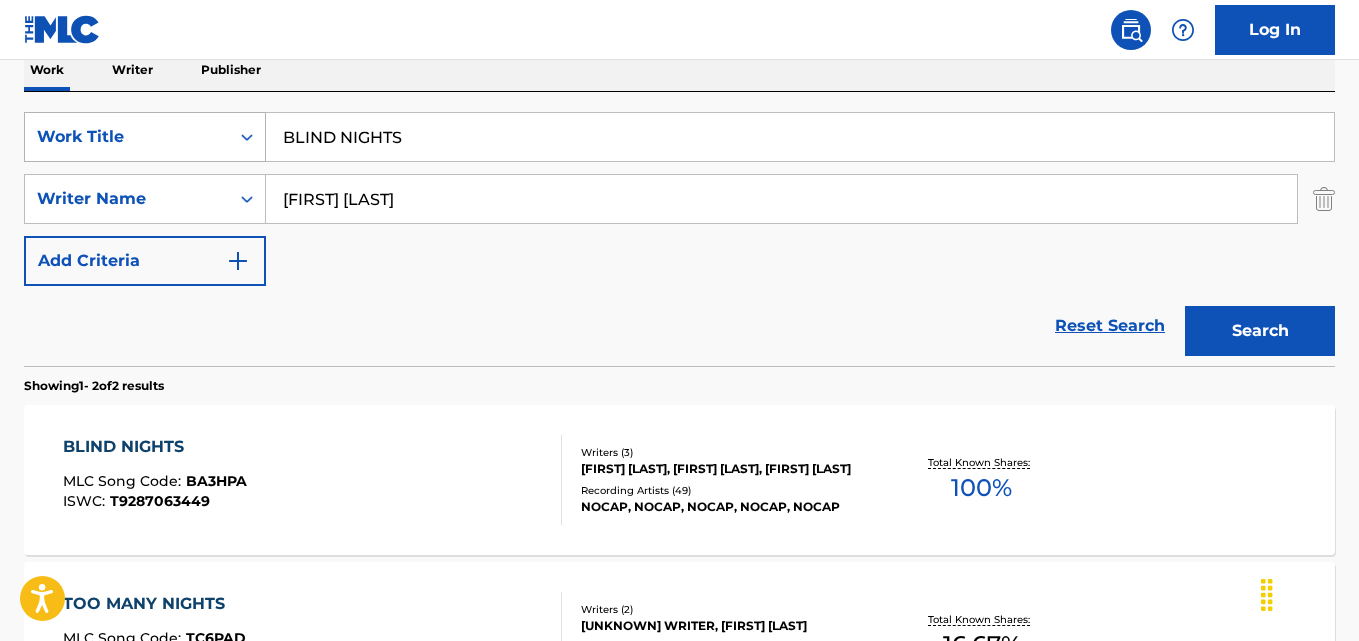 drag, startPoint x: 601, startPoint y: 124, endPoint x: 250, endPoint y: 122, distance: 351.0057 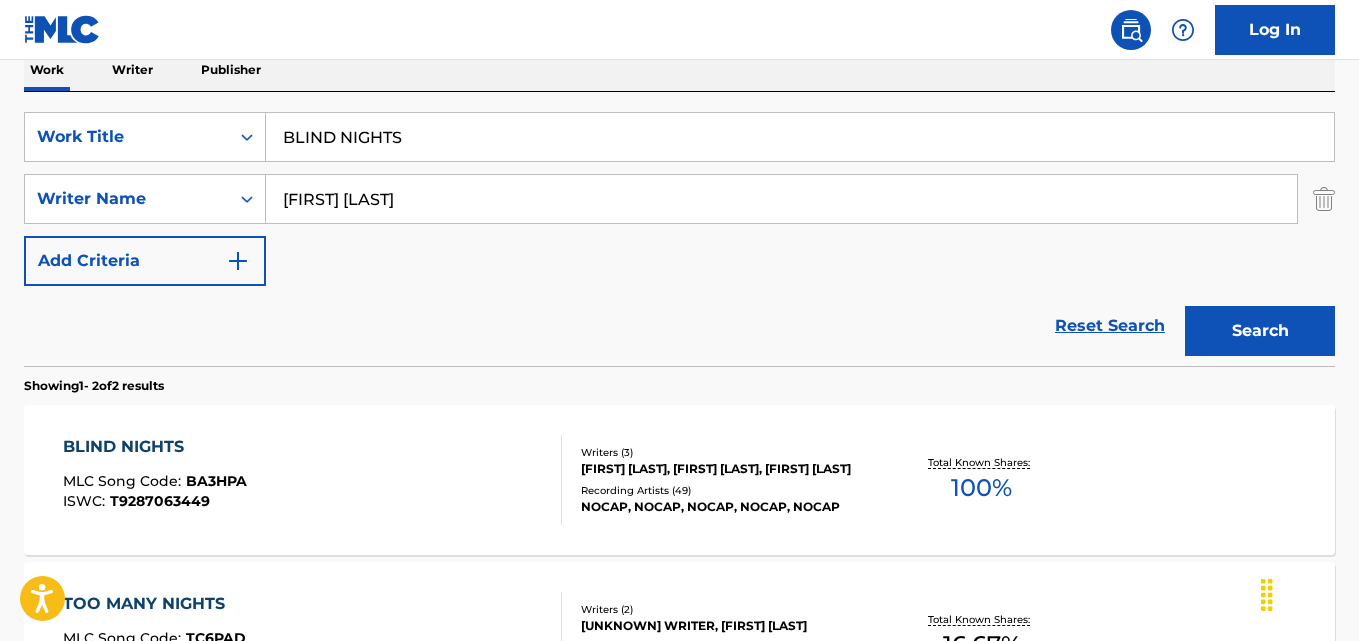 paste on "Choppas And Ferraris" 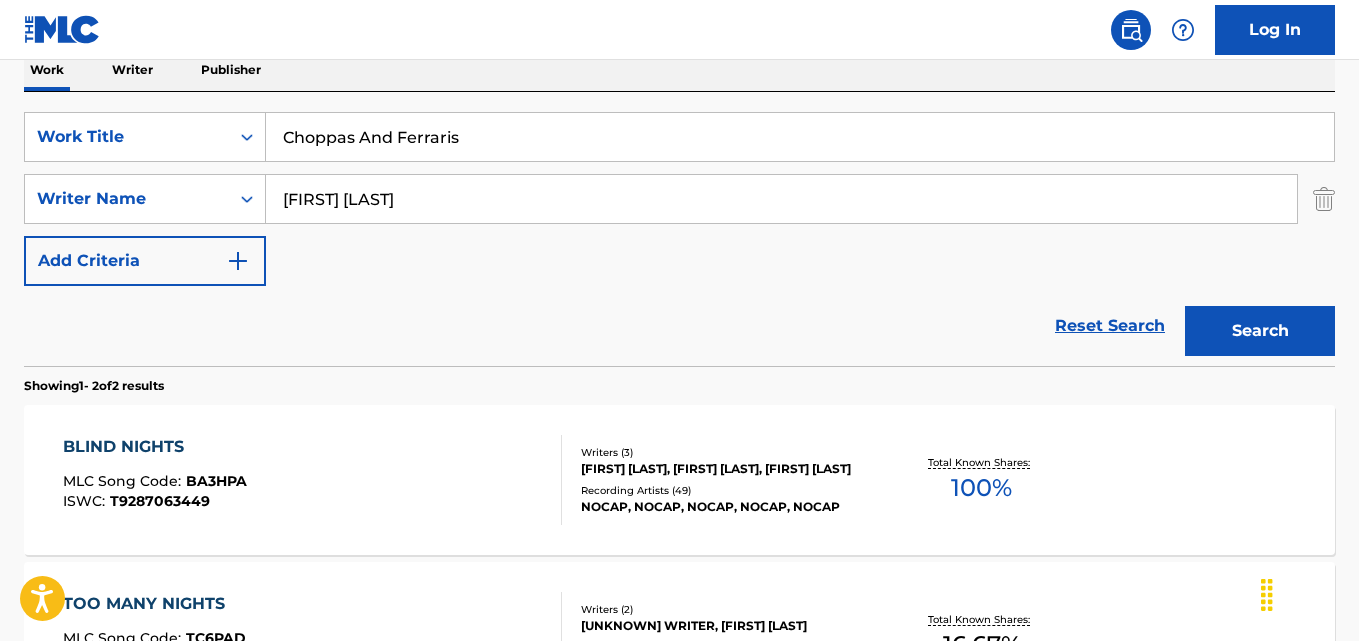 type on "Choppas And Ferraris" 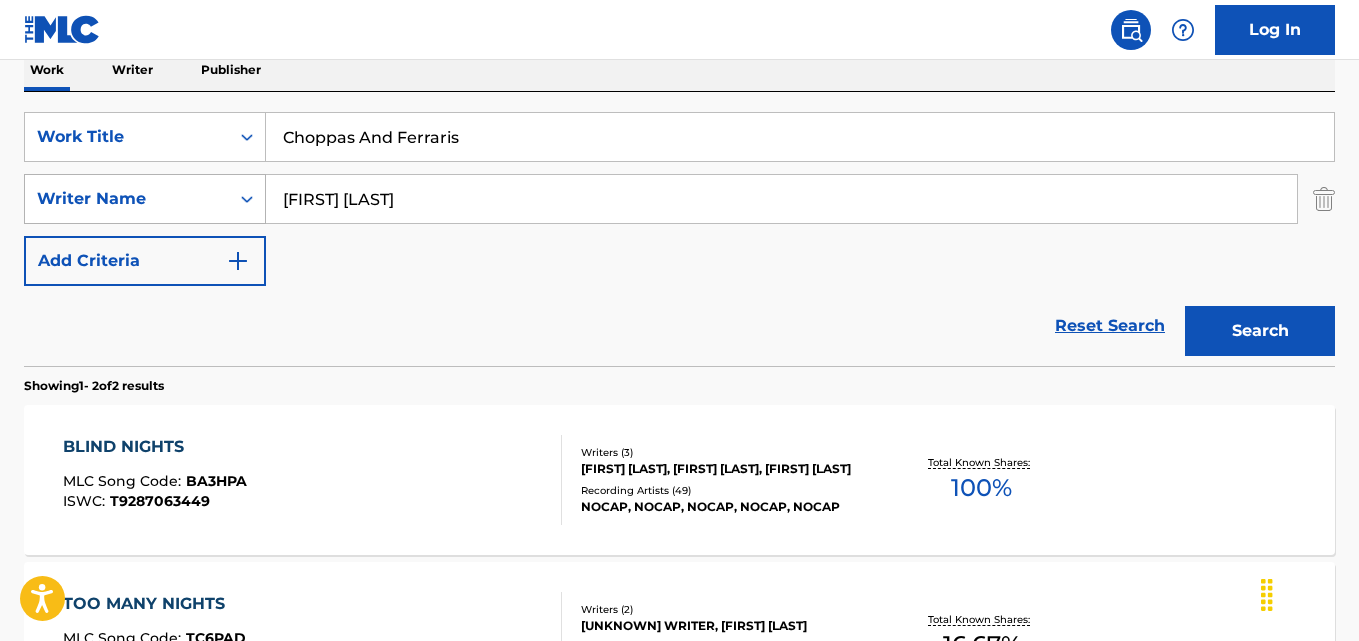 drag, startPoint x: 462, startPoint y: 182, endPoint x: 261, endPoint y: 194, distance: 201.3579 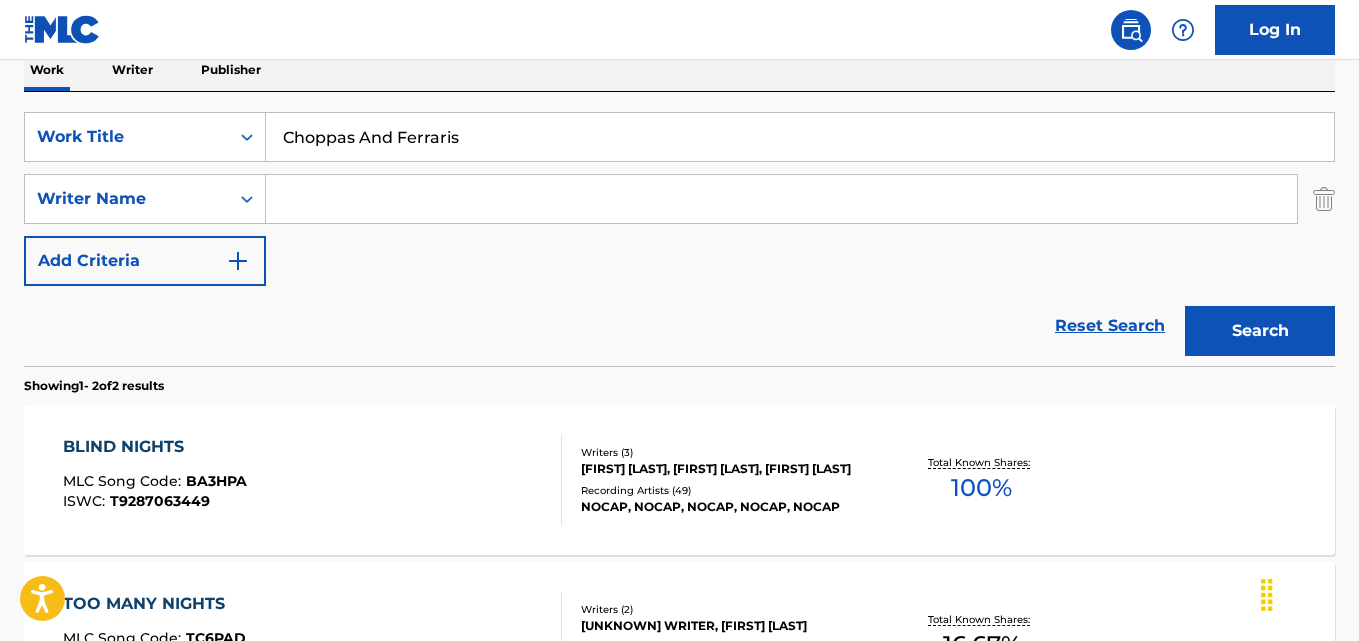 click at bounding box center (781, 199) 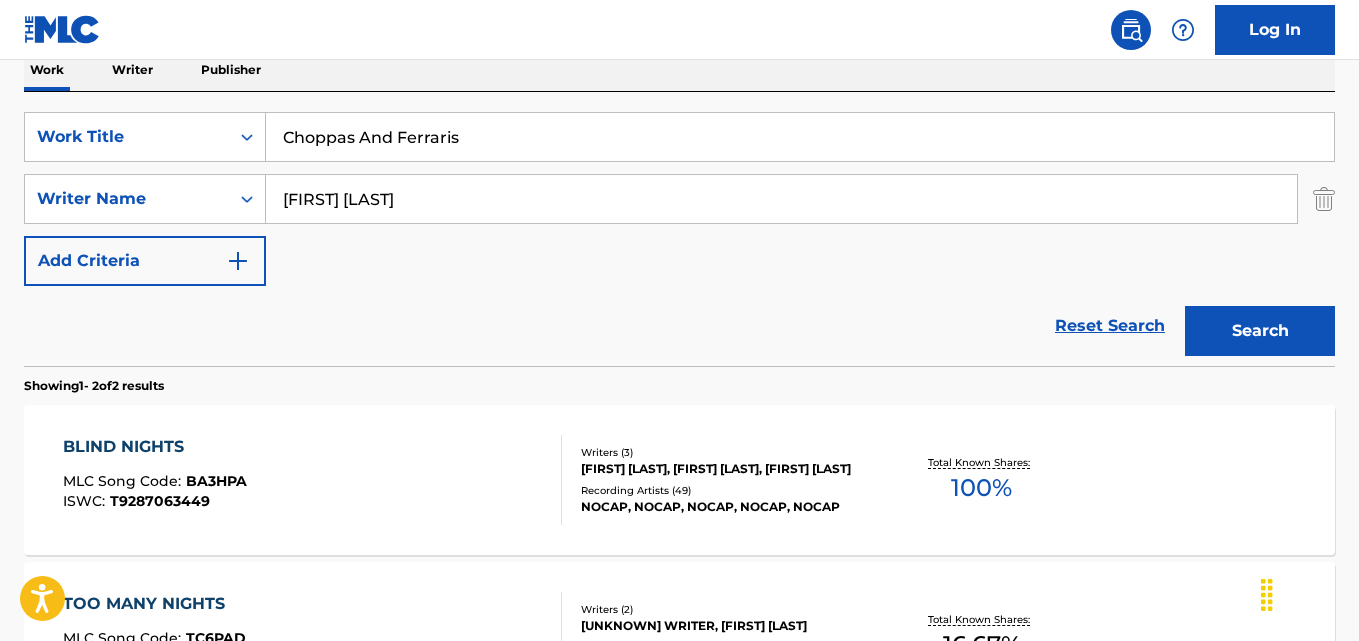 type on "[FIRST] [LAST]" 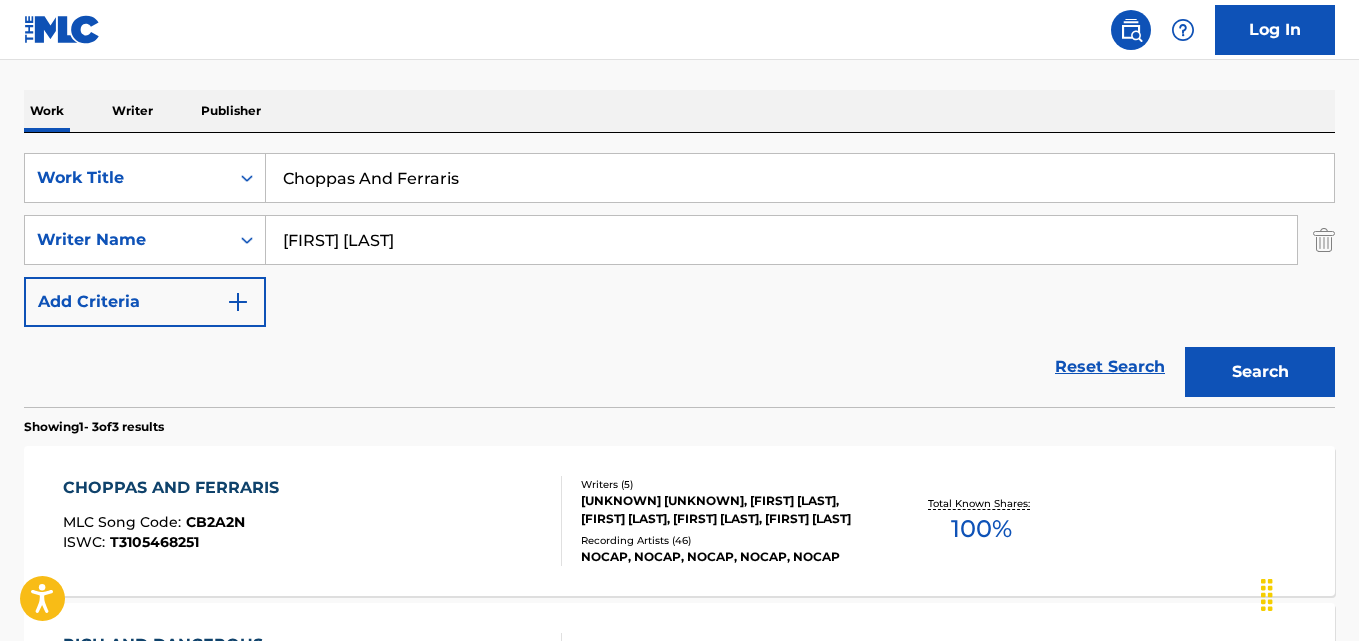 scroll, scrollTop: 333, scrollLeft: 0, axis: vertical 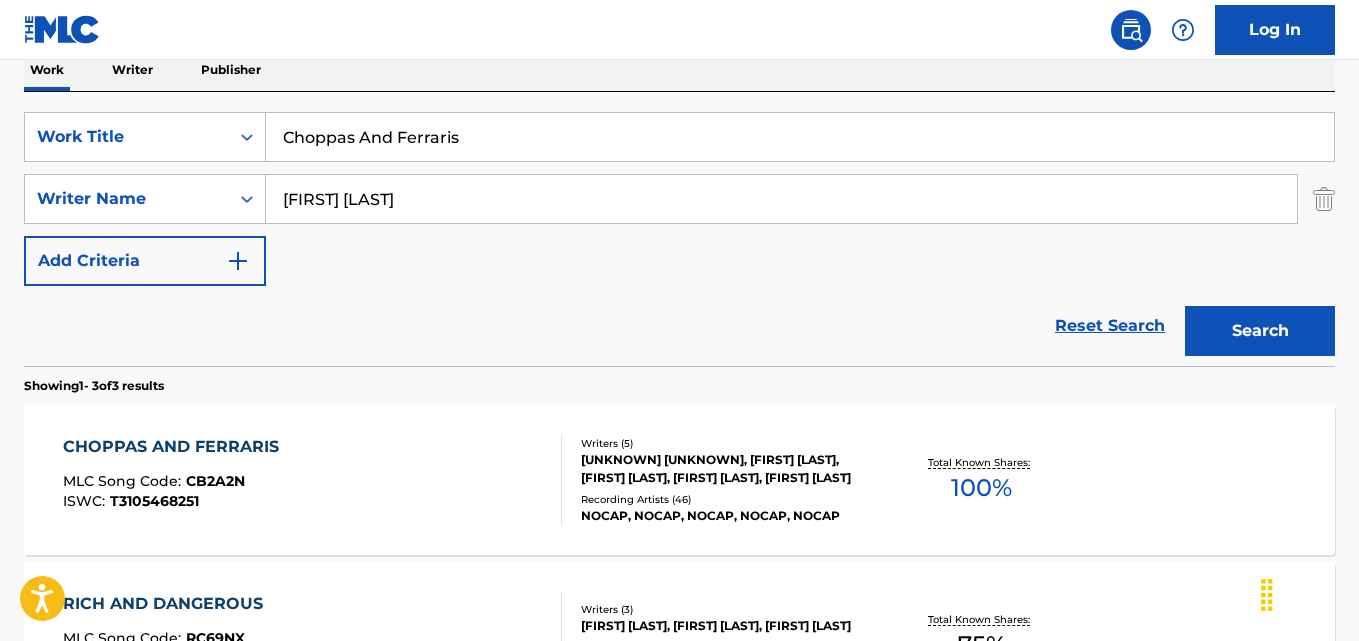 click on "CHOPPAS AND FERRARIS" at bounding box center [176, 447] 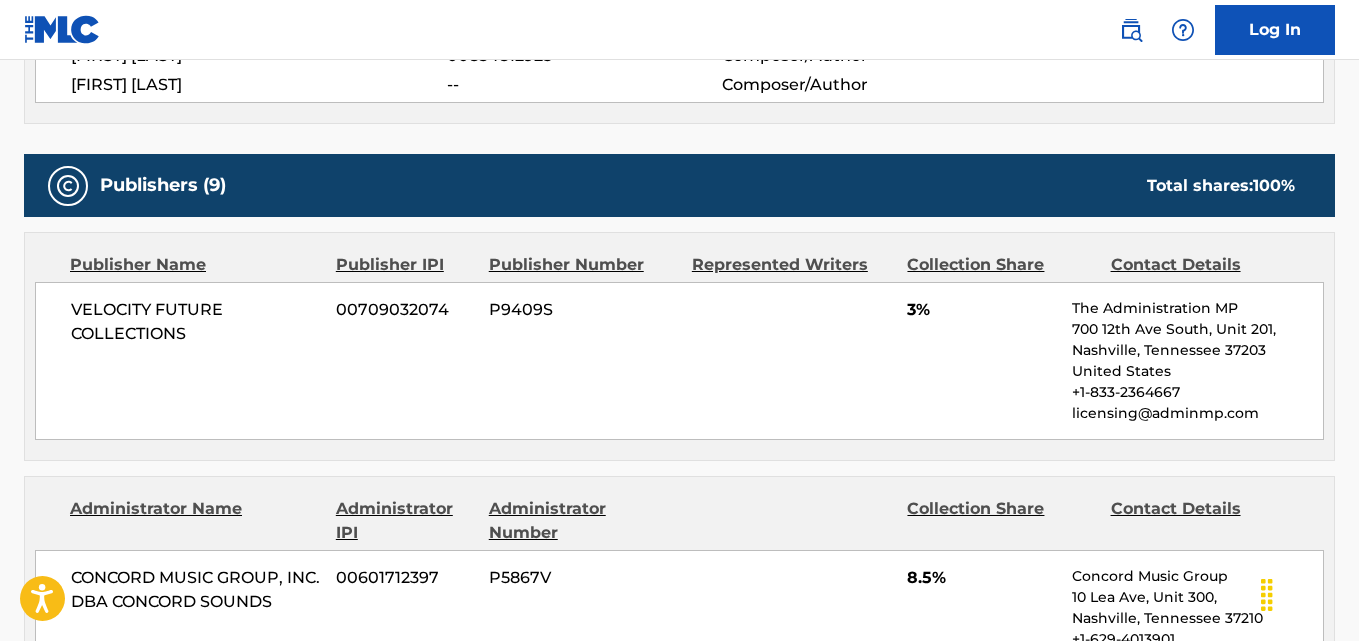 scroll, scrollTop: 1000, scrollLeft: 0, axis: vertical 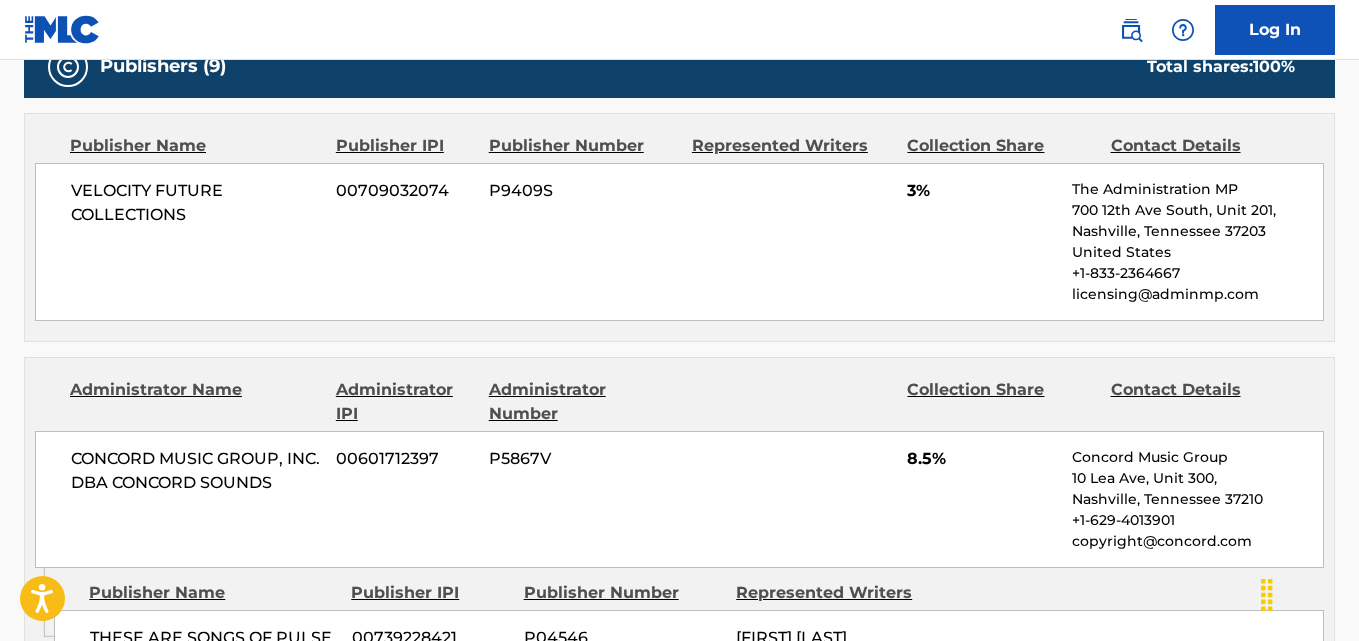 click on "VELOCITY FUTURE COLLECTIONS" at bounding box center [196, 203] 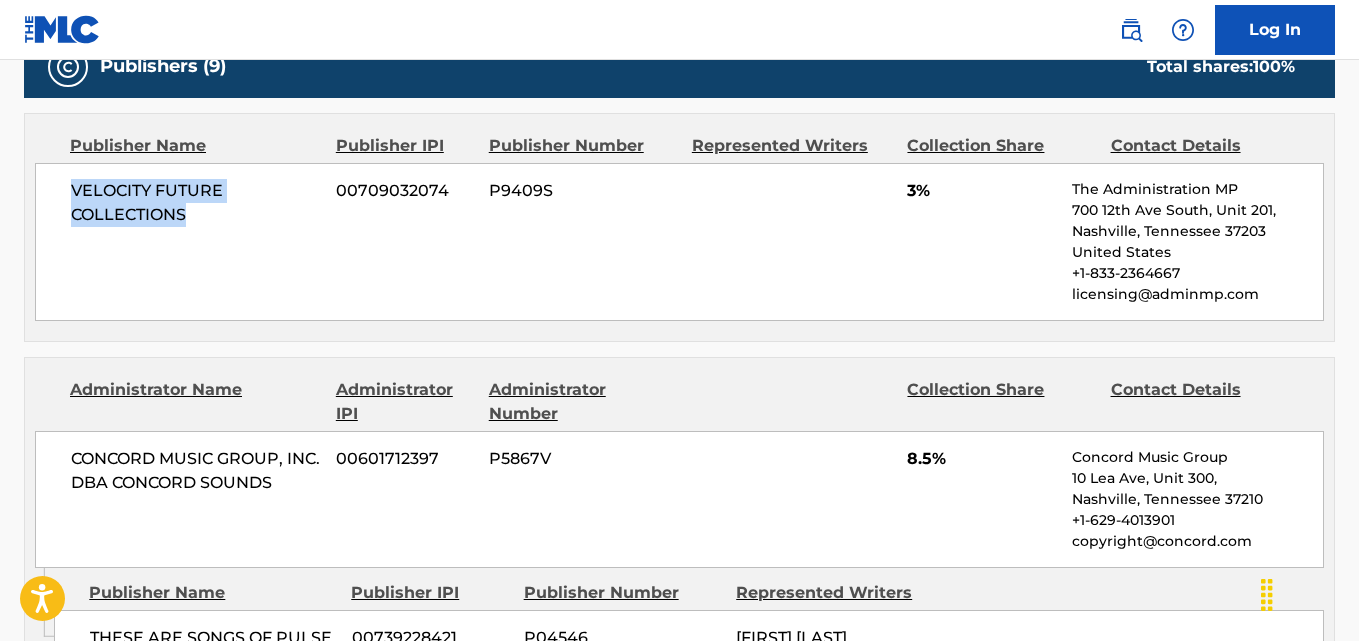 drag, startPoint x: 59, startPoint y: 196, endPoint x: 226, endPoint y: 205, distance: 167.24234 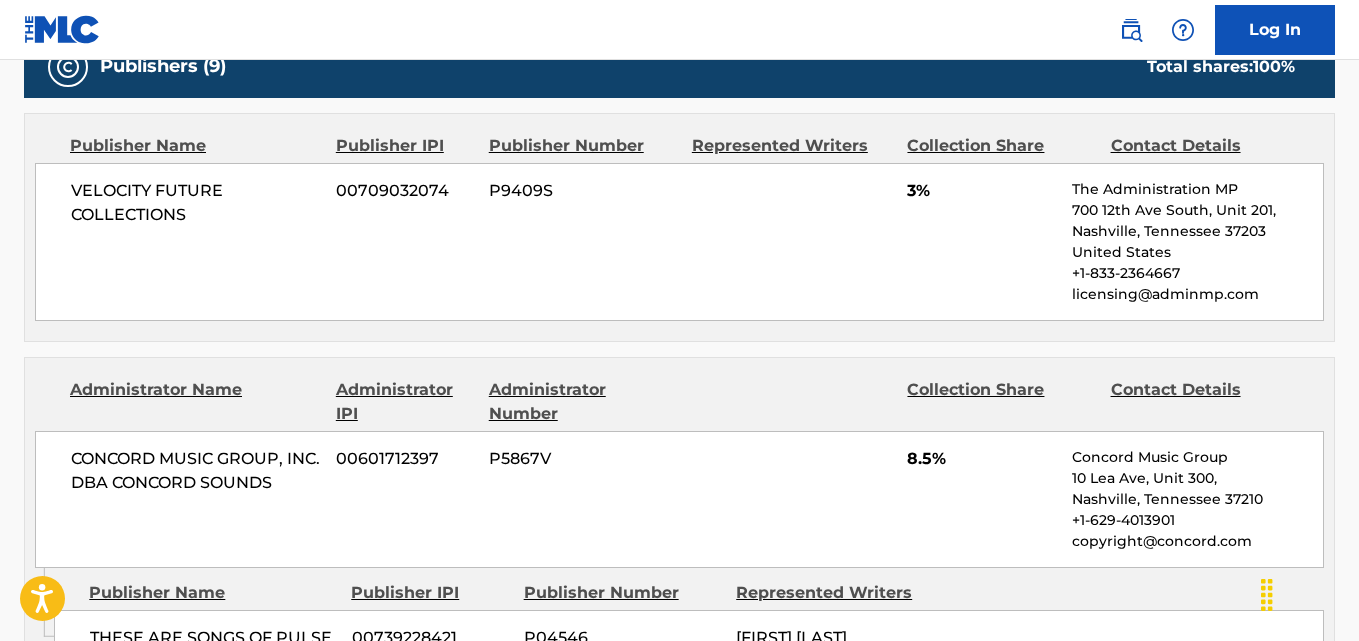 click on "3%" at bounding box center (982, 191) 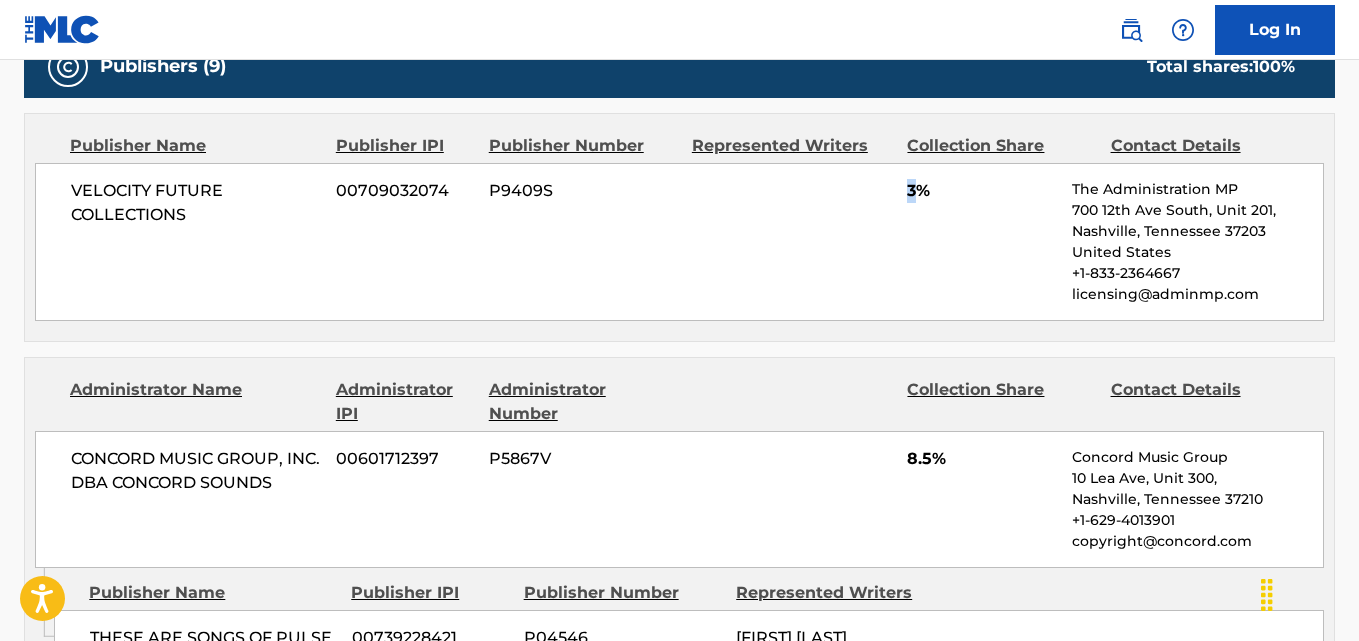 click on "3%" at bounding box center [982, 191] 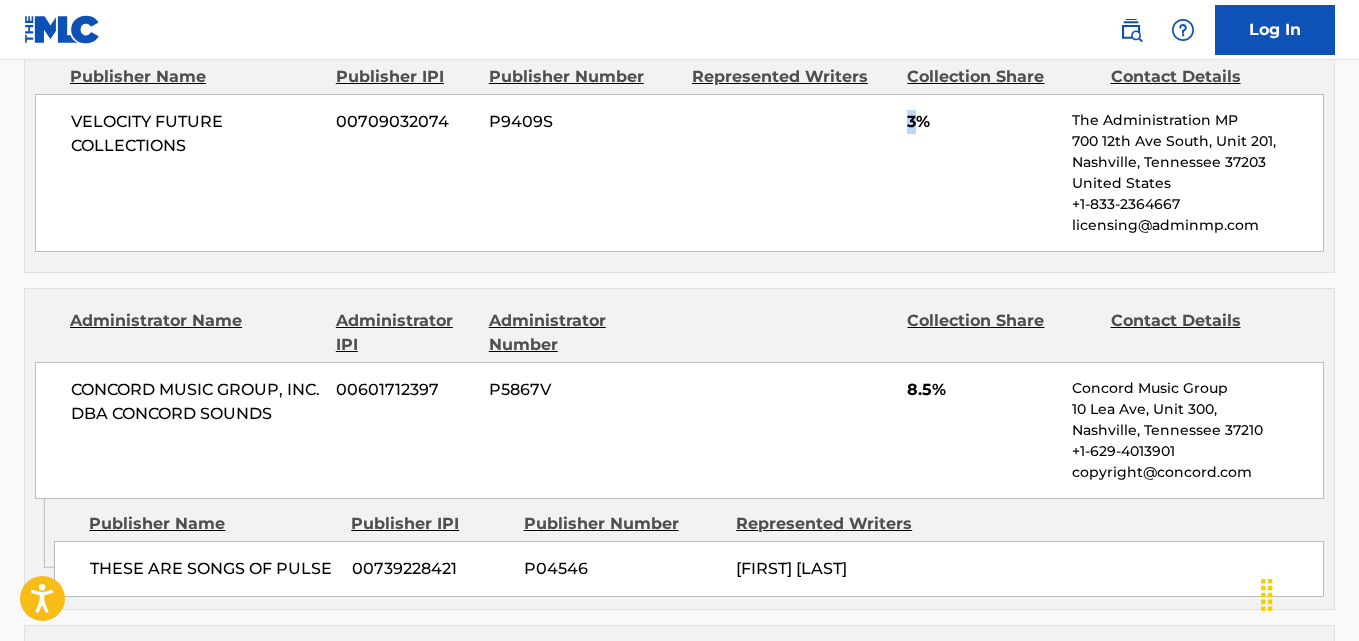 scroll, scrollTop: 1167, scrollLeft: 0, axis: vertical 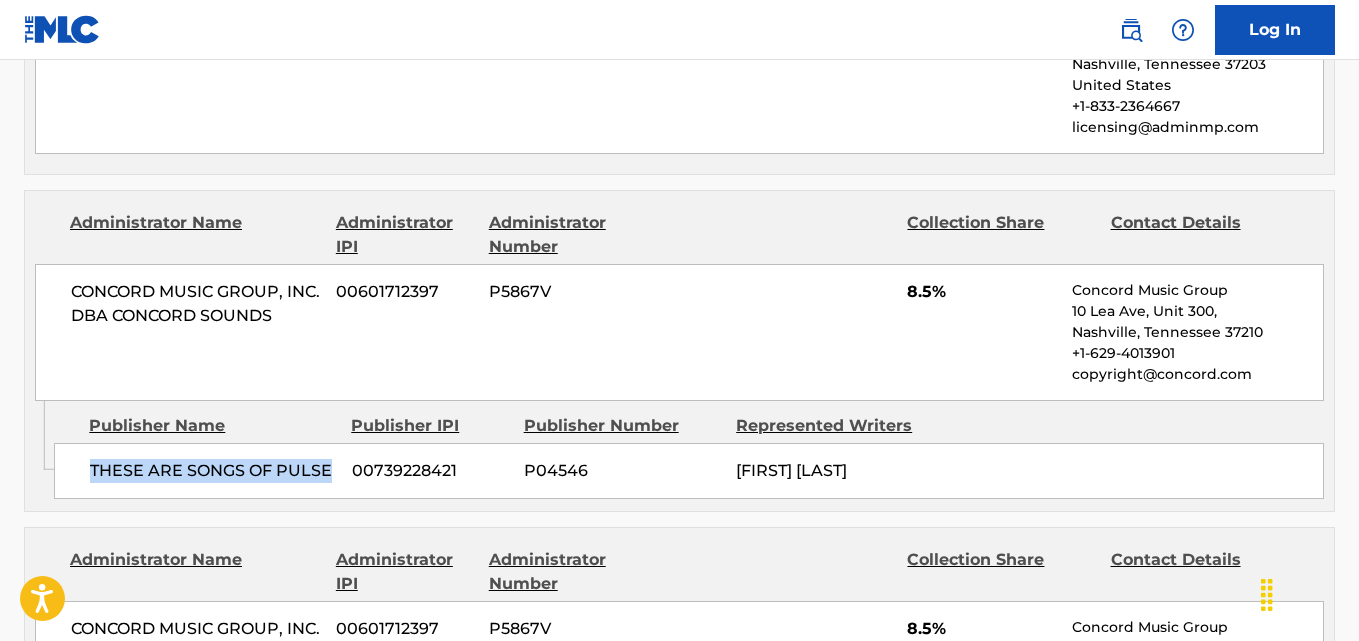 drag, startPoint x: 86, startPoint y: 470, endPoint x: 329, endPoint y: 483, distance: 243.34749 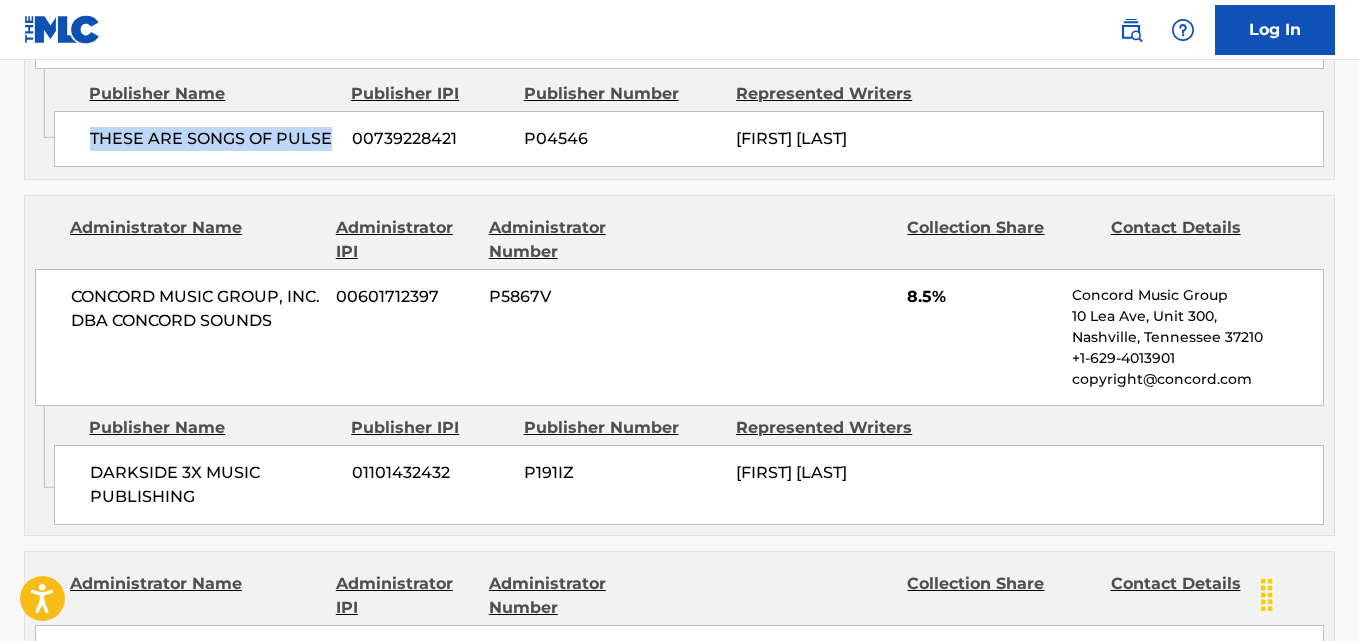 scroll, scrollTop: 1500, scrollLeft: 0, axis: vertical 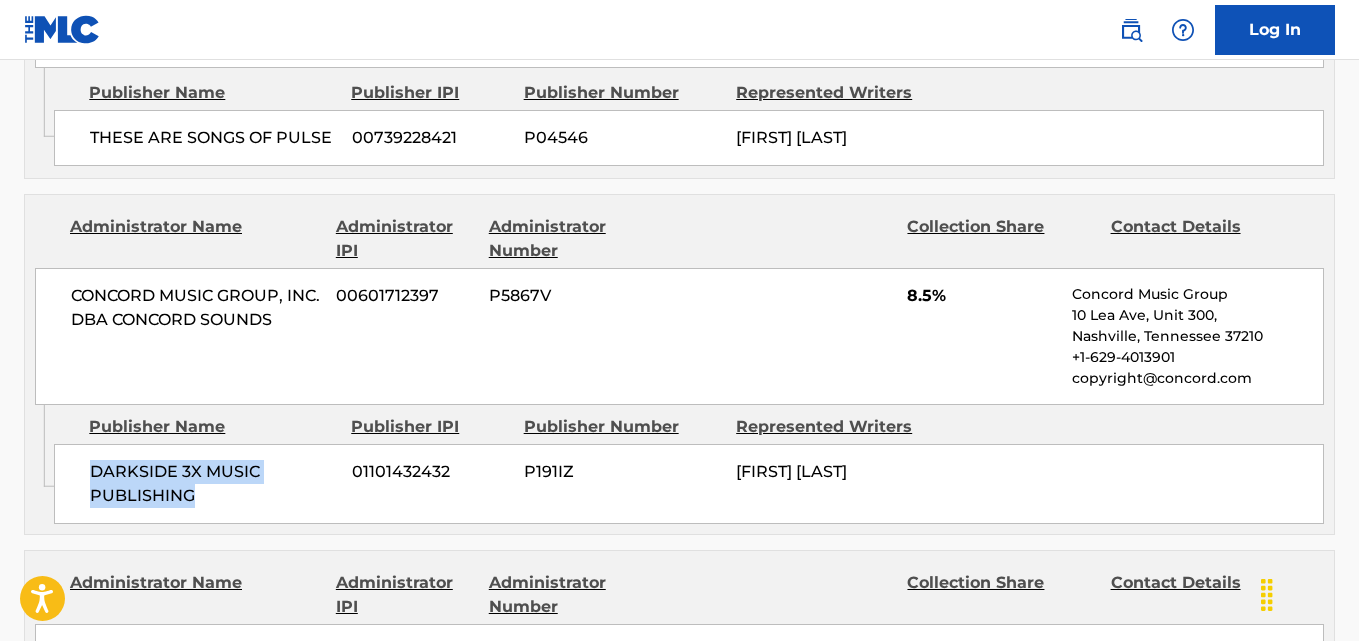 drag, startPoint x: 88, startPoint y: 472, endPoint x: 204, endPoint y: 497, distance: 118.66339 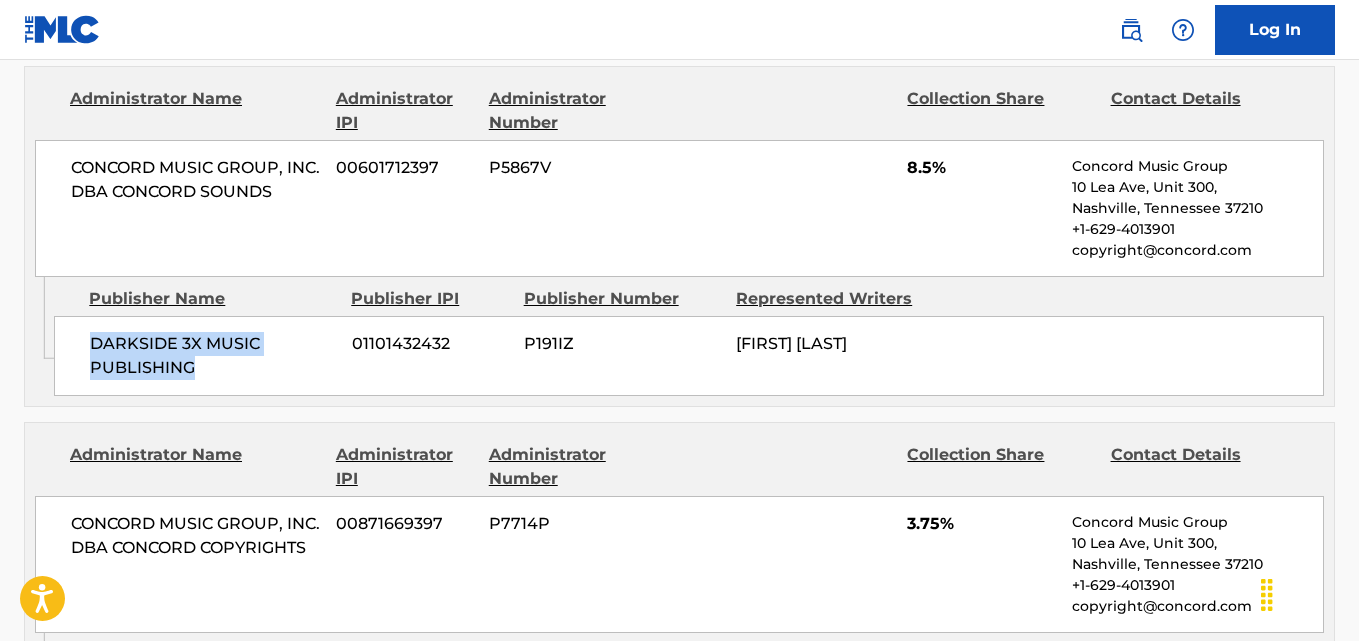 scroll, scrollTop: 1833, scrollLeft: 0, axis: vertical 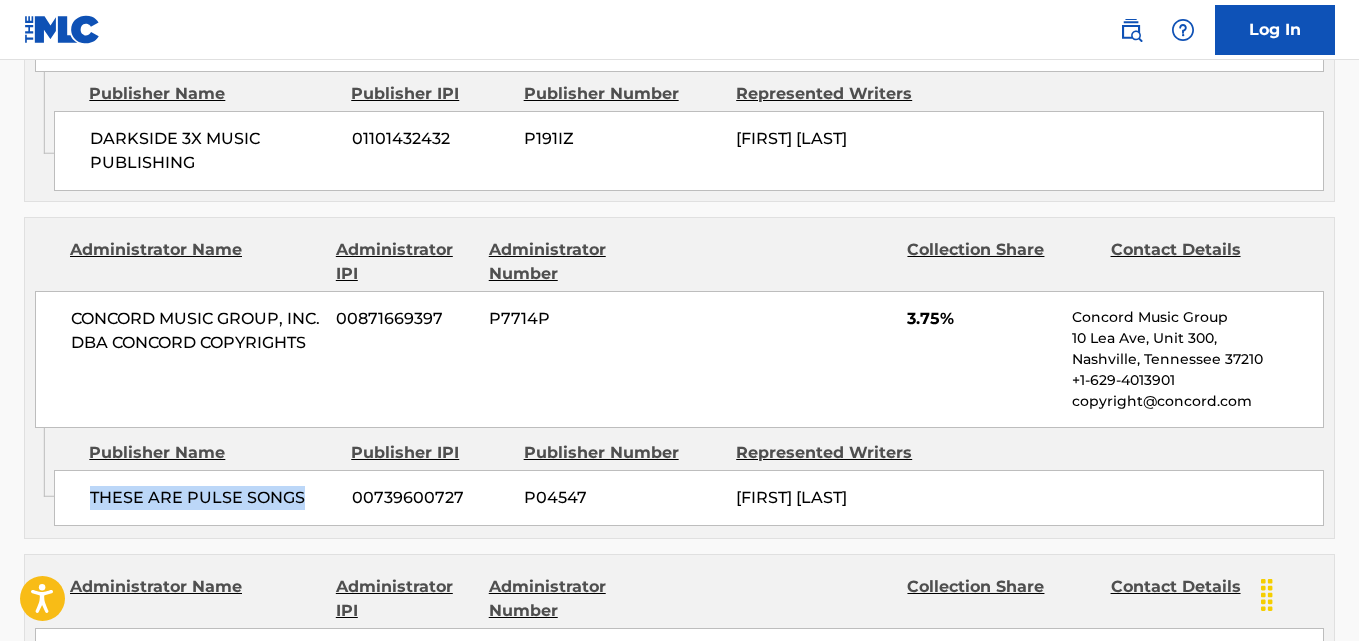 drag, startPoint x: 73, startPoint y: 493, endPoint x: 305, endPoint y: 504, distance: 232.26064 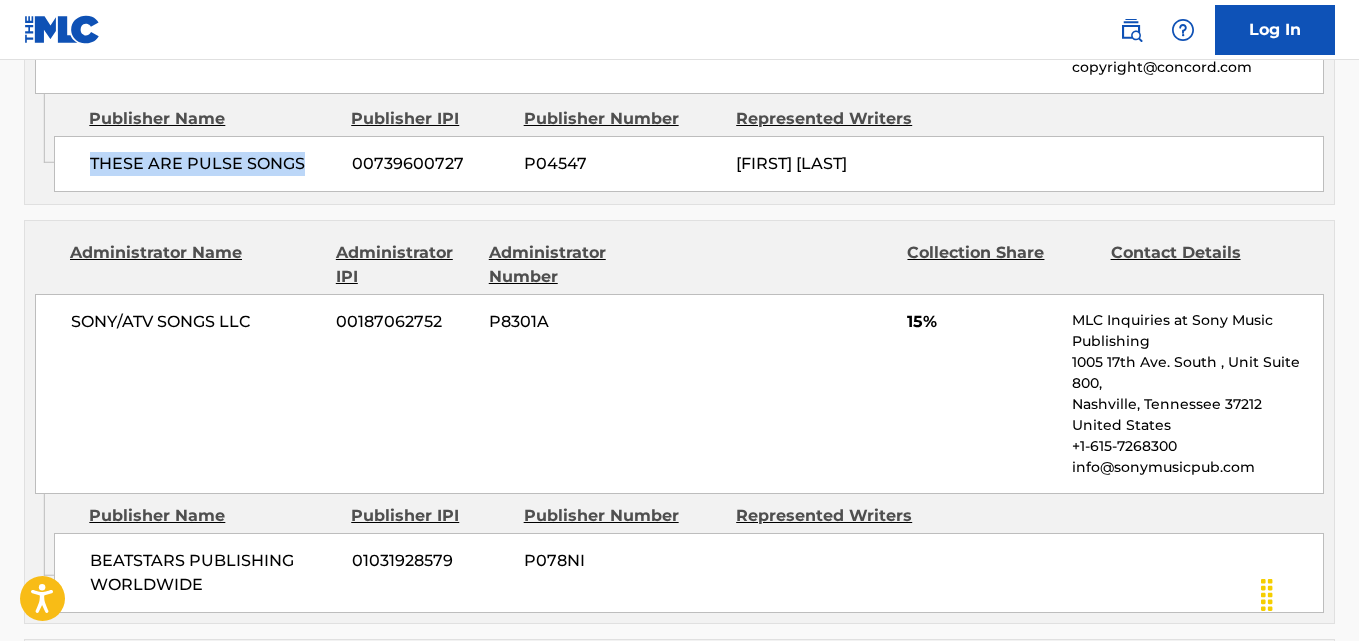 scroll, scrollTop: 2333, scrollLeft: 0, axis: vertical 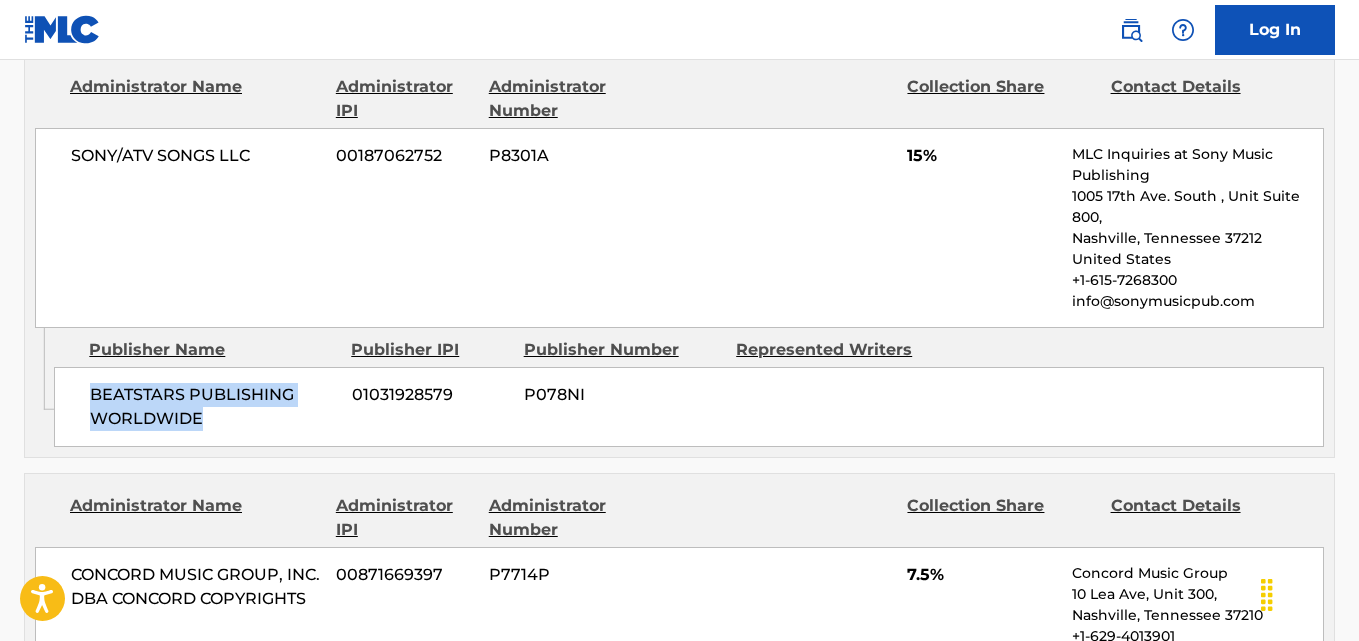 drag, startPoint x: 167, startPoint y: 406, endPoint x: 221, endPoint y: 410, distance: 54.147945 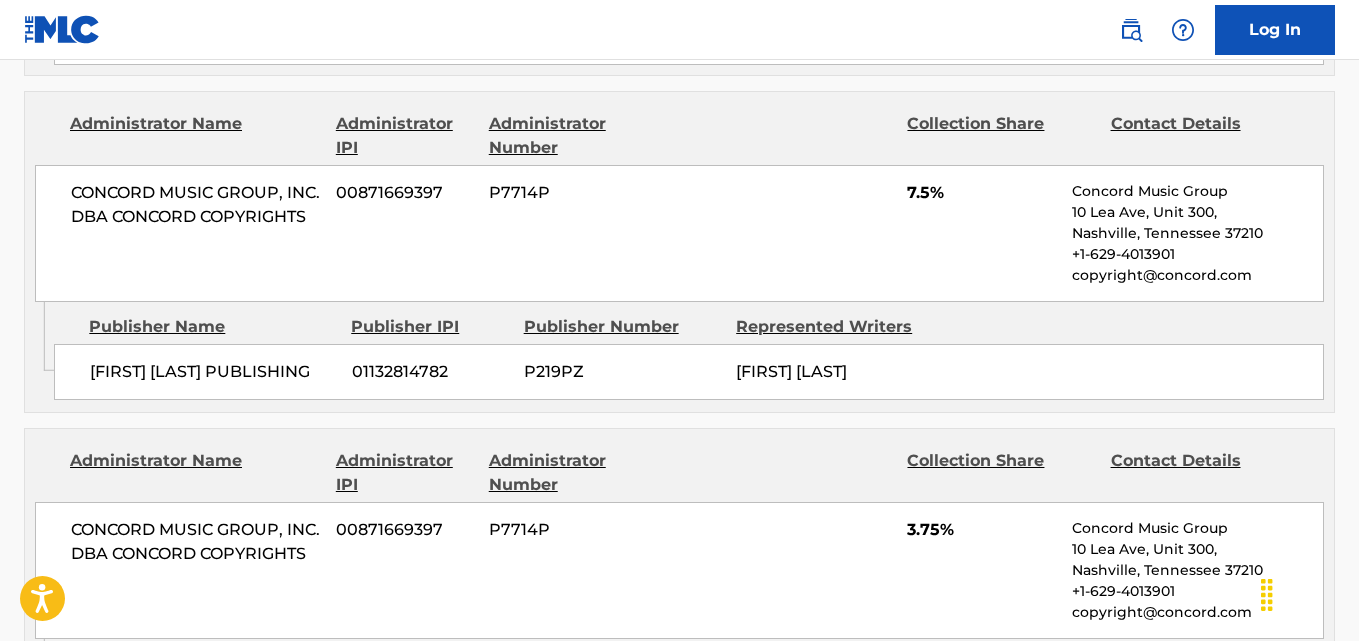 scroll, scrollTop: 2667, scrollLeft: 0, axis: vertical 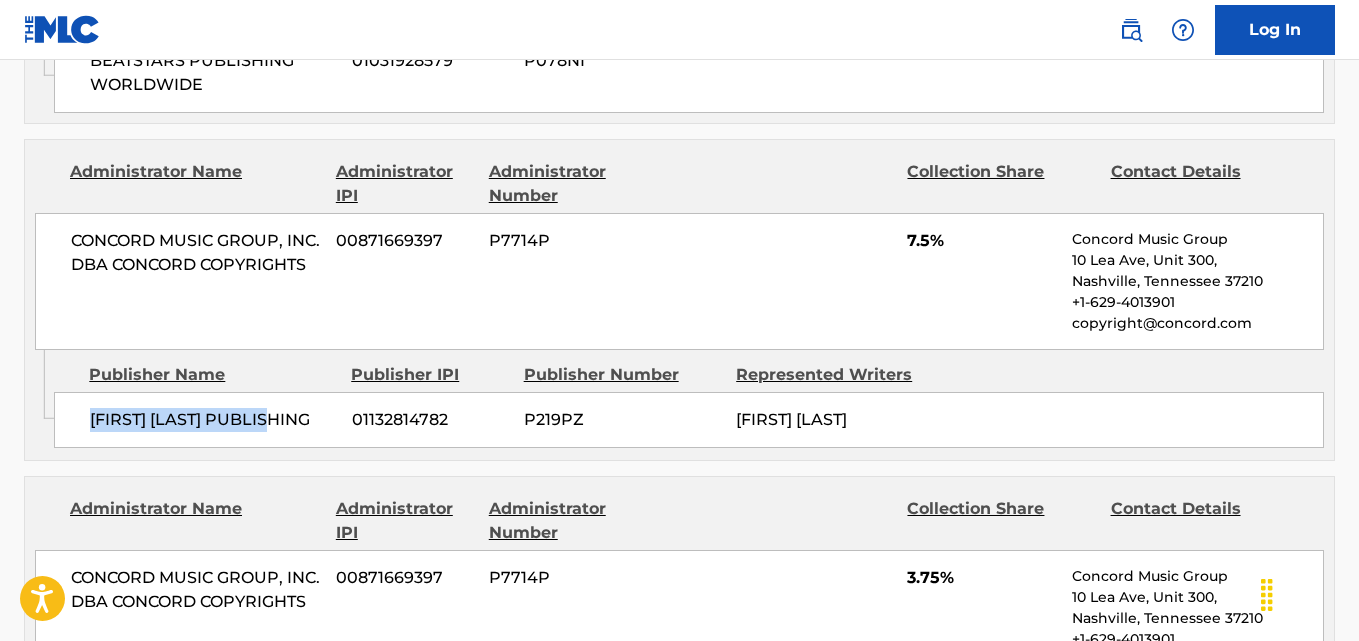 drag, startPoint x: 153, startPoint y: 427, endPoint x: 299, endPoint y: 428, distance: 146.00342 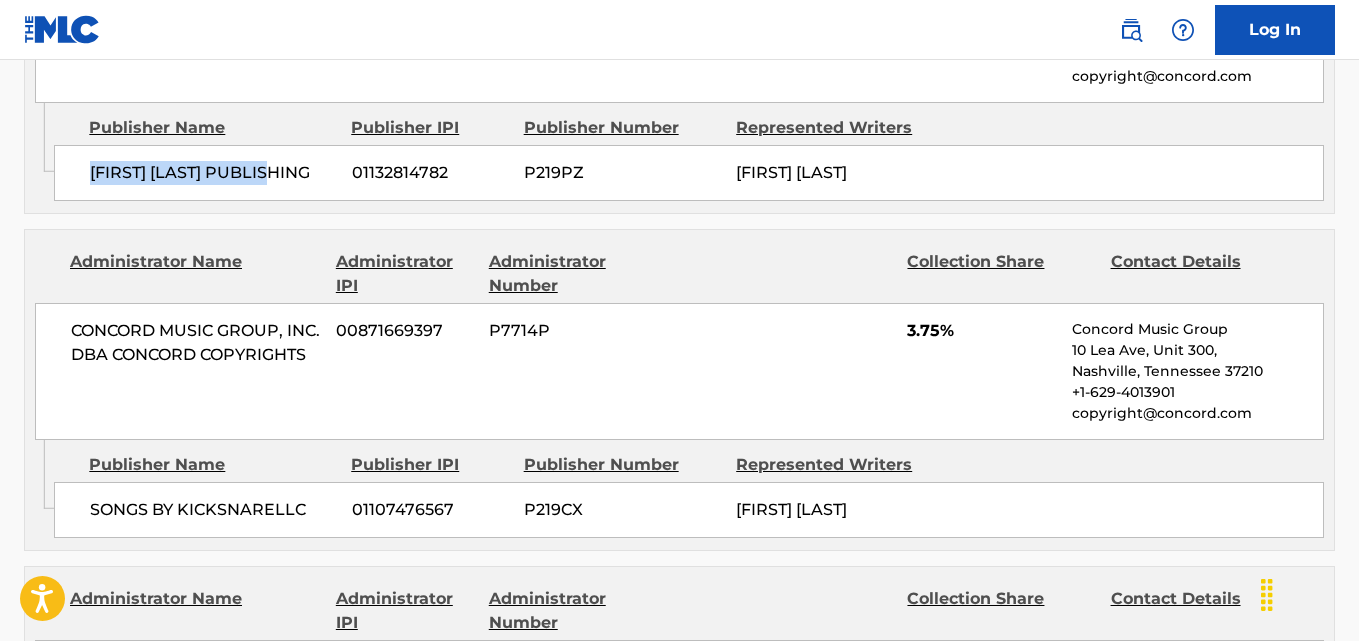 scroll, scrollTop: 3000, scrollLeft: 0, axis: vertical 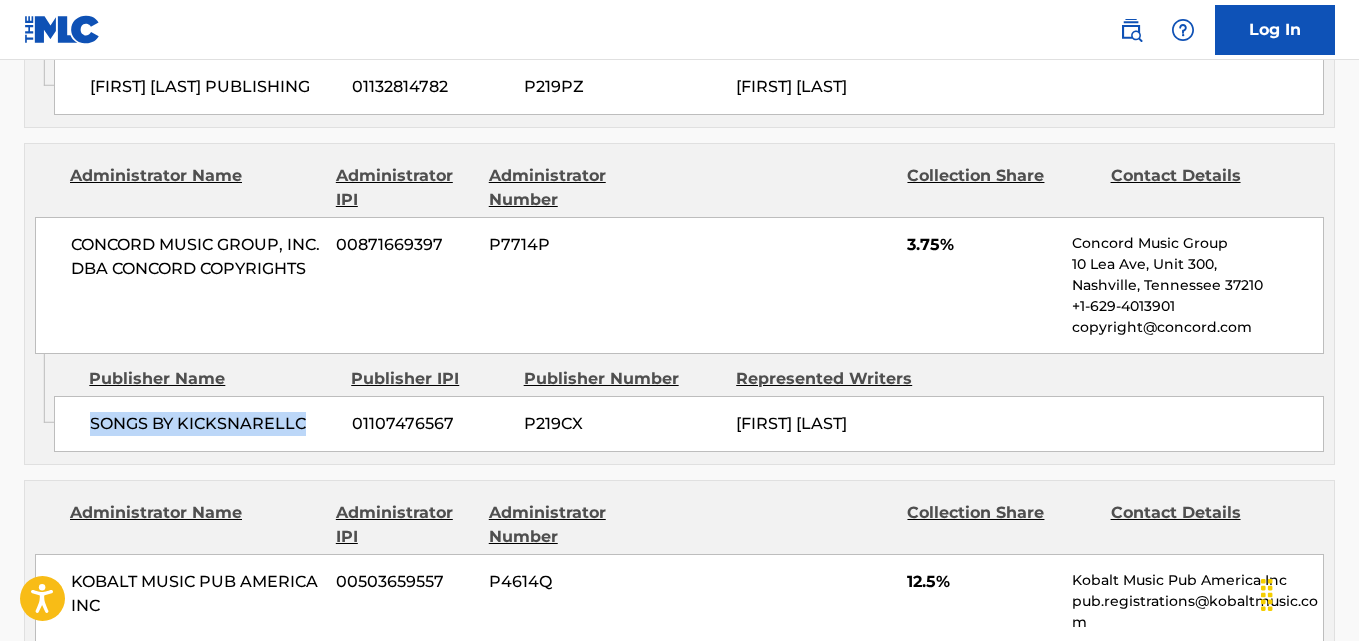 drag, startPoint x: 90, startPoint y: 426, endPoint x: 314, endPoint y: 425, distance: 224.00223 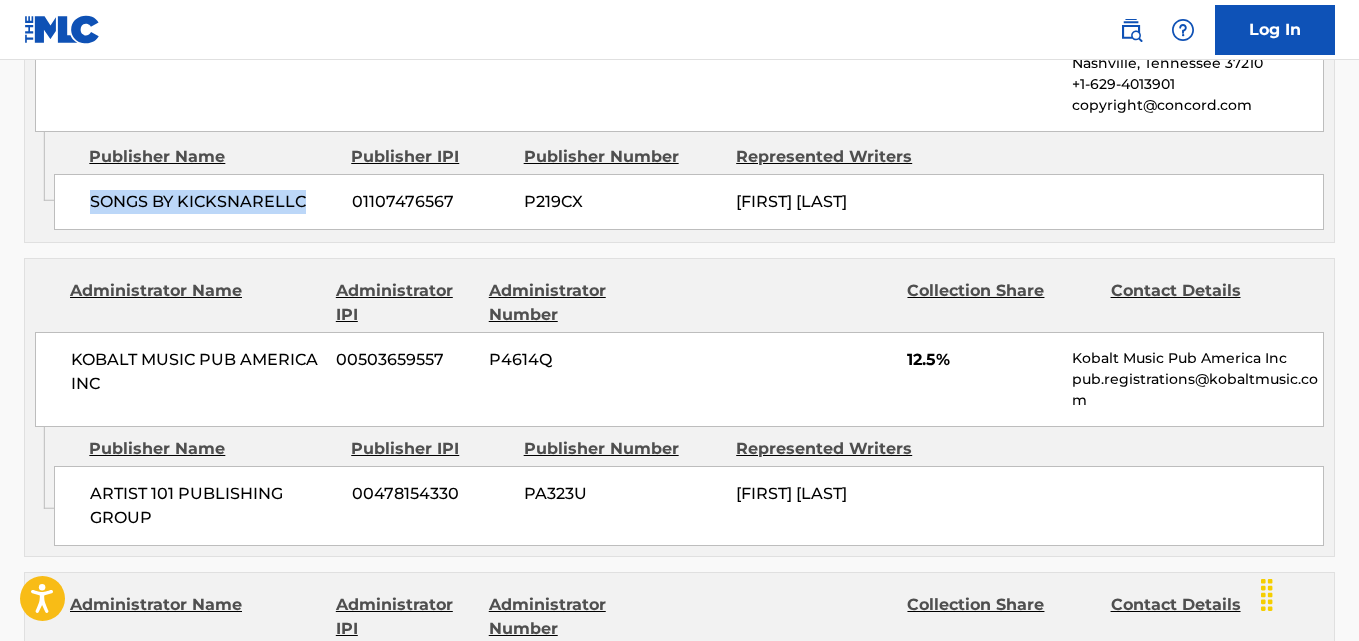 scroll, scrollTop: 3333, scrollLeft: 0, axis: vertical 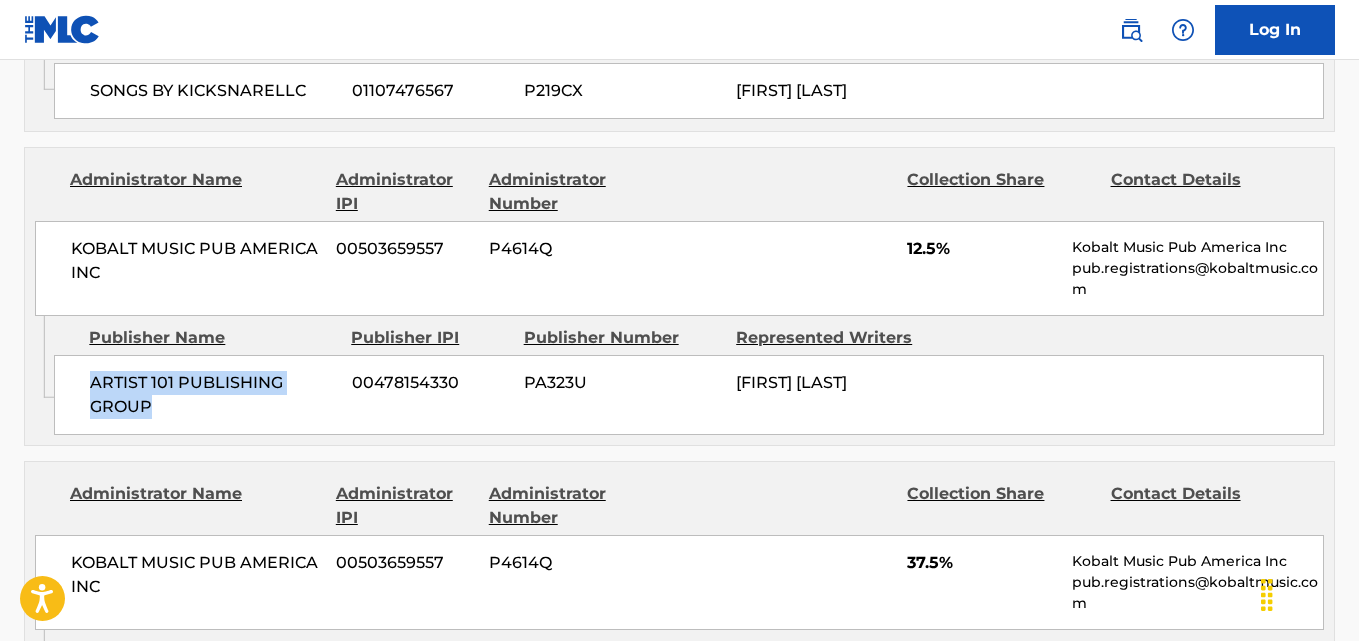 drag, startPoint x: 91, startPoint y: 386, endPoint x: 215, endPoint y: 422, distance: 129.1201 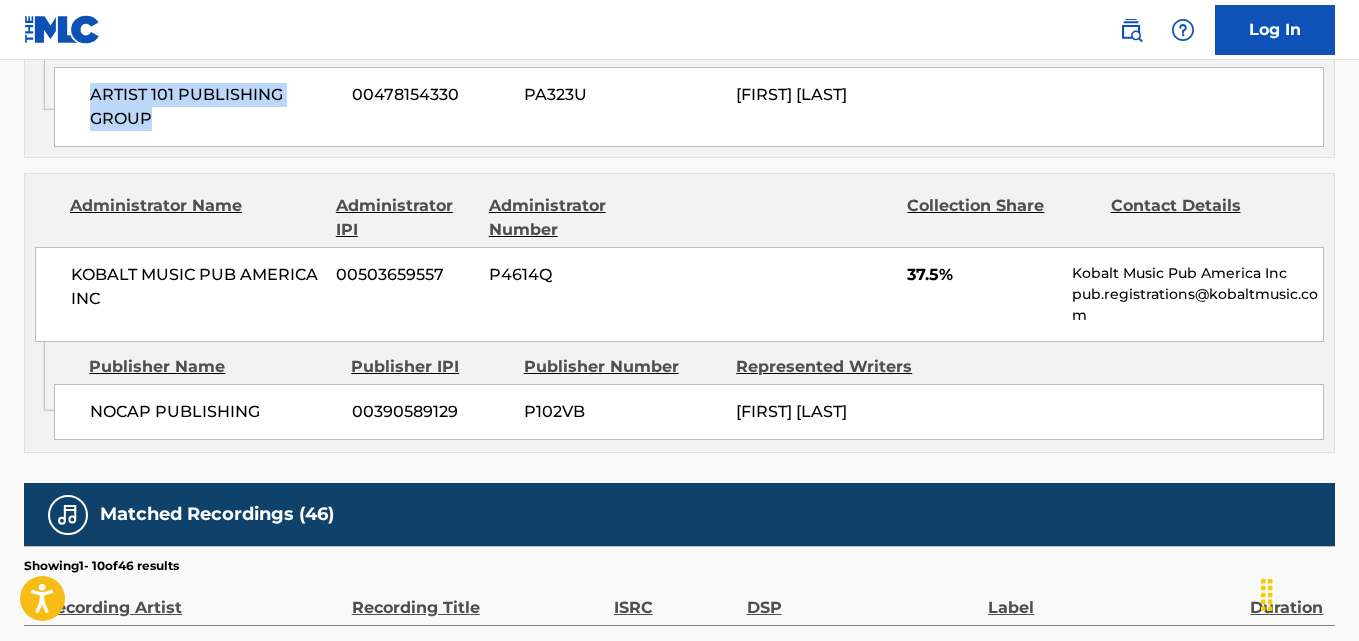 scroll, scrollTop: 3667, scrollLeft: 0, axis: vertical 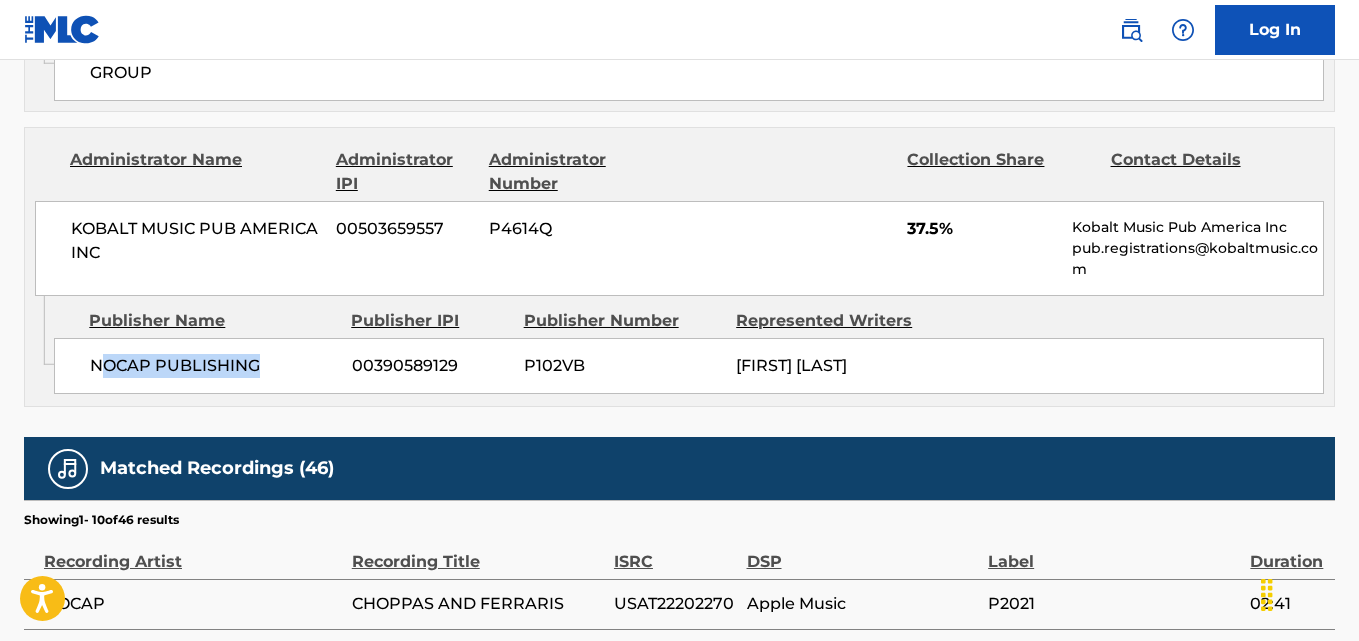 drag, startPoint x: 97, startPoint y: 359, endPoint x: 261, endPoint y: 358, distance: 164.00305 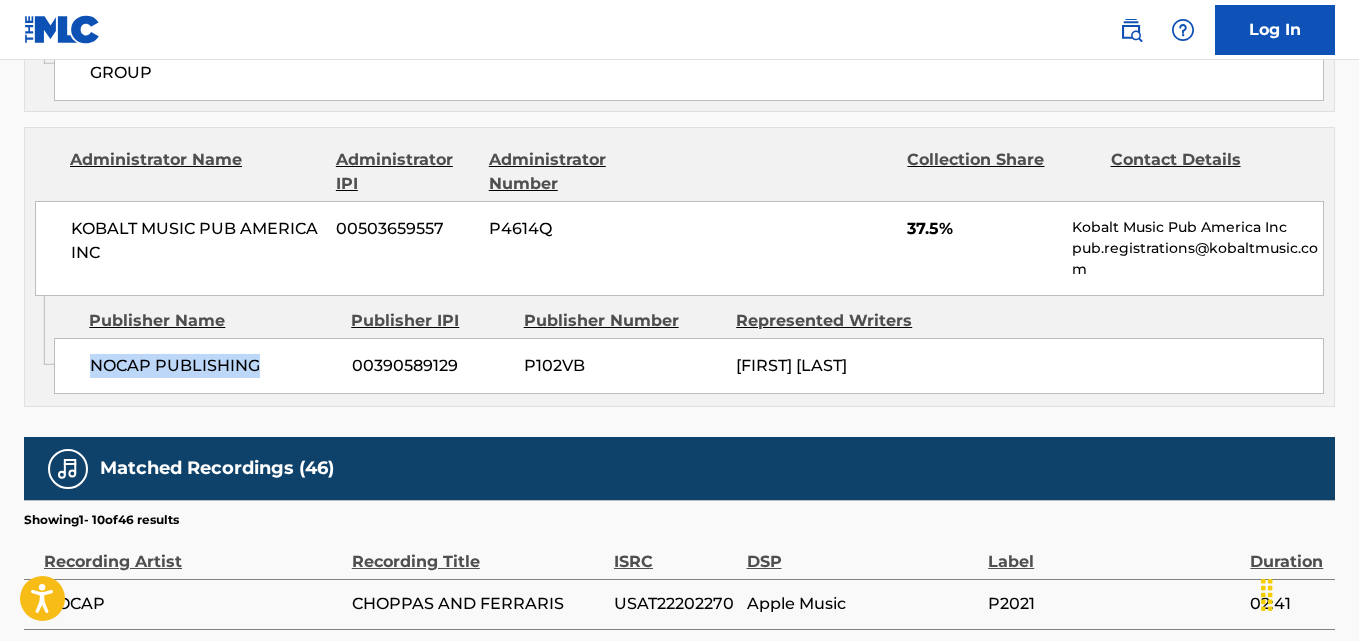 drag, startPoint x: 84, startPoint y: 372, endPoint x: 282, endPoint y: 370, distance: 198.0101 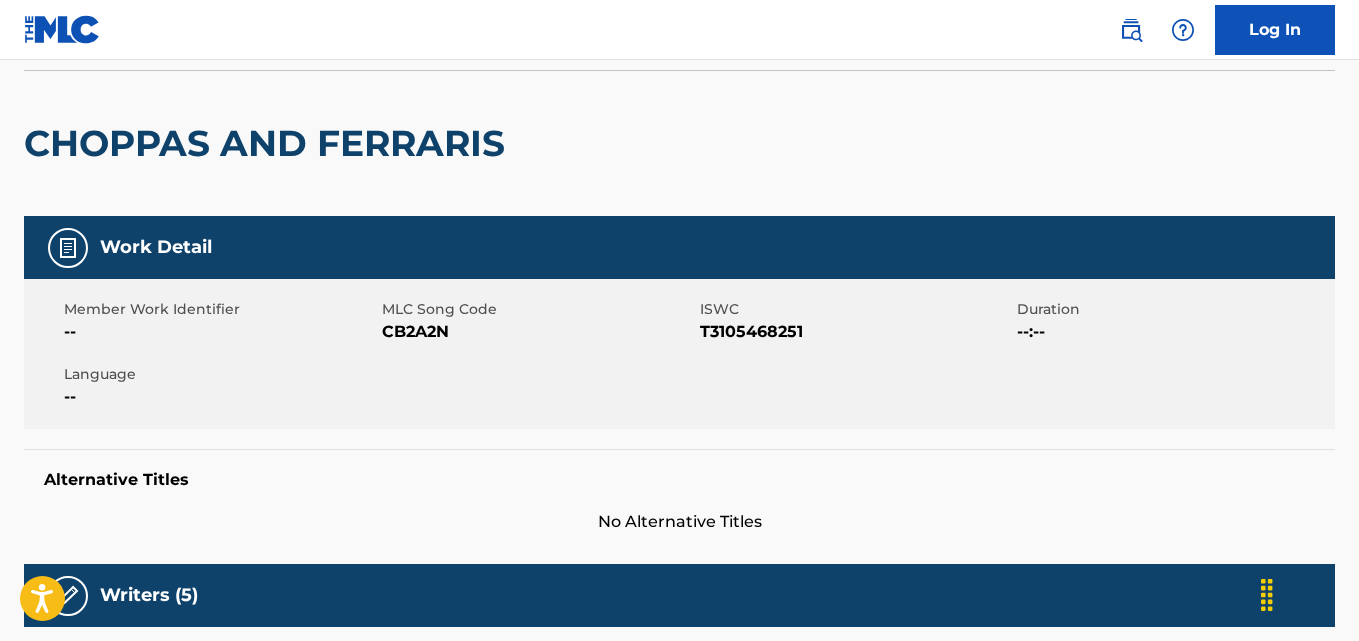 scroll, scrollTop: 0, scrollLeft: 0, axis: both 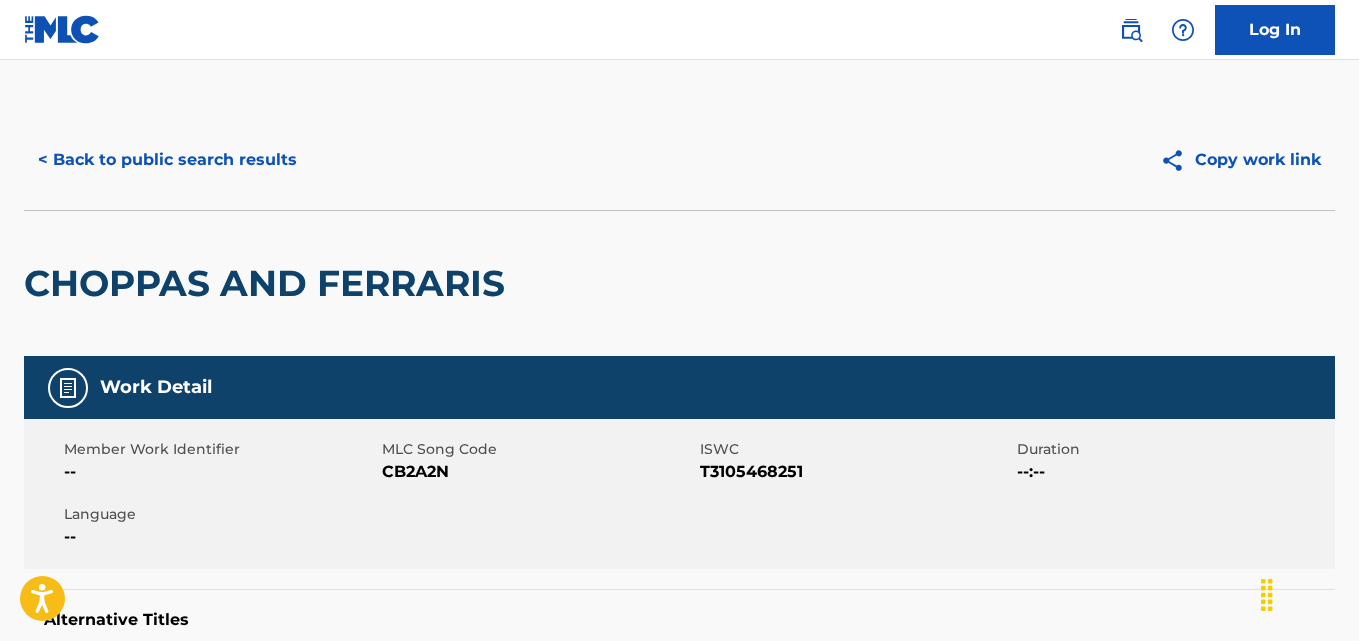 click on "< Back to public search results Copy work link" at bounding box center [679, 160] 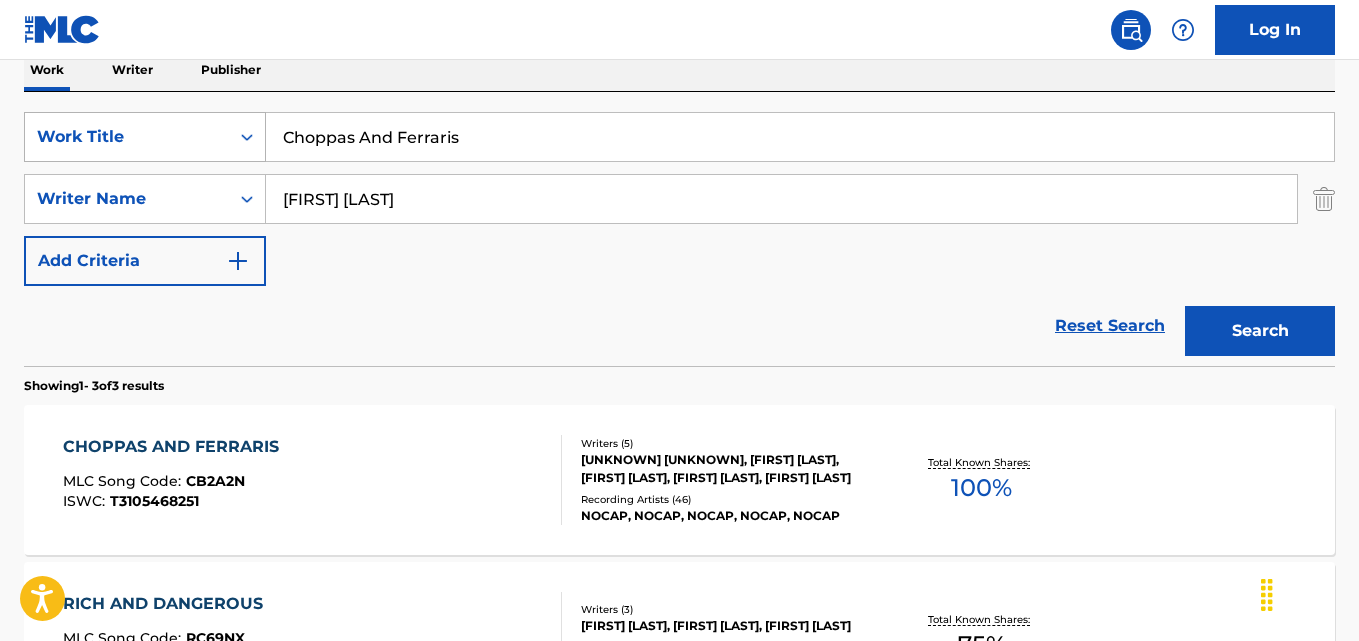 drag, startPoint x: 515, startPoint y: 142, endPoint x: 142, endPoint y: 142, distance: 373 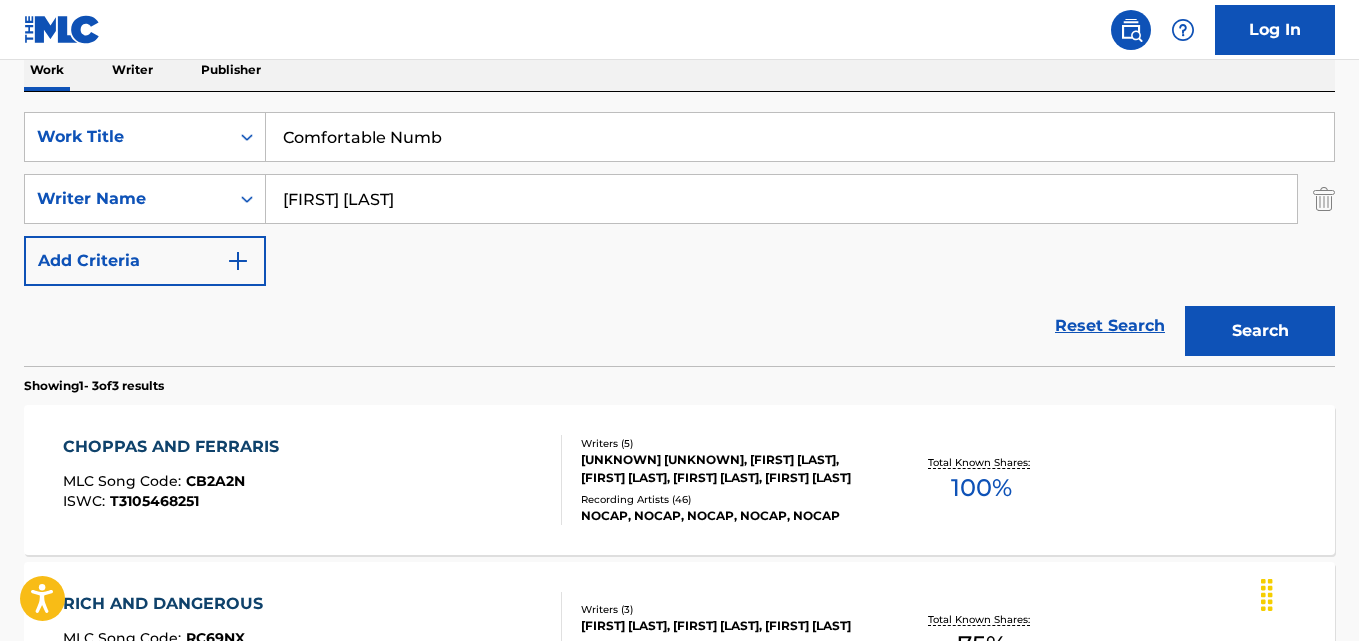 type on "Comfortable Numb" 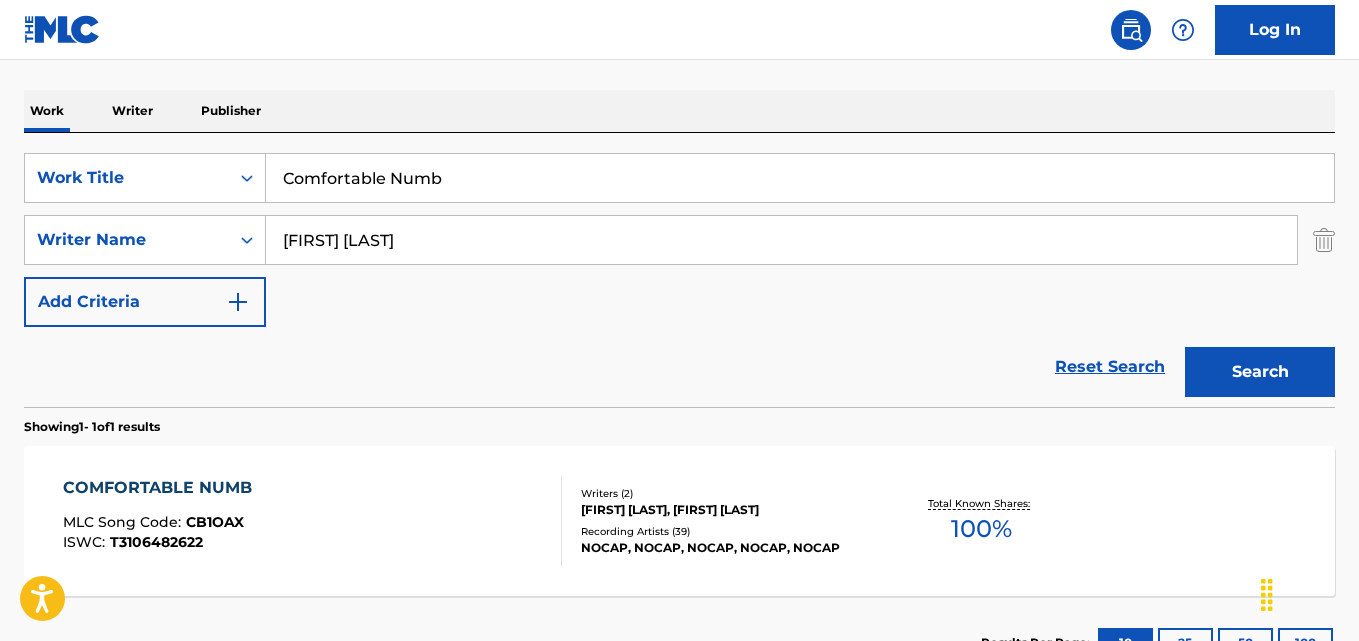 scroll, scrollTop: 333, scrollLeft: 0, axis: vertical 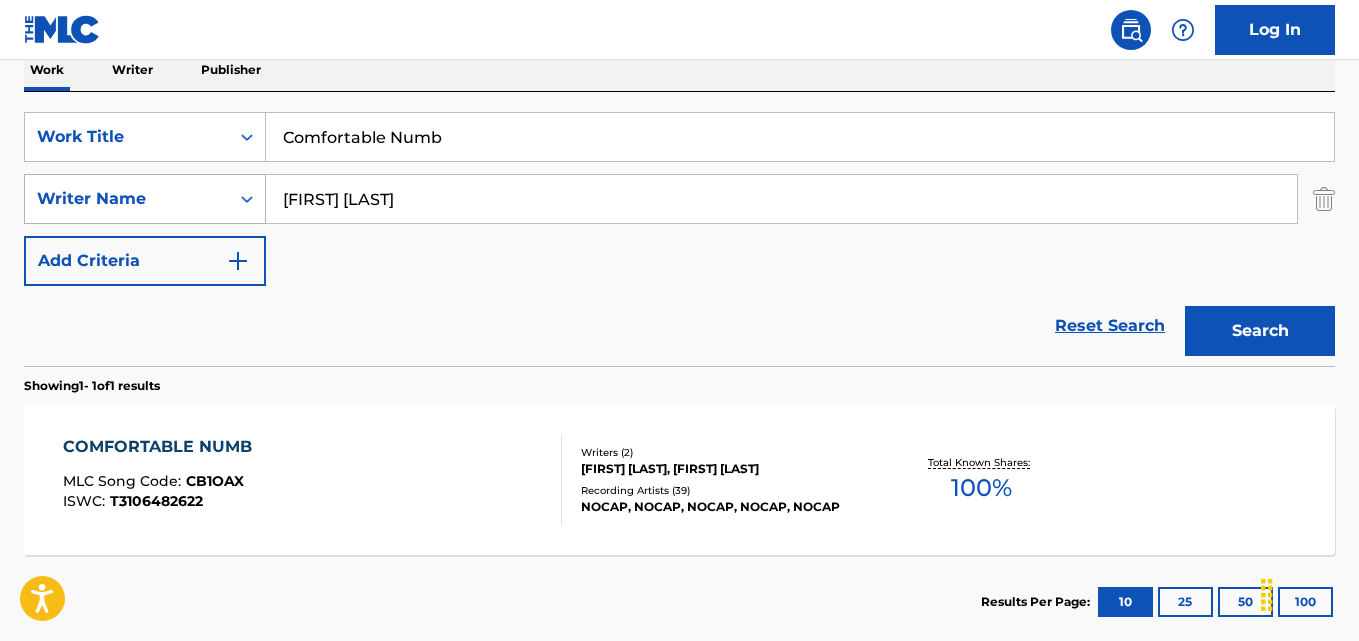 drag, startPoint x: 447, startPoint y: 199, endPoint x: 179, endPoint y: 206, distance: 268.0914 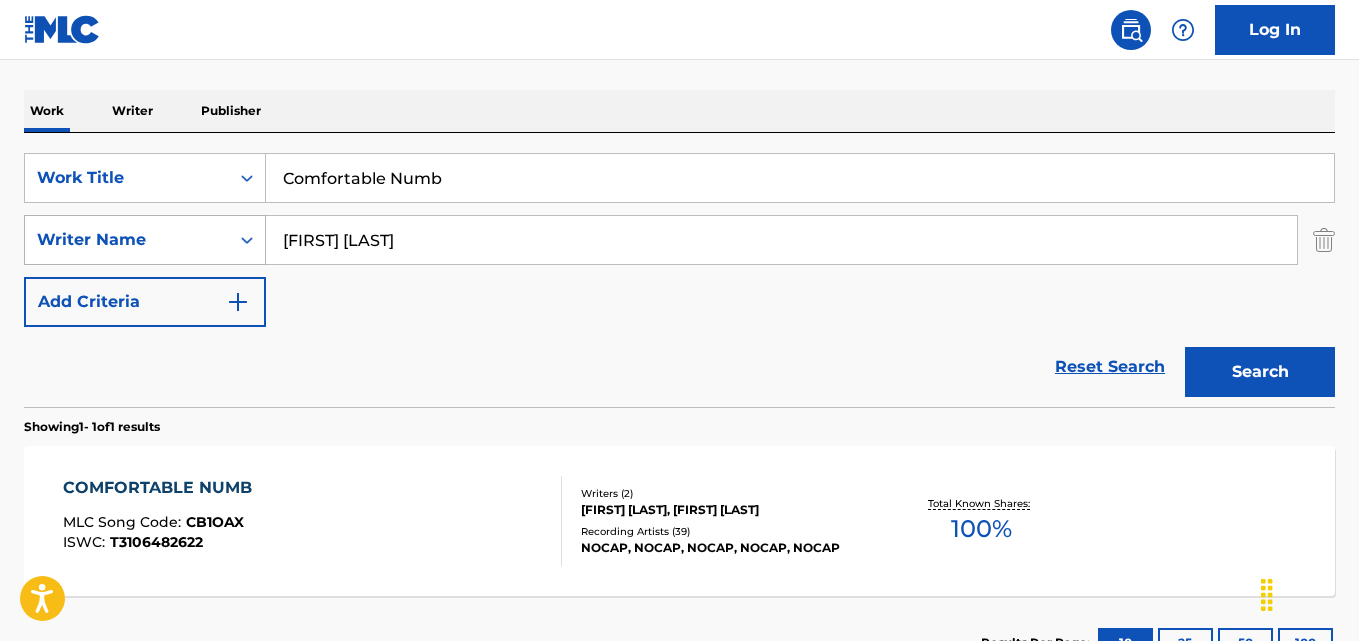 scroll, scrollTop: 333, scrollLeft: 0, axis: vertical 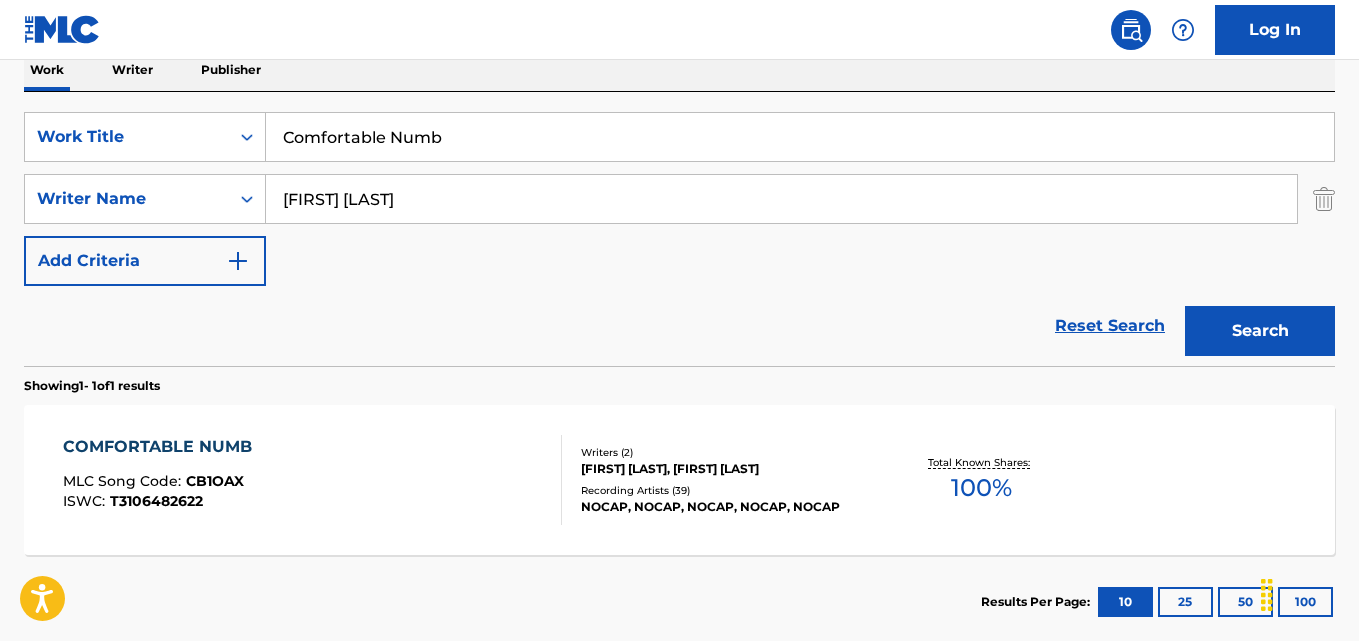 click on "COMFORTABLE NUMB" at bounding box center [162, 447] 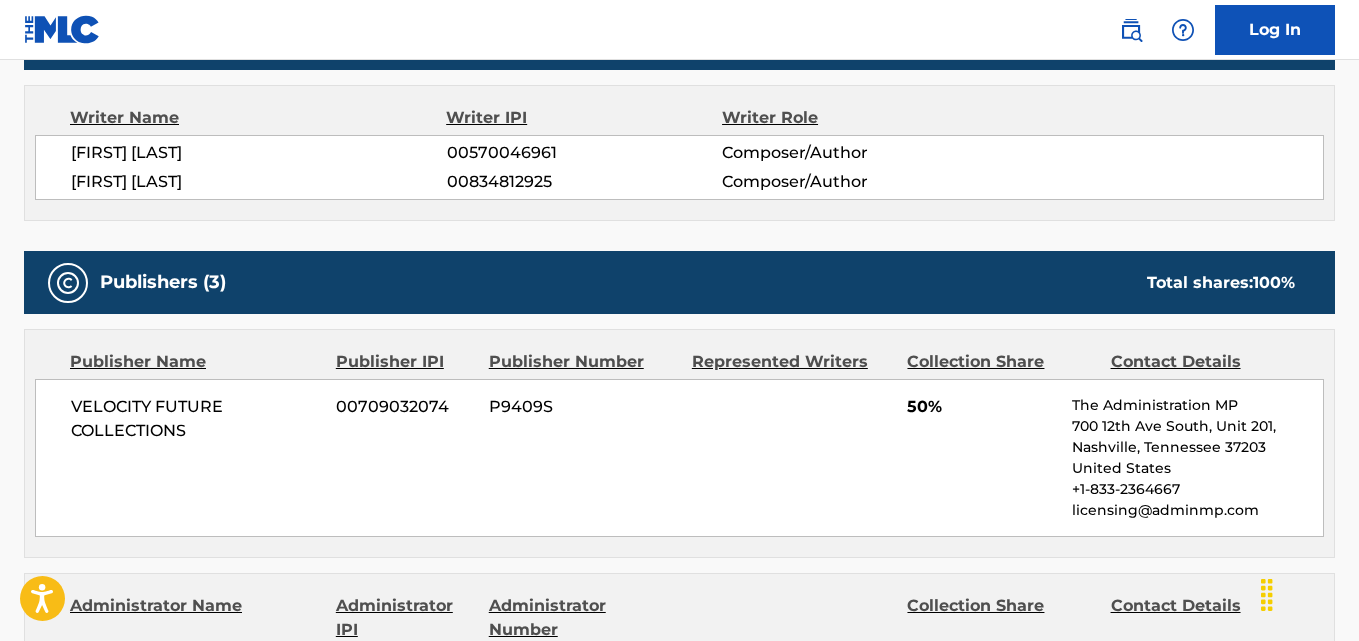 scroll, scrollTop: 833, scrollLeft: 0, axis: vertical 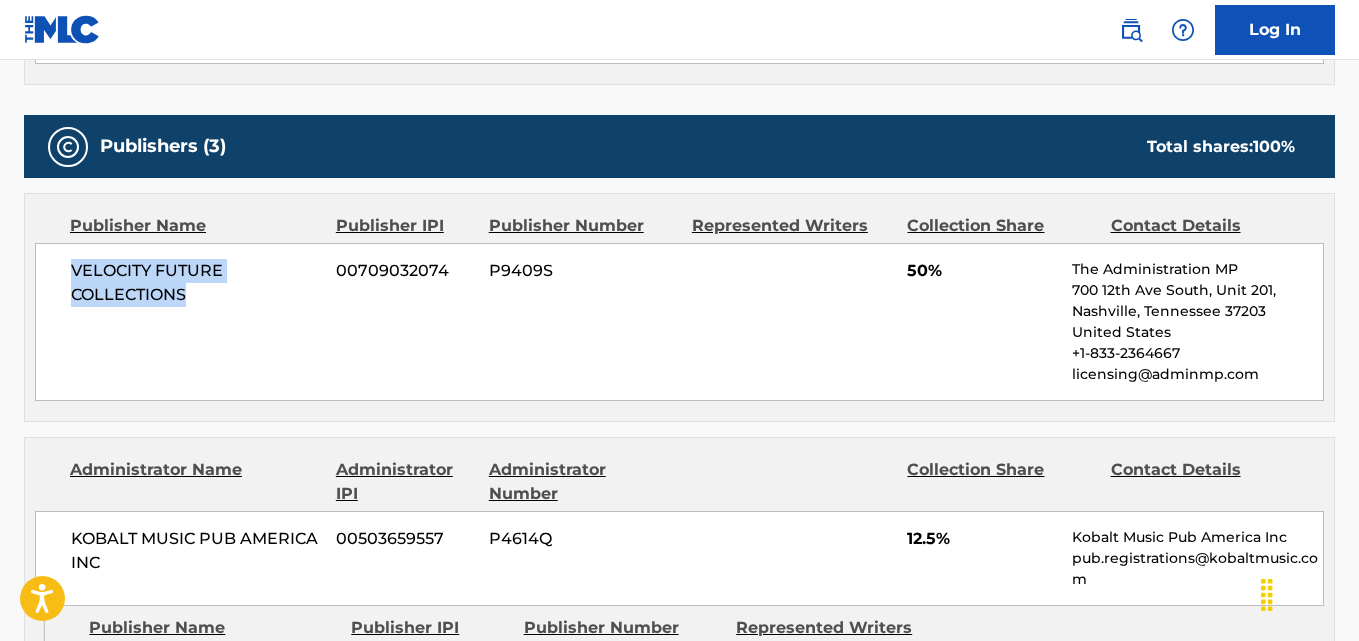 drag, startPoint x: 67, startPoint y: 272, endPoint x: 189, endPoint y: 298, distance: 124.73973 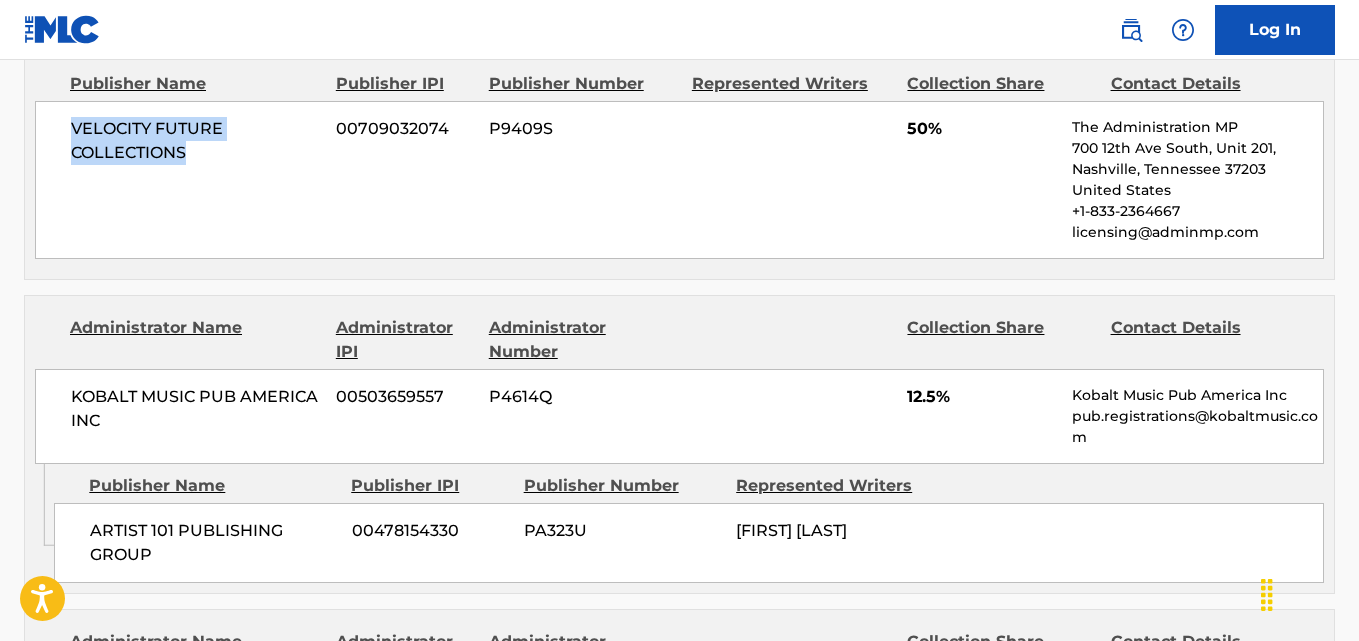 scroll, scrollTop: 1167, scrollLeft: 0, axis: vertical 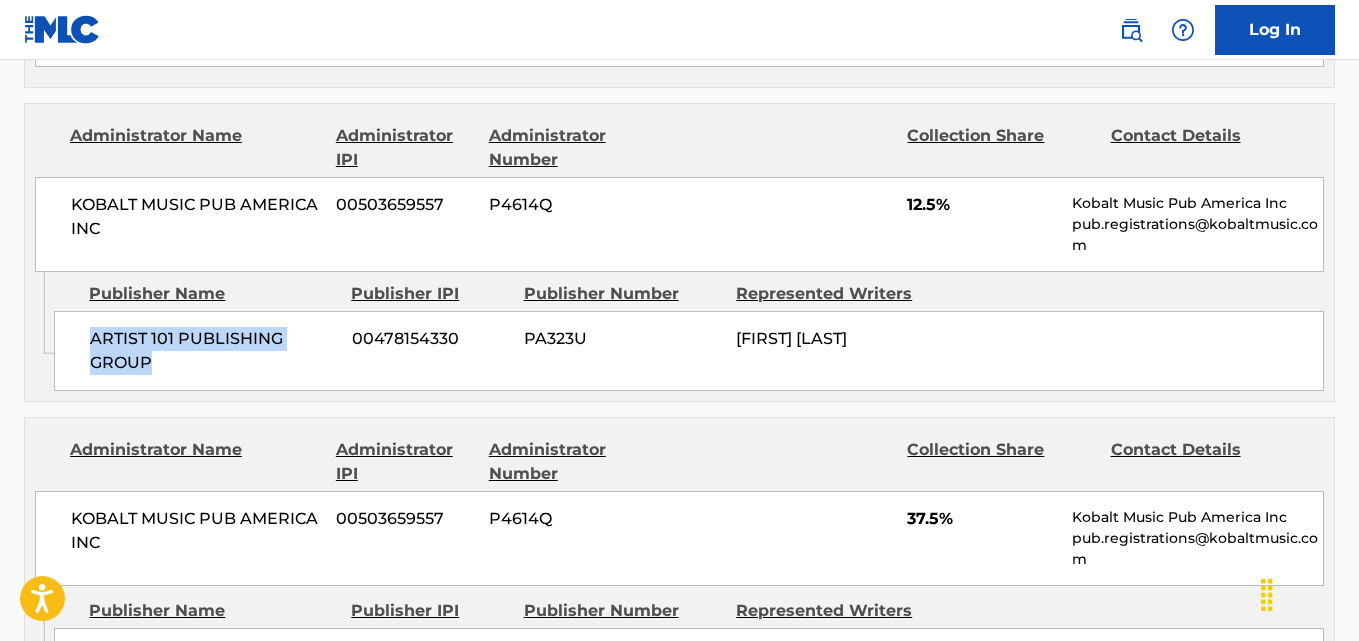 drag, startPoint x: 89, startPoint y: 339, endPoint x: 238, endPoint y: 360, distance: 150.4726 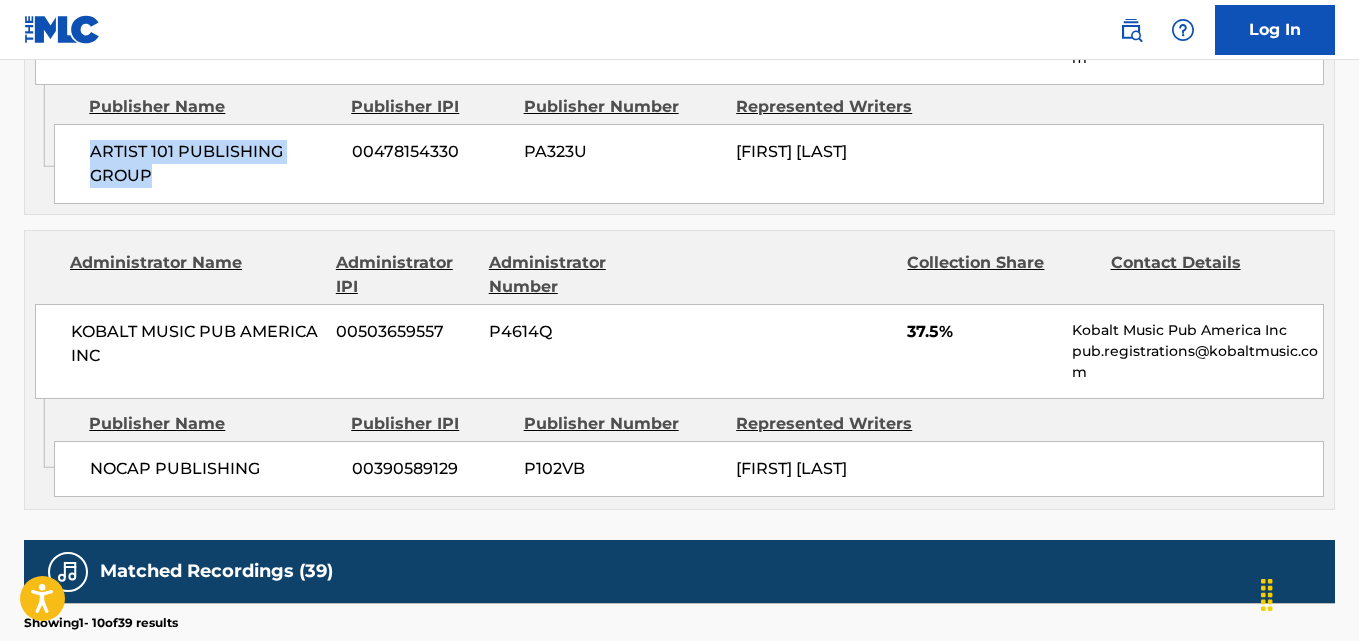 scroll, scrollTop: 1500, scrollLeft: 0, axis: vertical 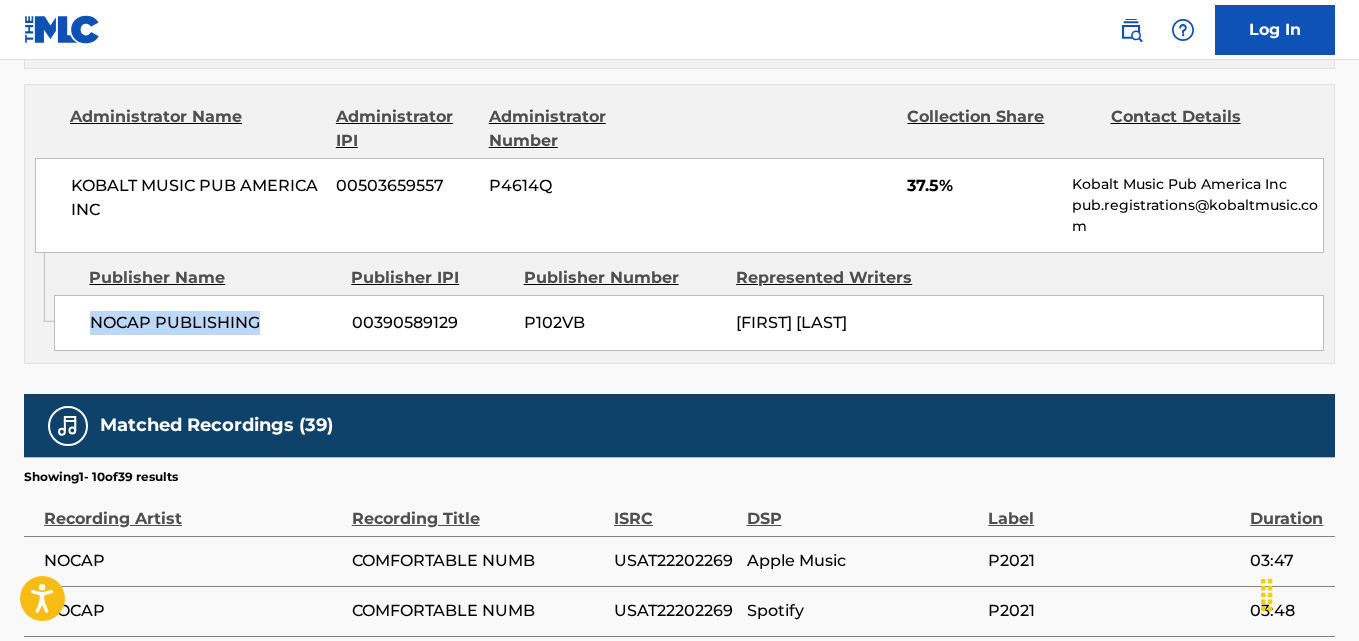 drag, startPoint x: 89, startPoint y: 318, endPoint x: 292, endPoint y: 317, distance: 203.00246 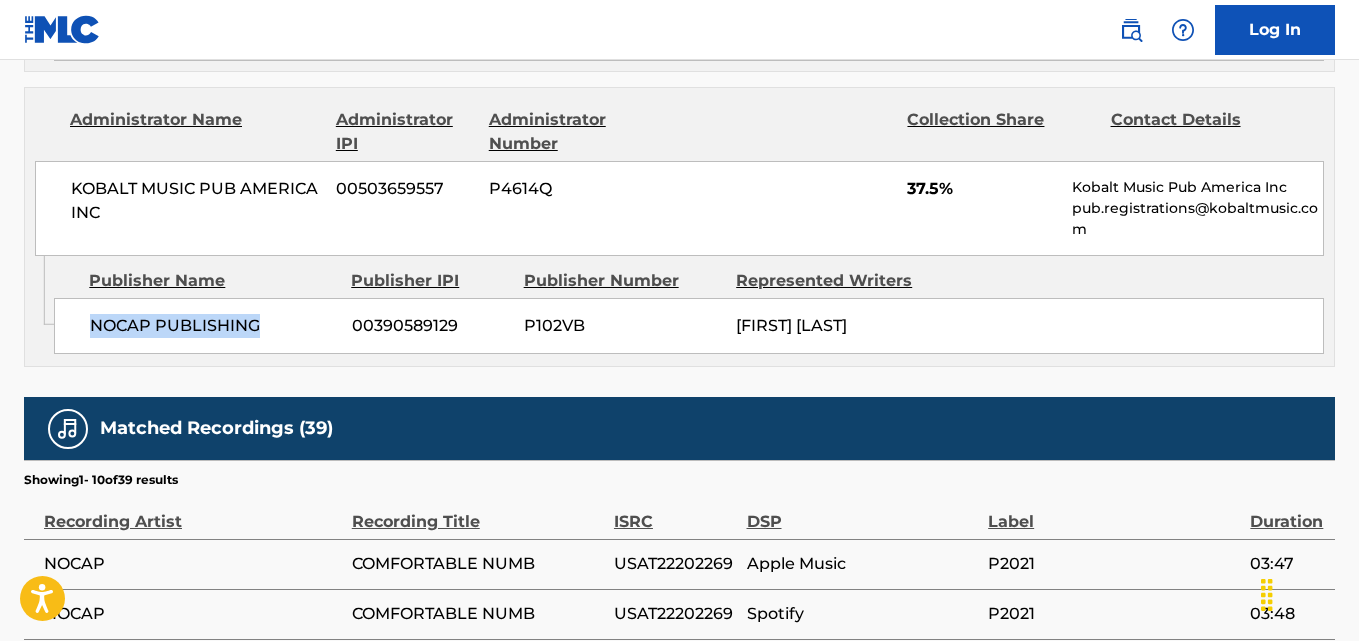scroll, scrollTop: 1167, scrollLeft: 0, axis: vertical 